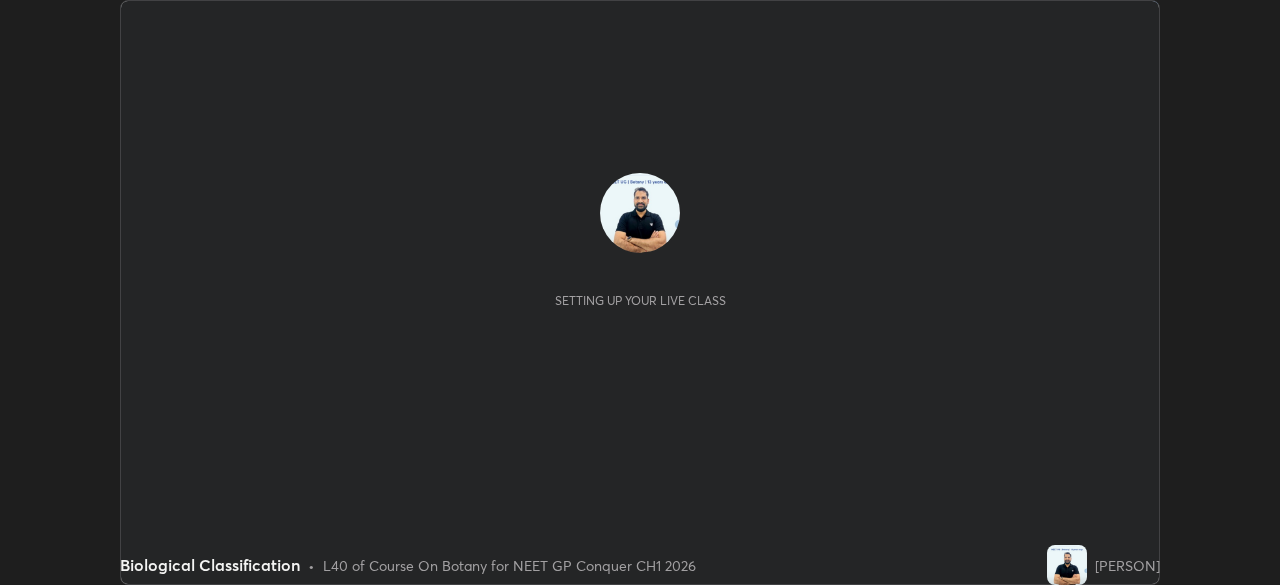 scroll, scrollTop: 0, scrollLeft: 0, axis: both 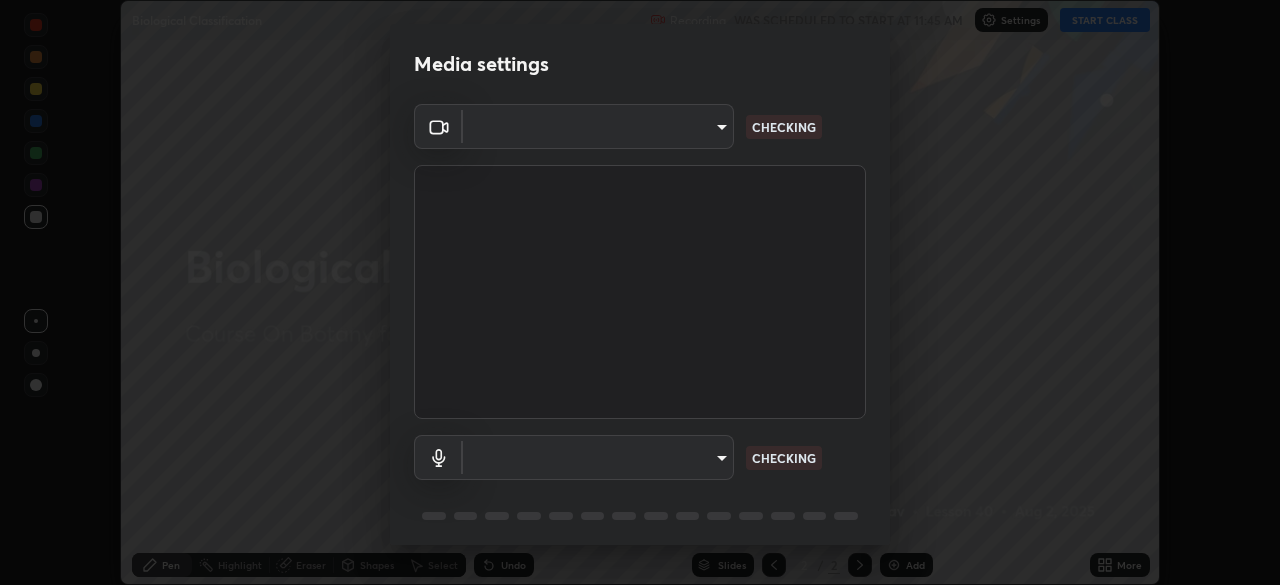 type on "8ba57ba392a6d77700fca5ad0914a887343323b49ef99d11197e5626948f7ea5" 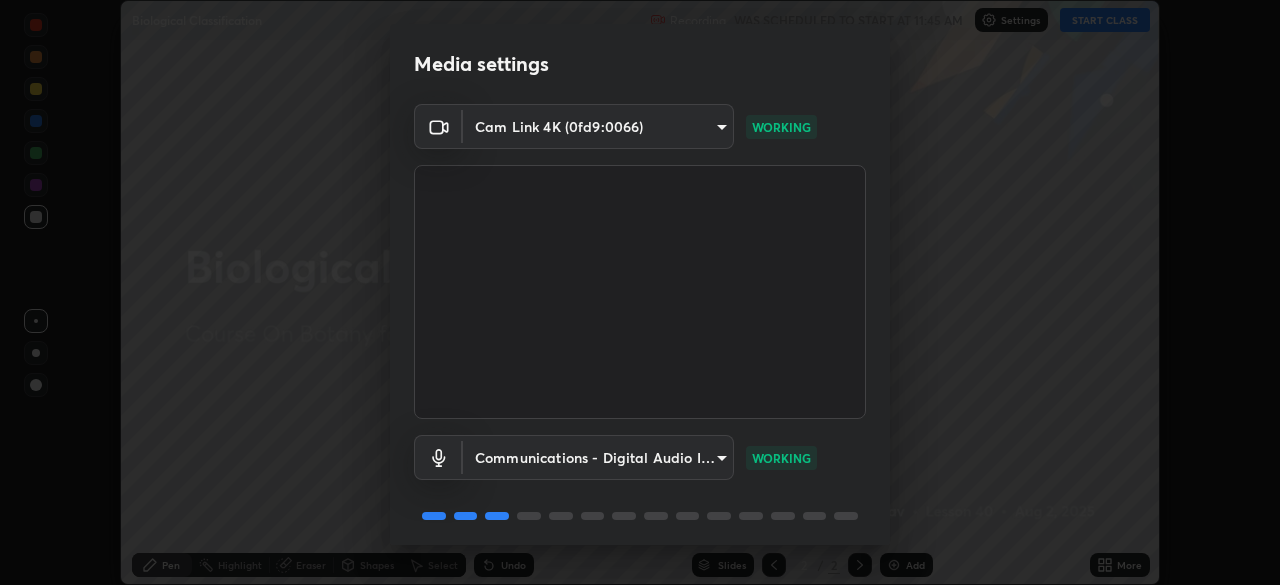 click on "Erase all Biological Classification Recording WAS SCHEDULED TO START AT  11:45 AM Settings START CLASS Setting up your live class Biological Classification • L40 of Course On Botany for NEET GP Conquer CH1 2026 [PERSON] Pen Highlight Eraser Shapes Select Undo Slides 2 / 2 Add More No doubts shared Encourage your learners to ask a doubt for better clarity Report an issue Reason for reporting Buffering Chat not working Audio - Video sync issue Educator video quality low ​ Attach an image Report Media settings Cam Link 4K (0fd9:0066) 8ba57ba392a6d77700fca5ad0914a887343323b49ef99d11197e5626948f7ea5 WORKING Communications - Digital Audio Interface (3- Cam Link 4K) communications WORKING 1 / 5 Next" at bounding box center [640, 292] 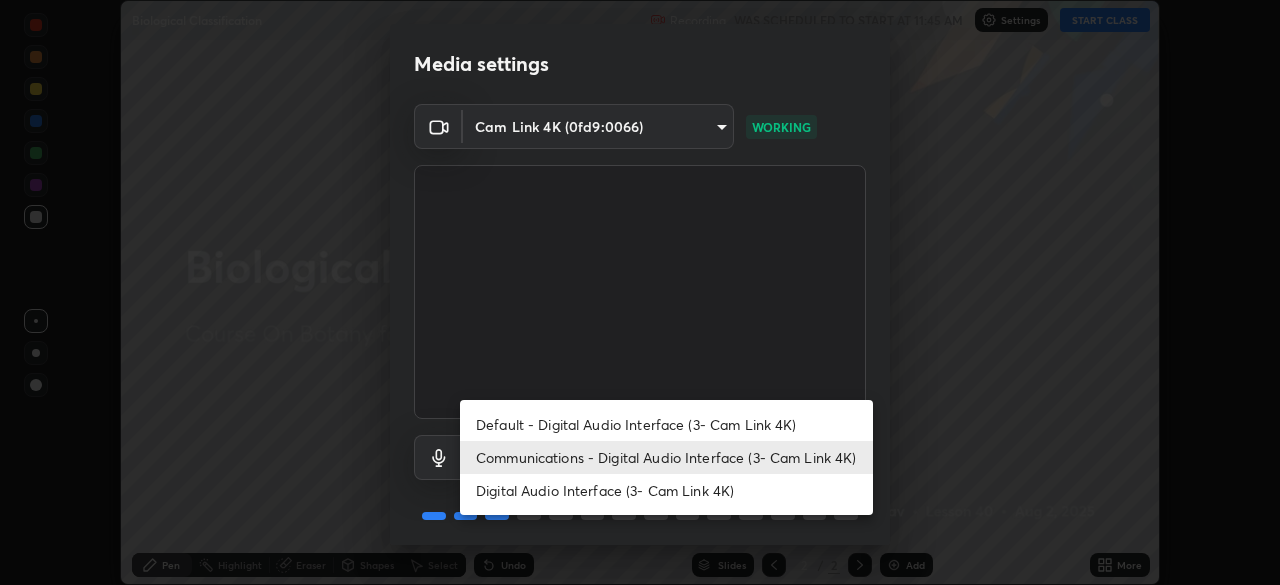 click on "Default - Digital Audio Interface (3- Cam Link 4K)" at bounding box center (666, 424) 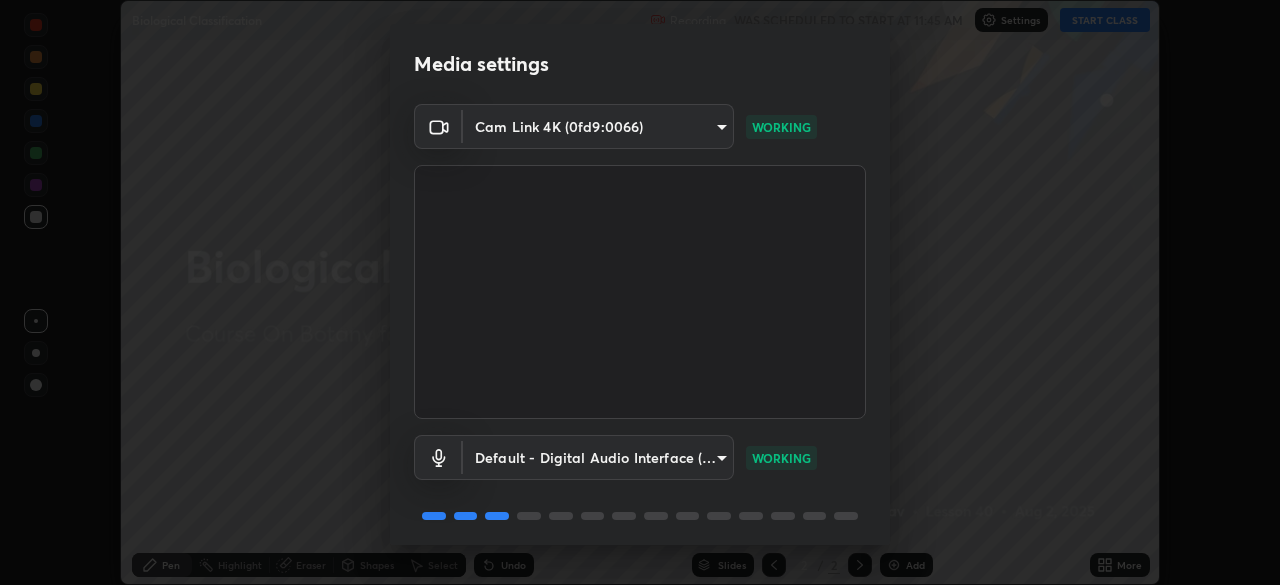 scroll, scrollTop: 71, scrollLeft: 0, axis: vertical 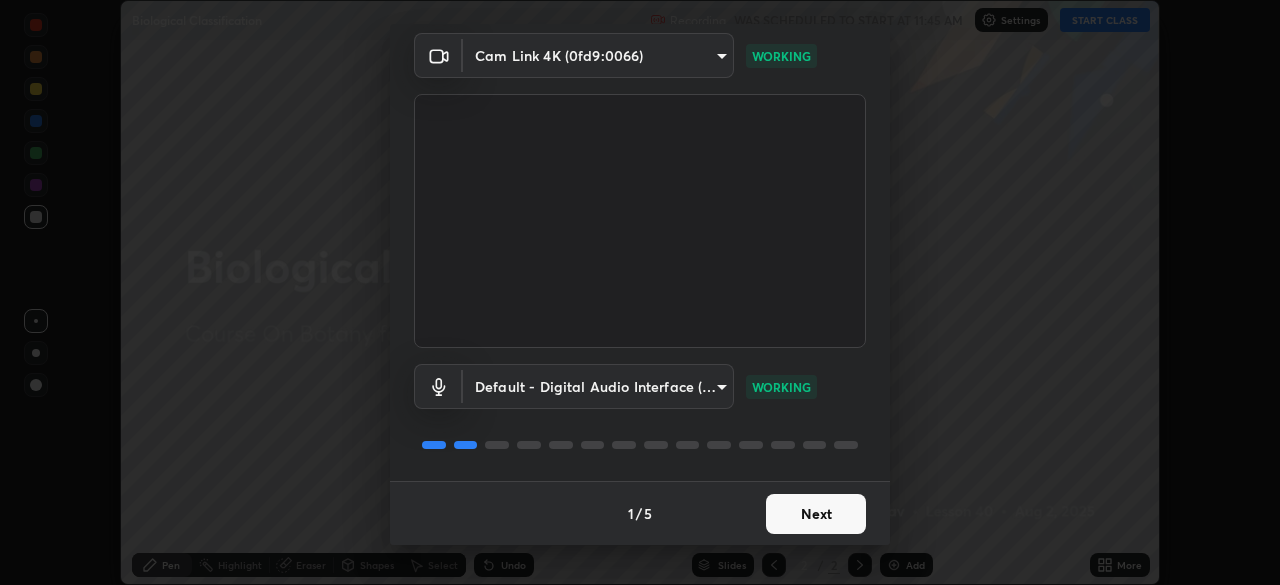 click on "Next" at bounding box center (816, 514) 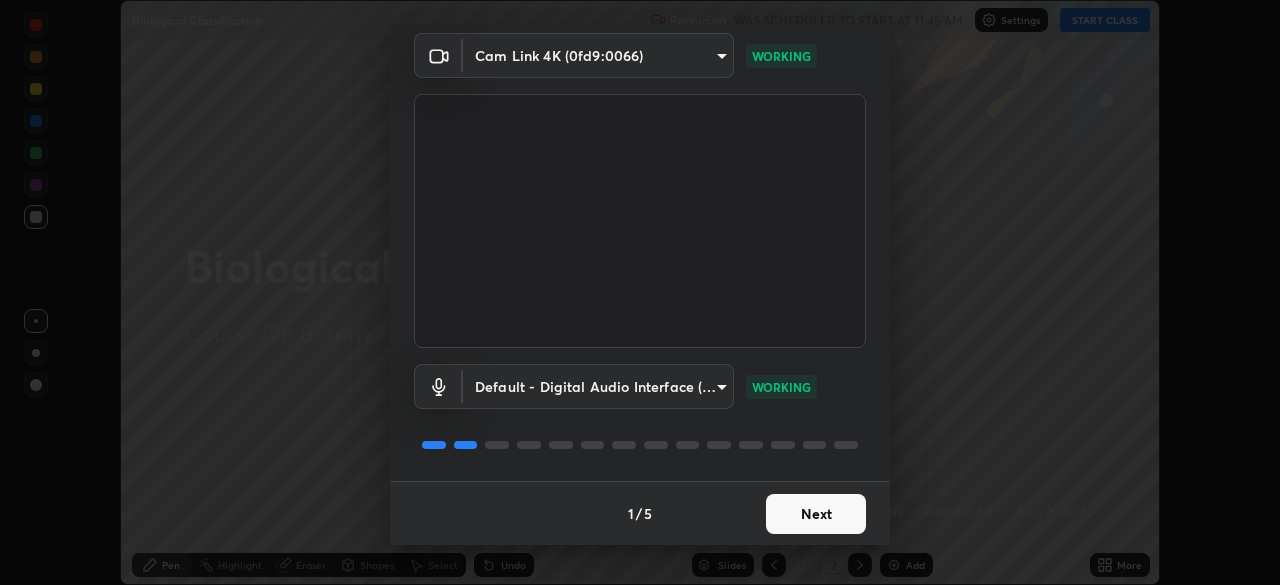 scroll, scrollTop: 0, scrollLeft: 0, axis: both 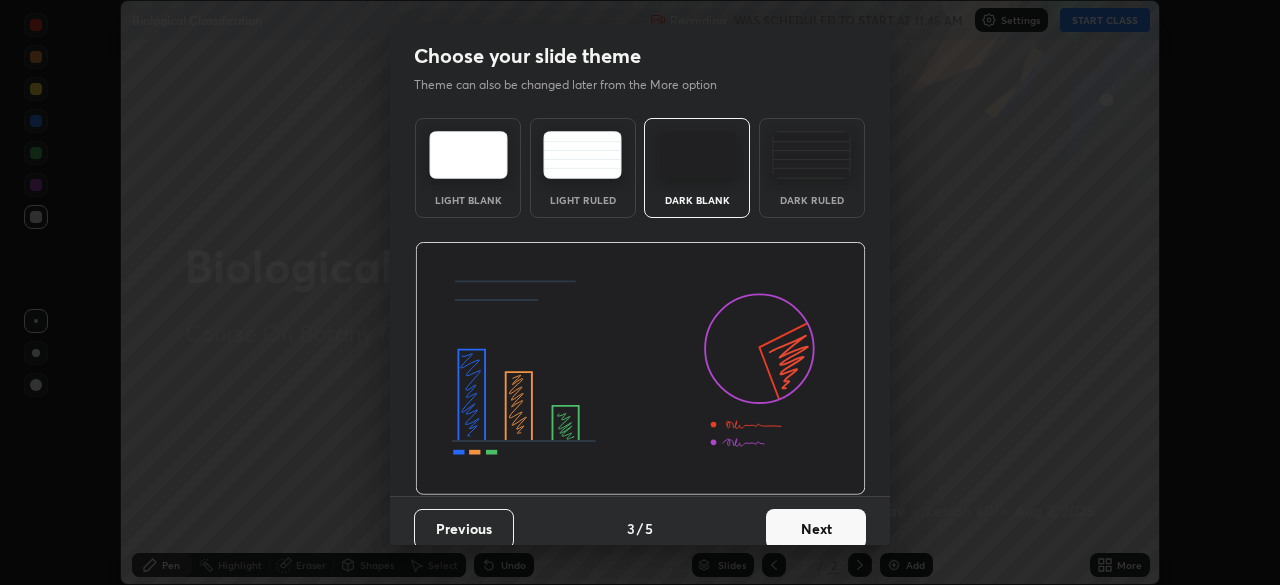 click on "Next" at bounding box center [816, 529] 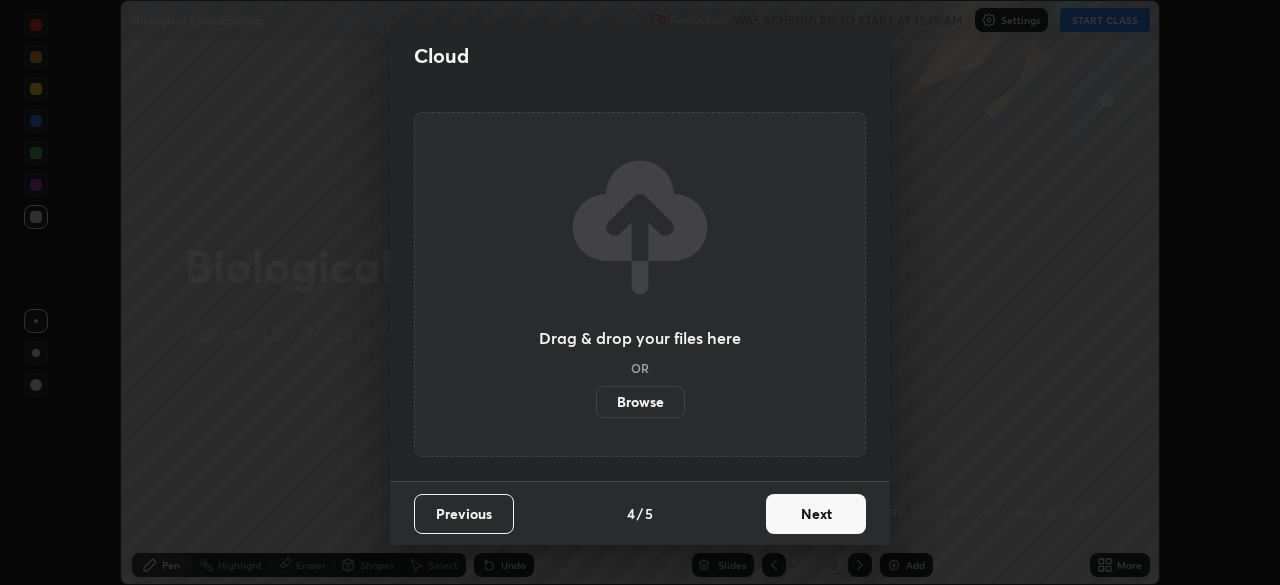 click on "Next" at bounding box center (816, 514) 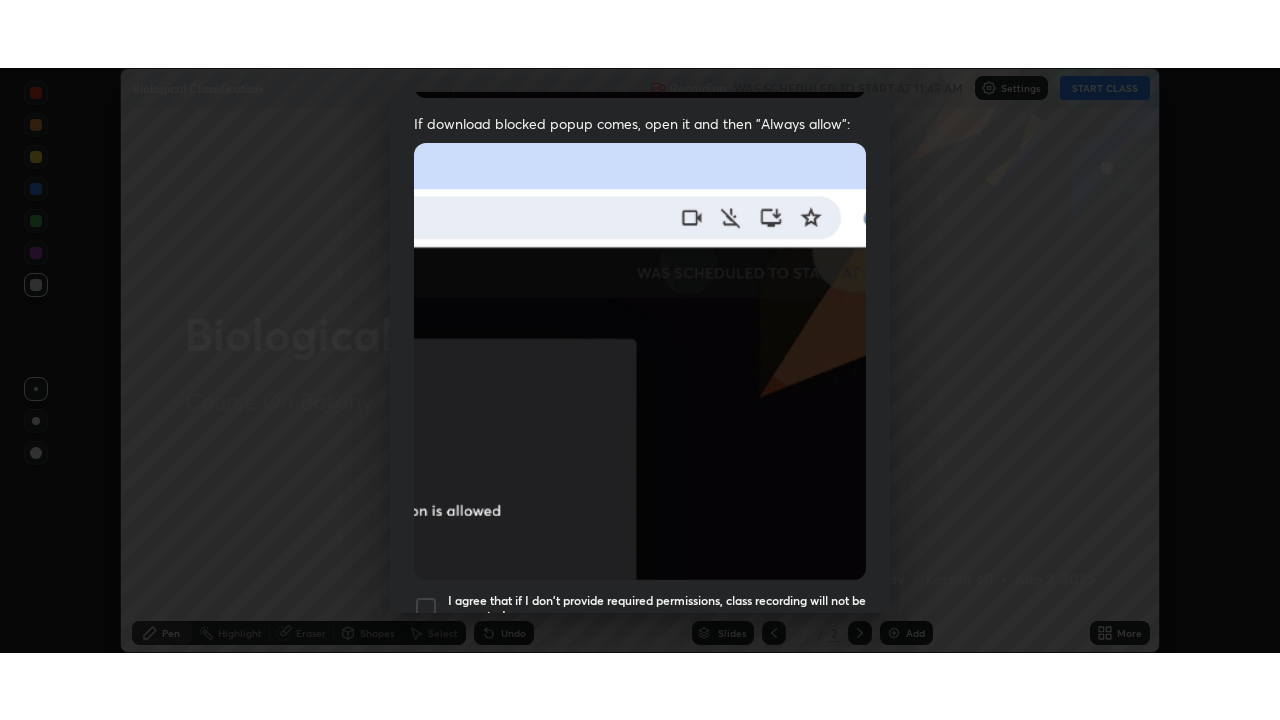 scroll, scrollTop: 479, scrollLeft: 0, axis: vertical 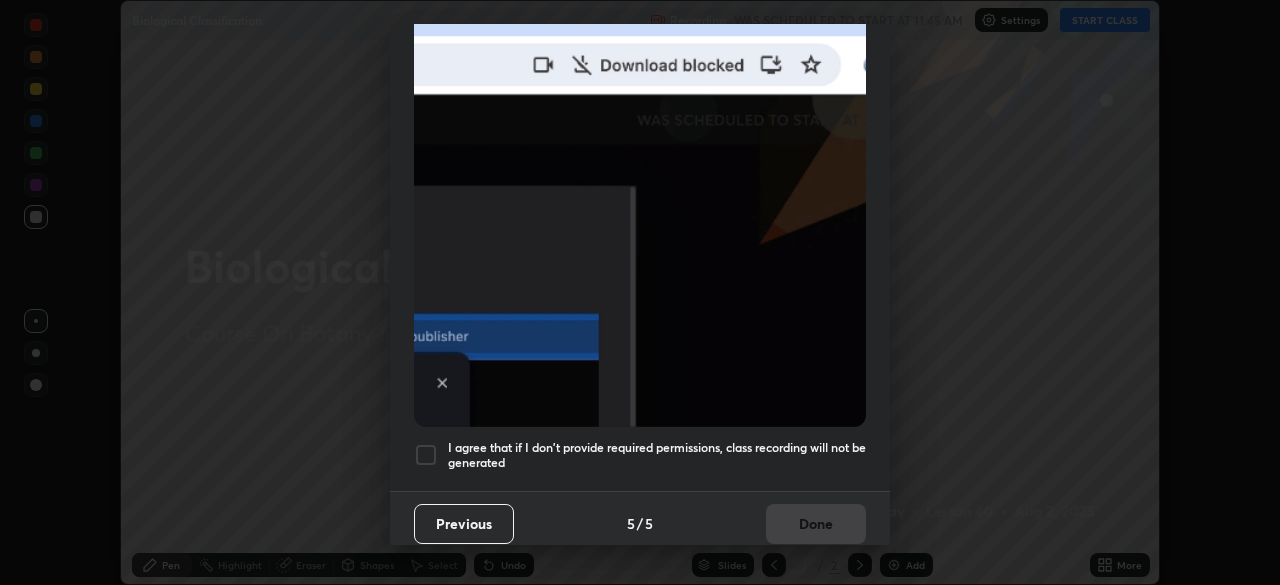click at bounding box center (426, 455) 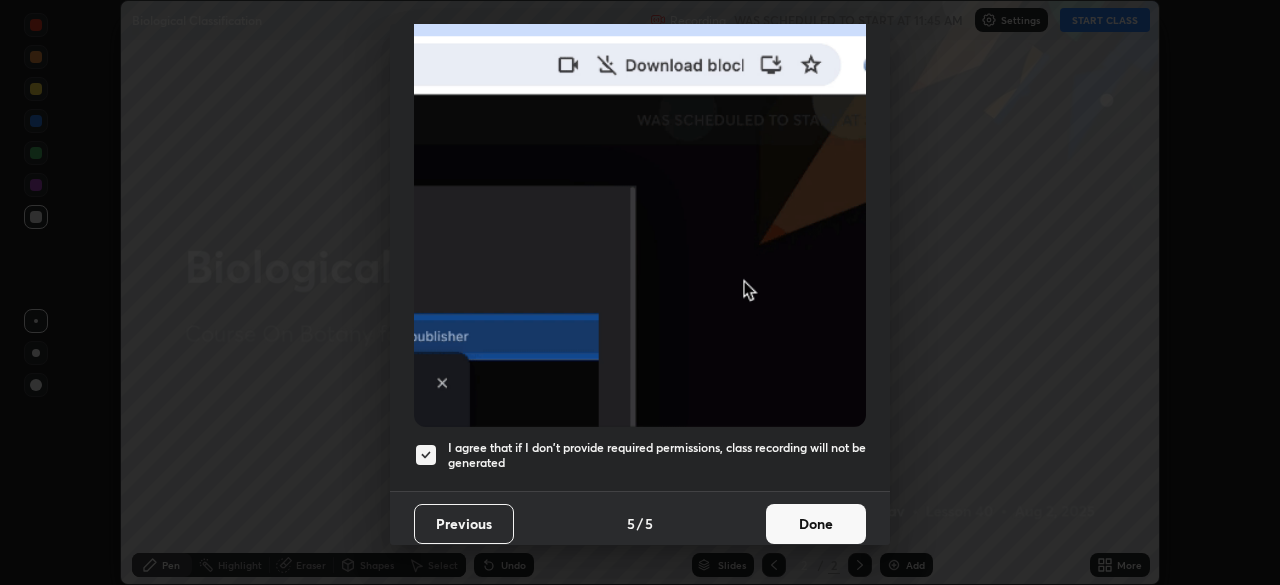 click on "Done" at bounding box center [816, 524] 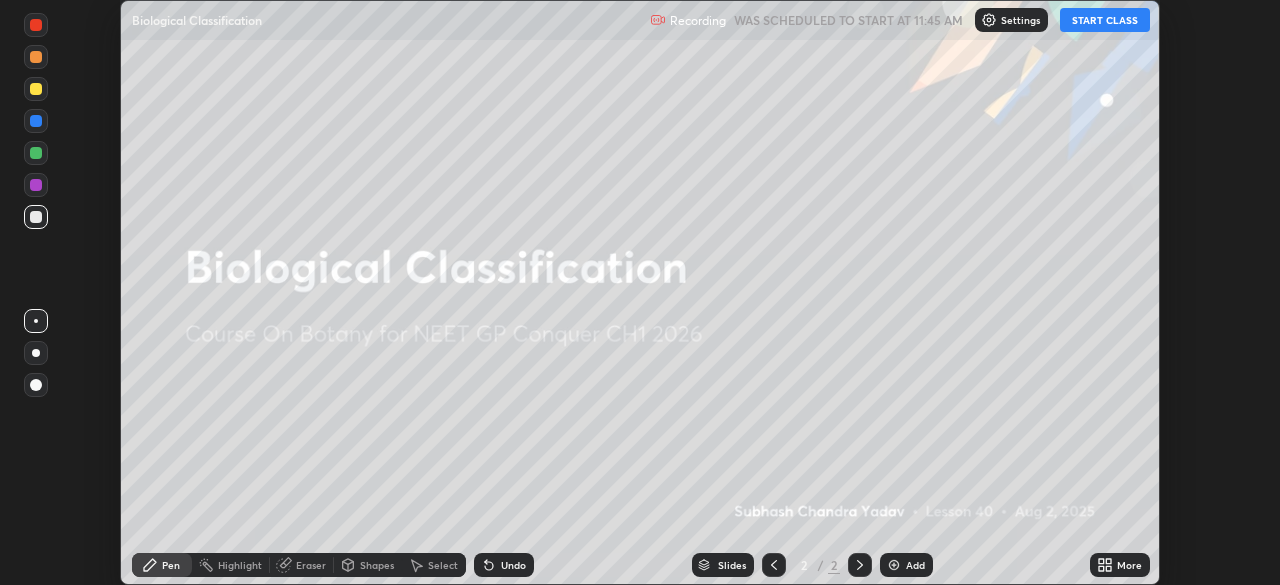 click on "START CLASS" at bounding box center [1105, 20] 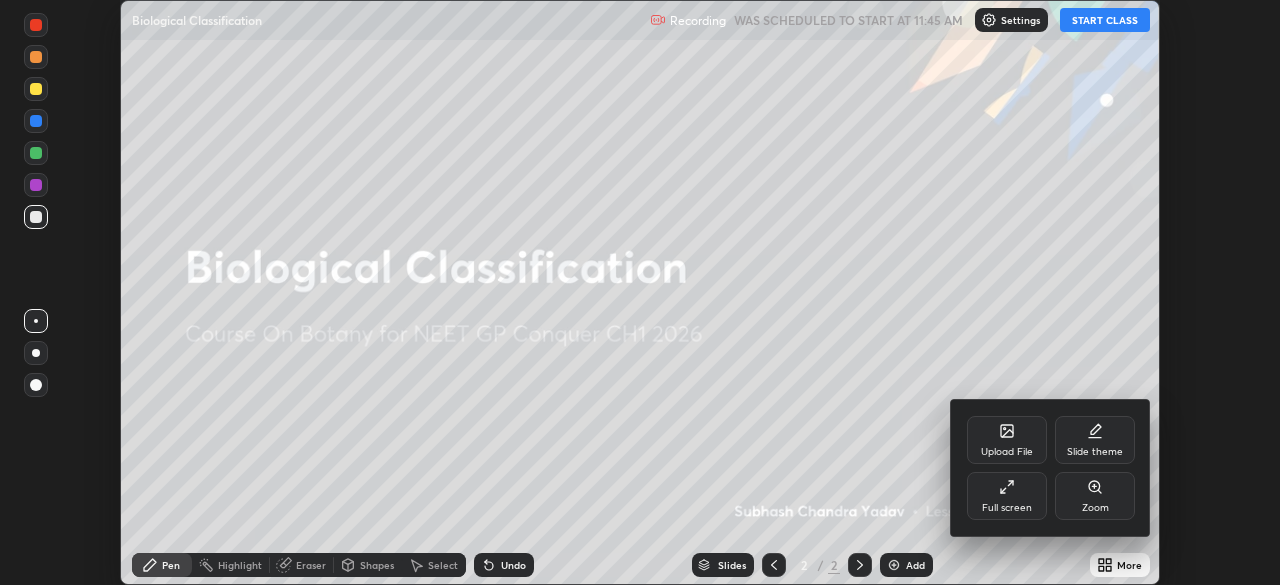 click 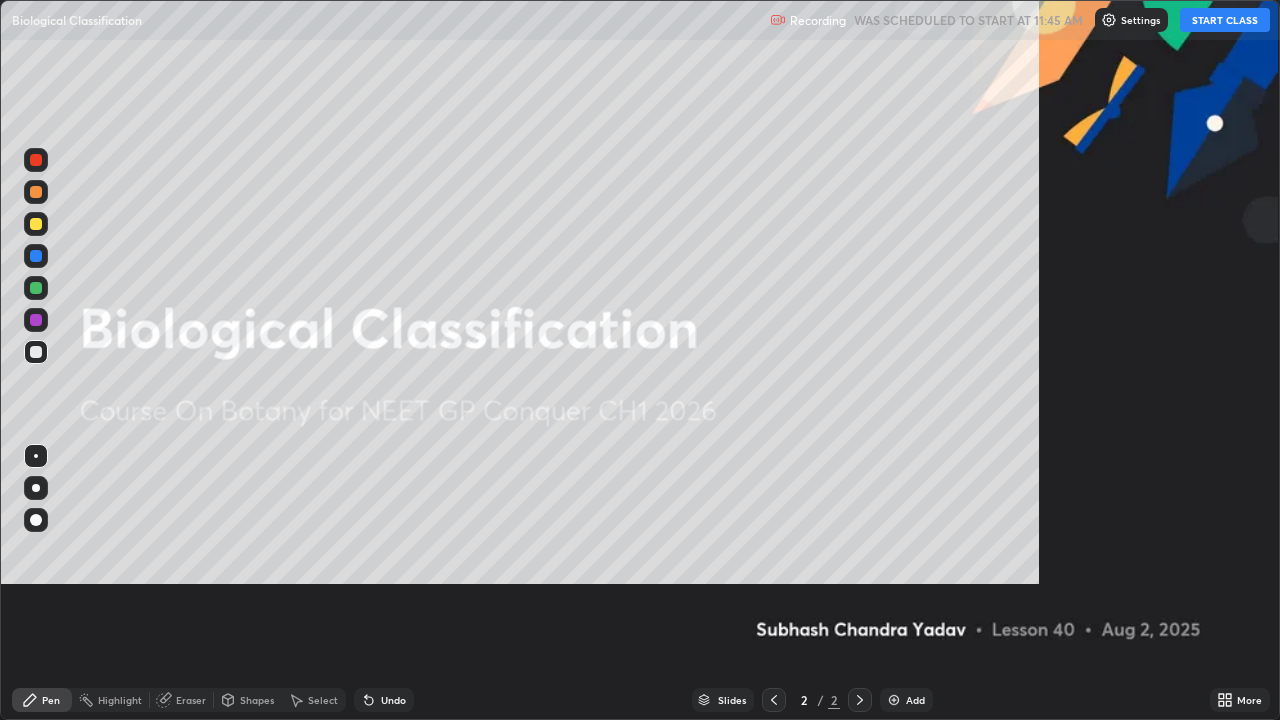 scroll, scrollTop: 99280, scrollLeft: 98720, axis: both 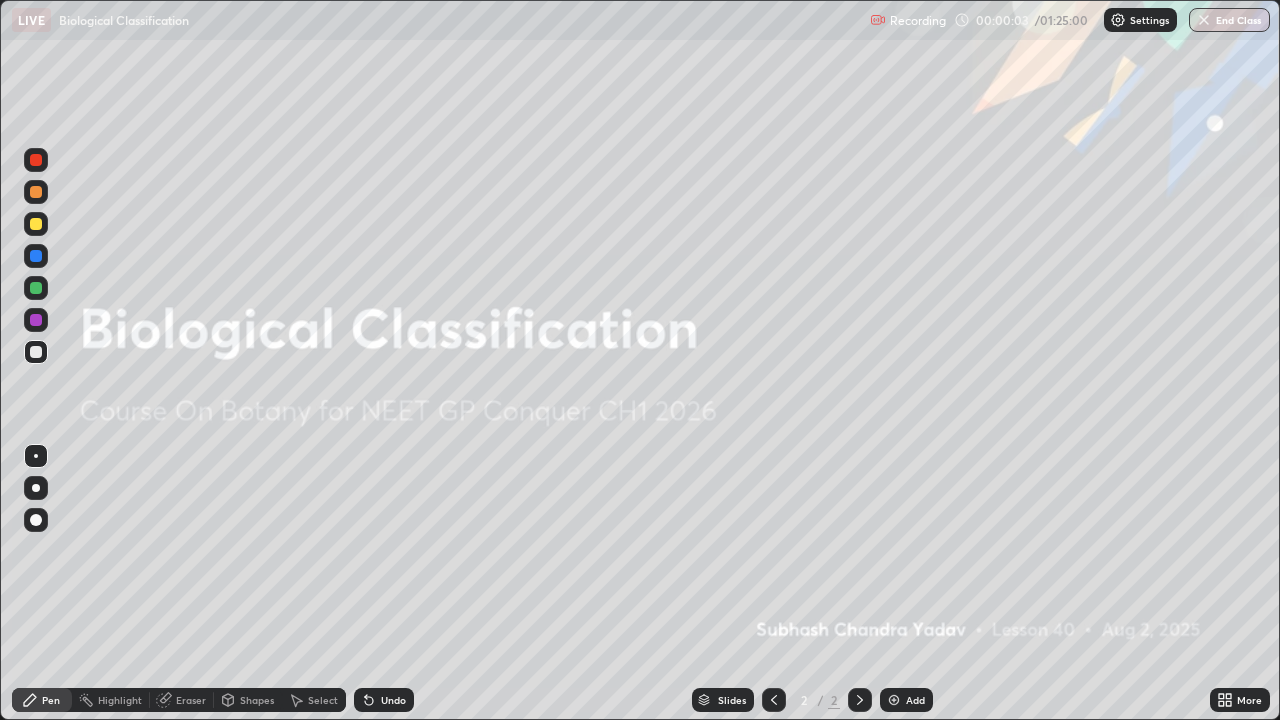click at bounding box center [894, 700] 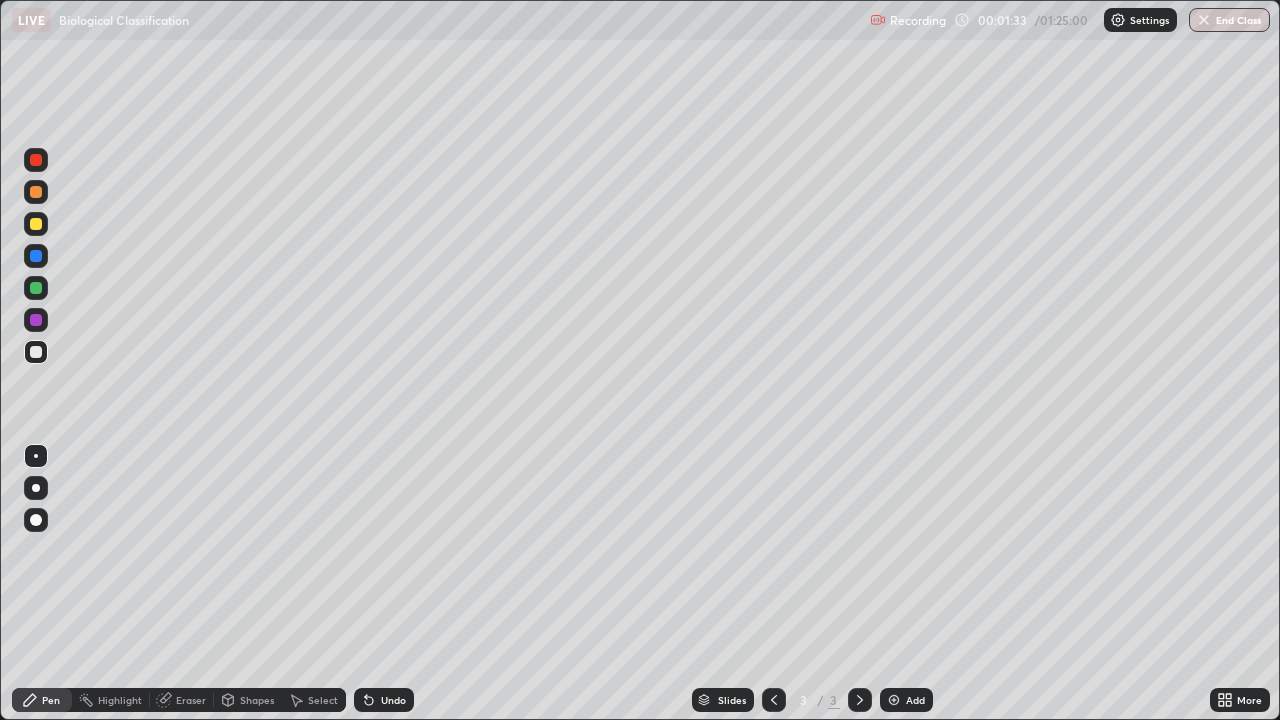 click on "Eraser" at bounding box center (182, 700) 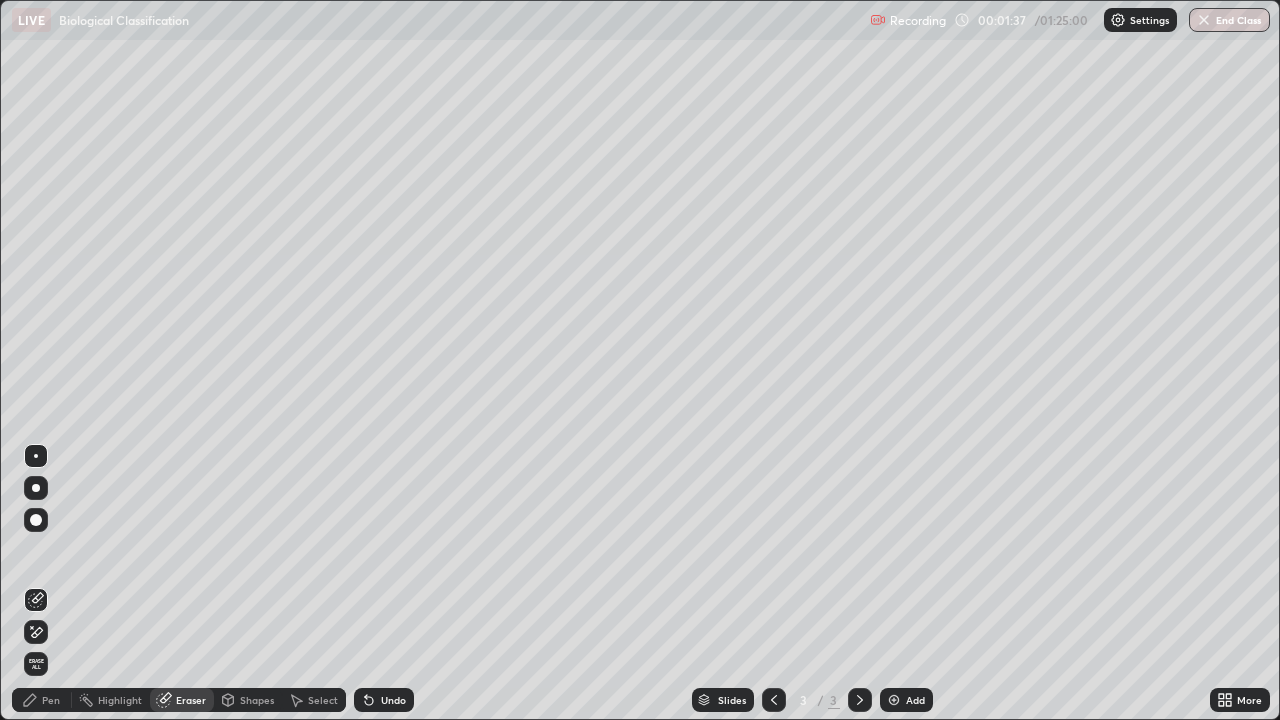 click on "Pen" at bounding box center [51, 700] 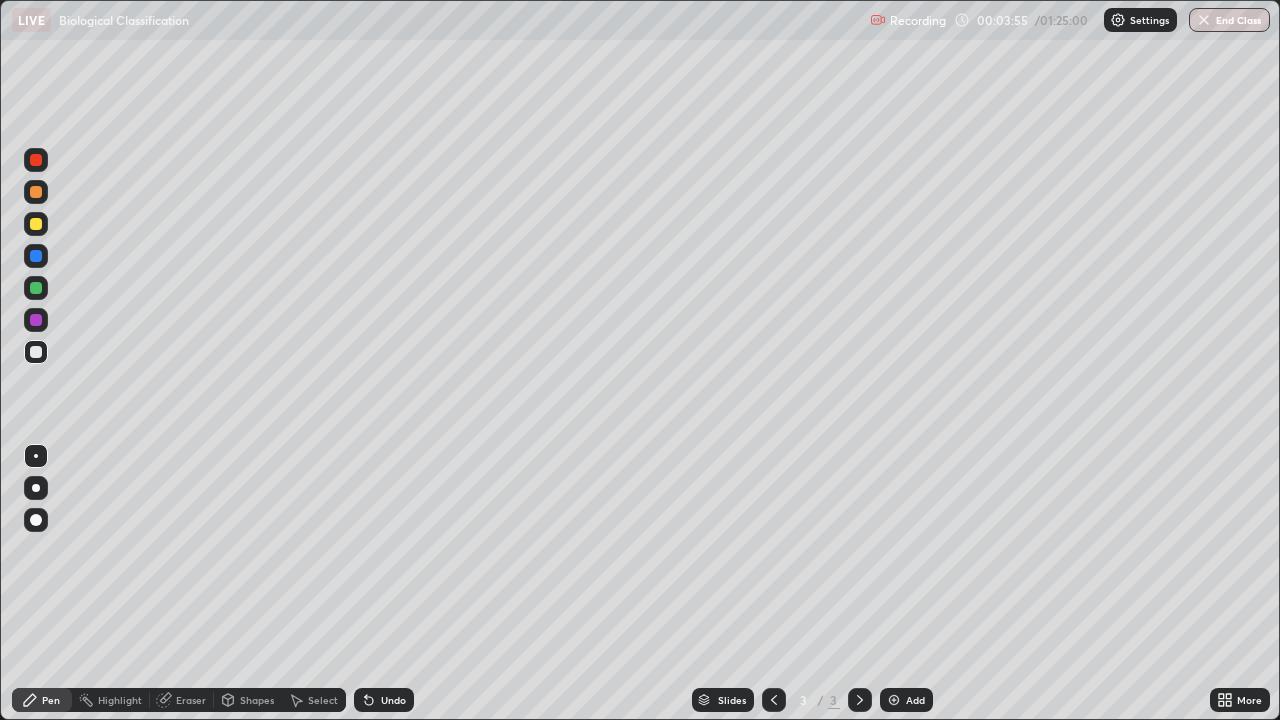 click at bounding box center [894, 700] 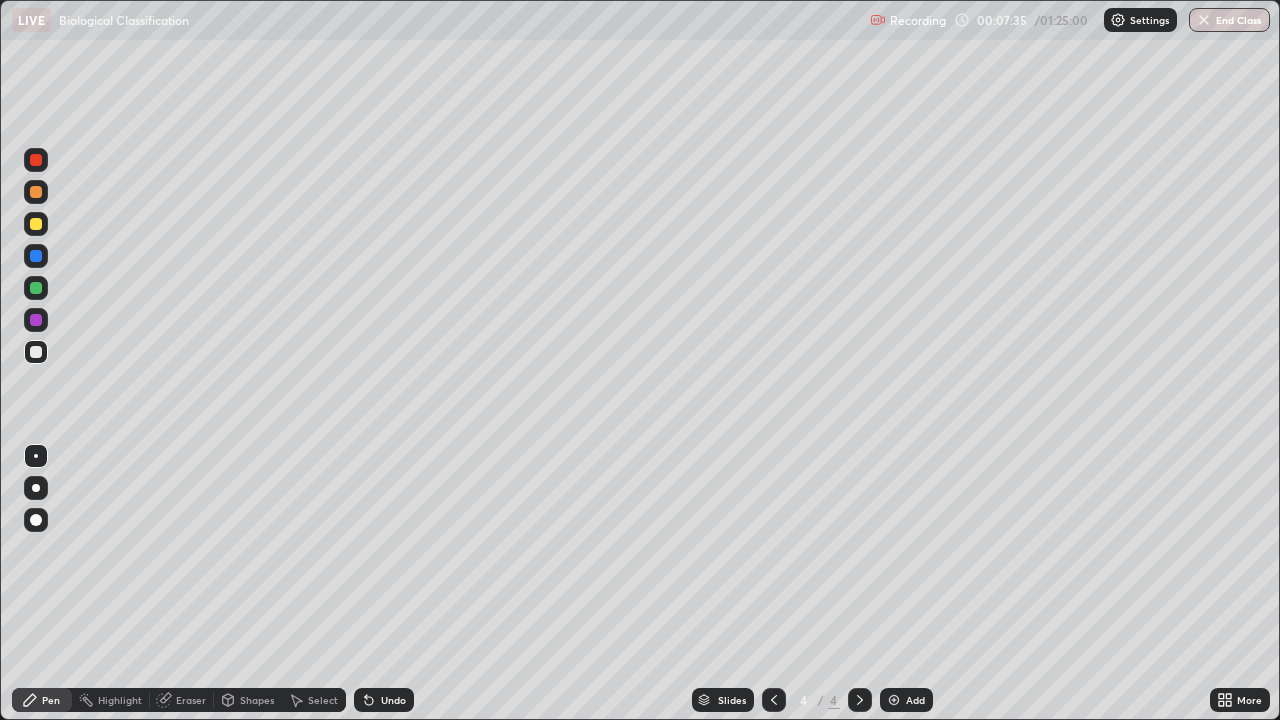 click at bounding box center (894, 700) 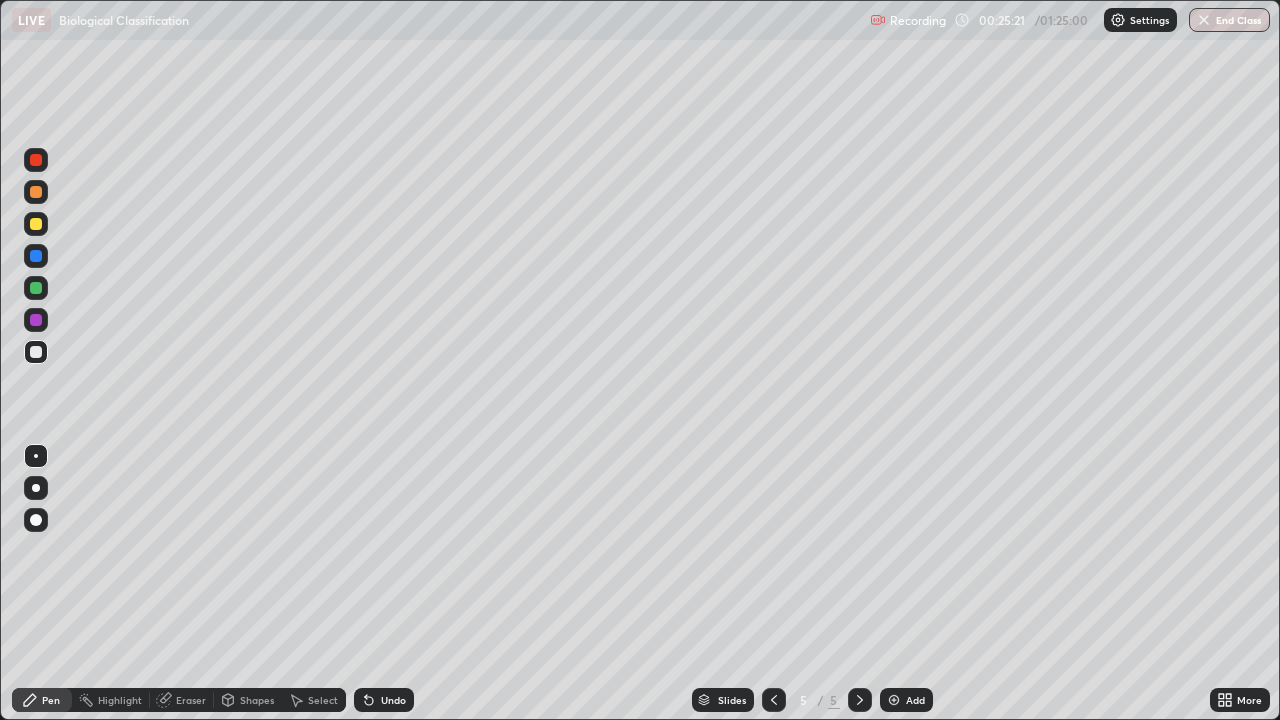 click at bounding box center (894, 700) 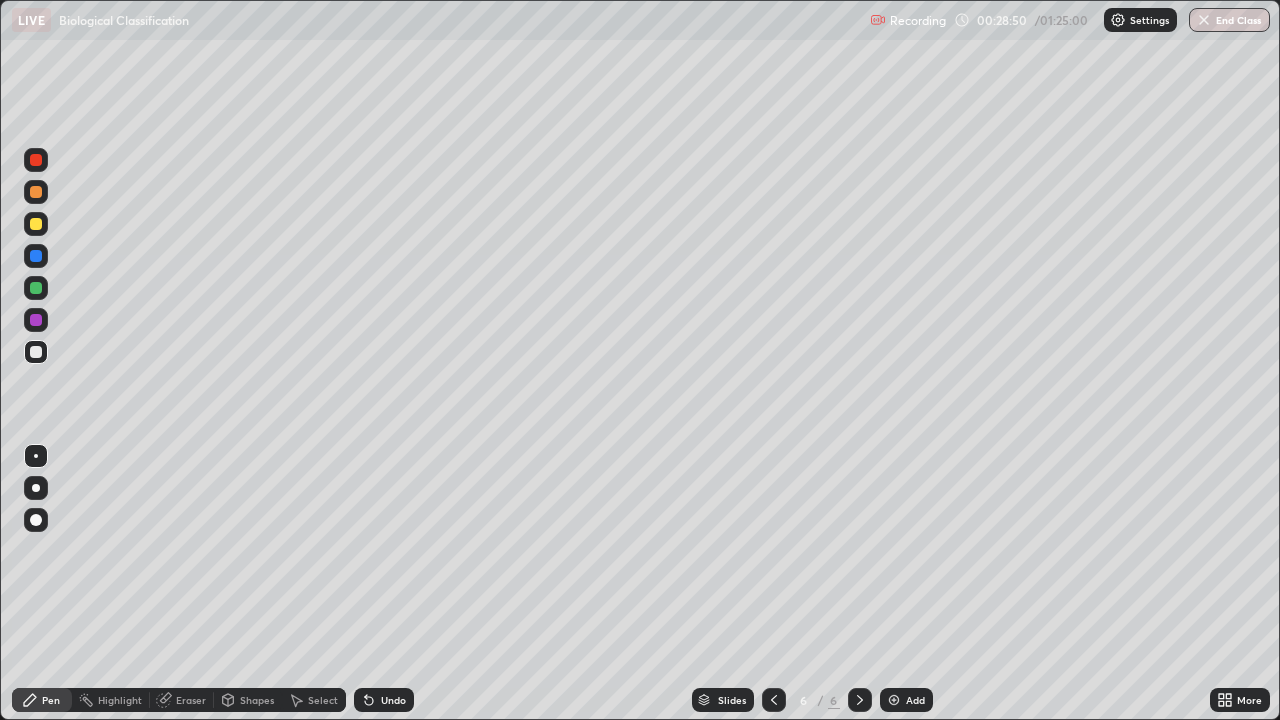 click at bounding box center [894, 700] 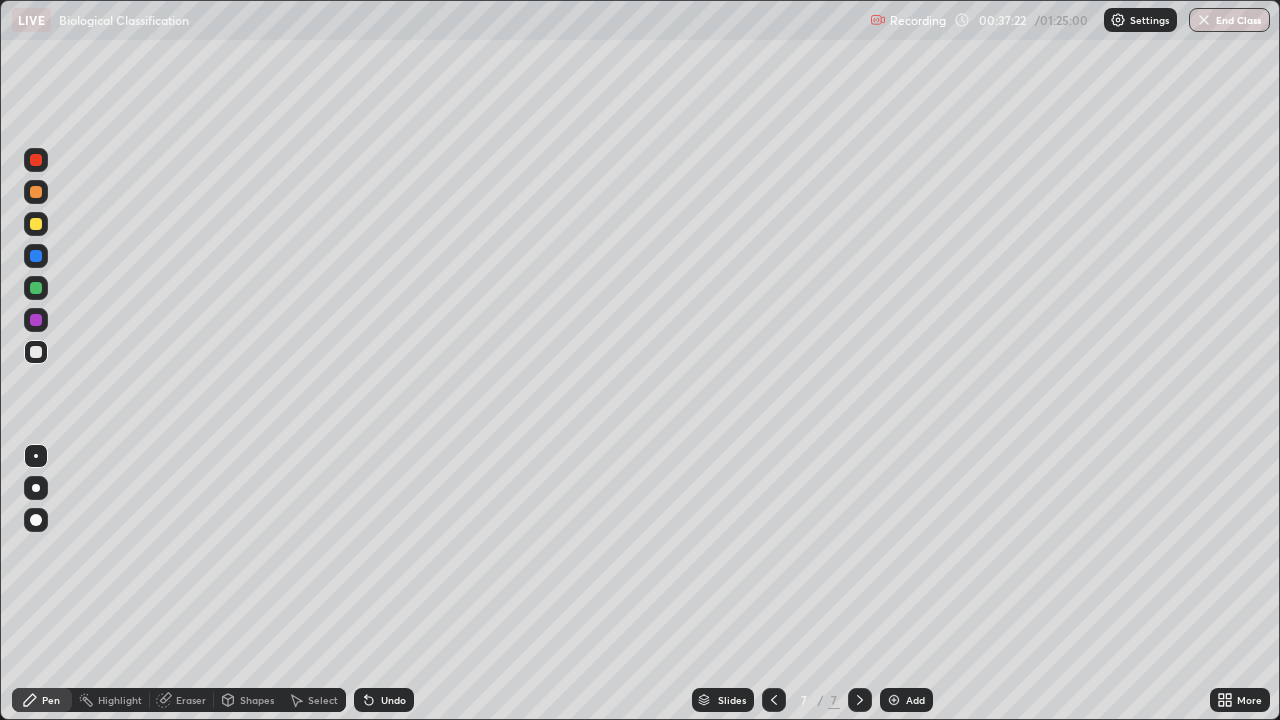 click at bounding box center (894, 700) 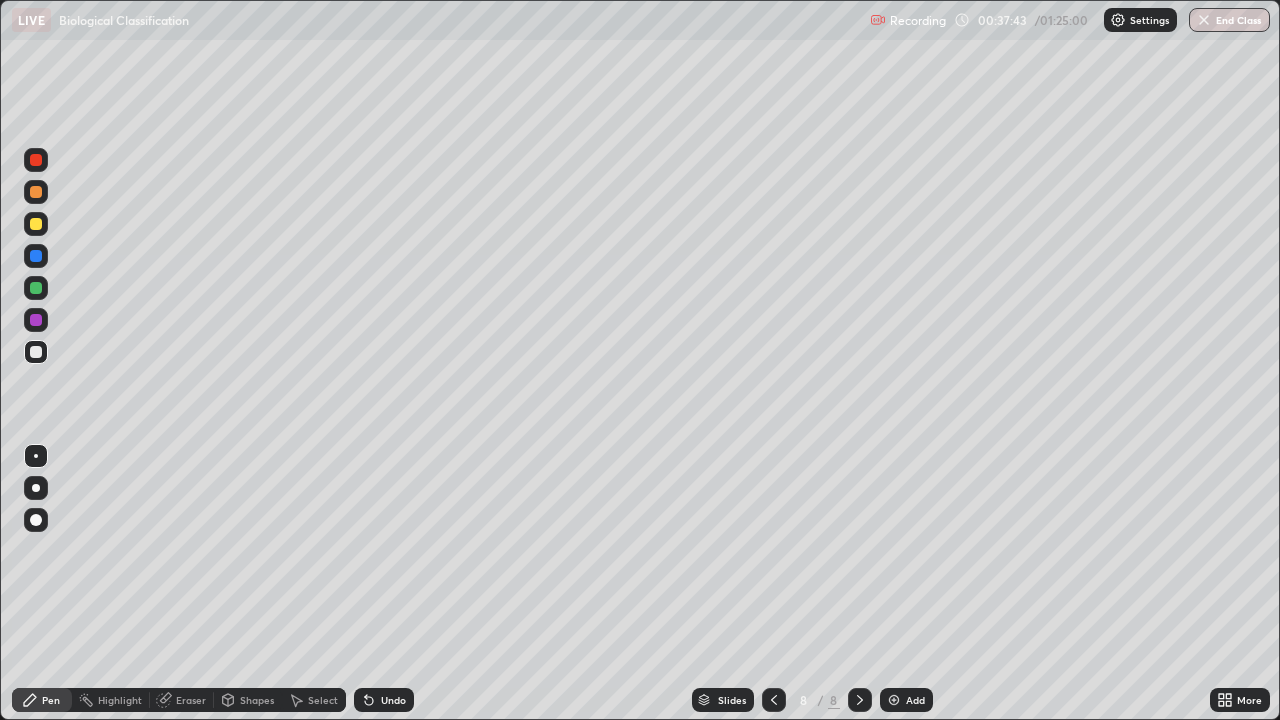 click at bounding box center [36, 288] 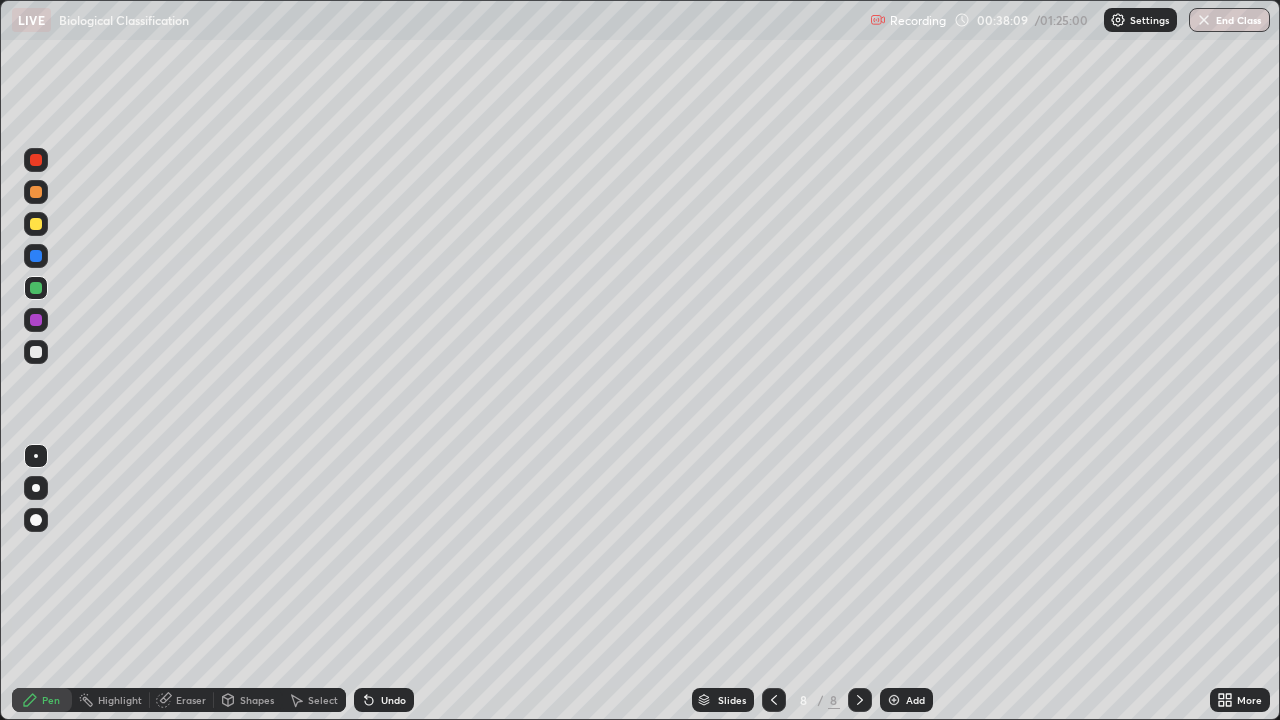 click at bounding box center (36, 224) 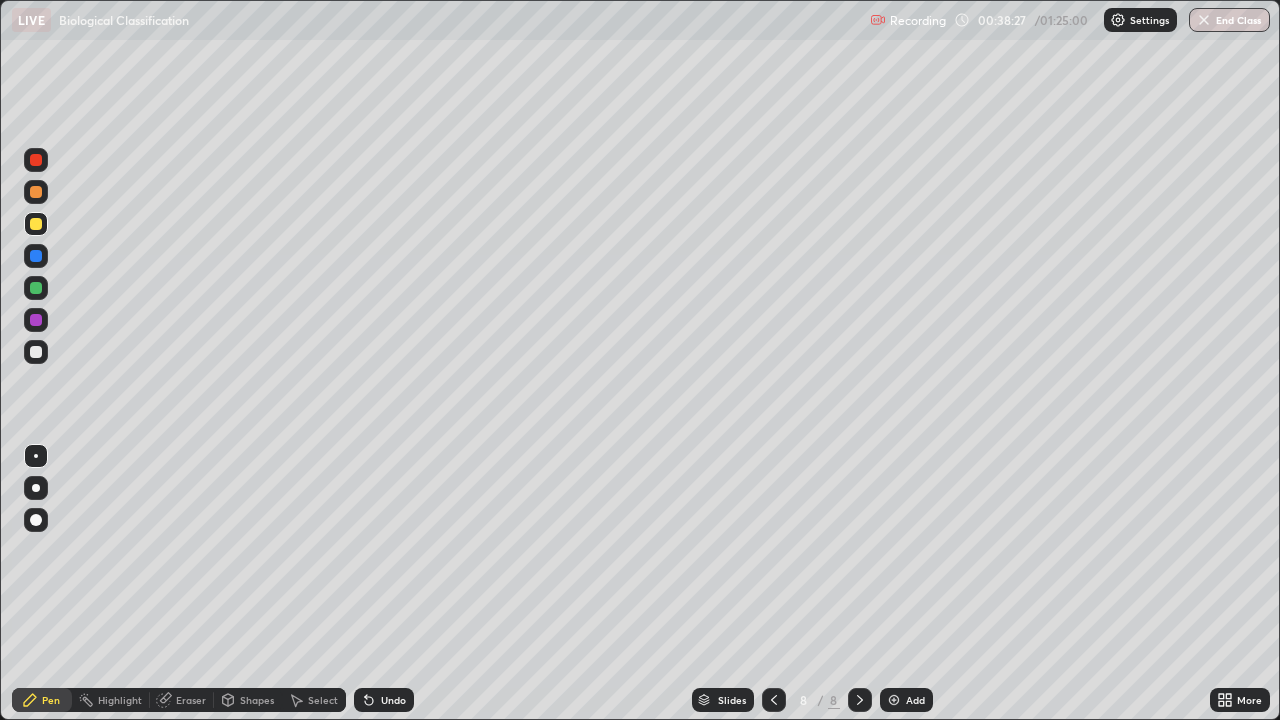click at bounding box center (36, 352) 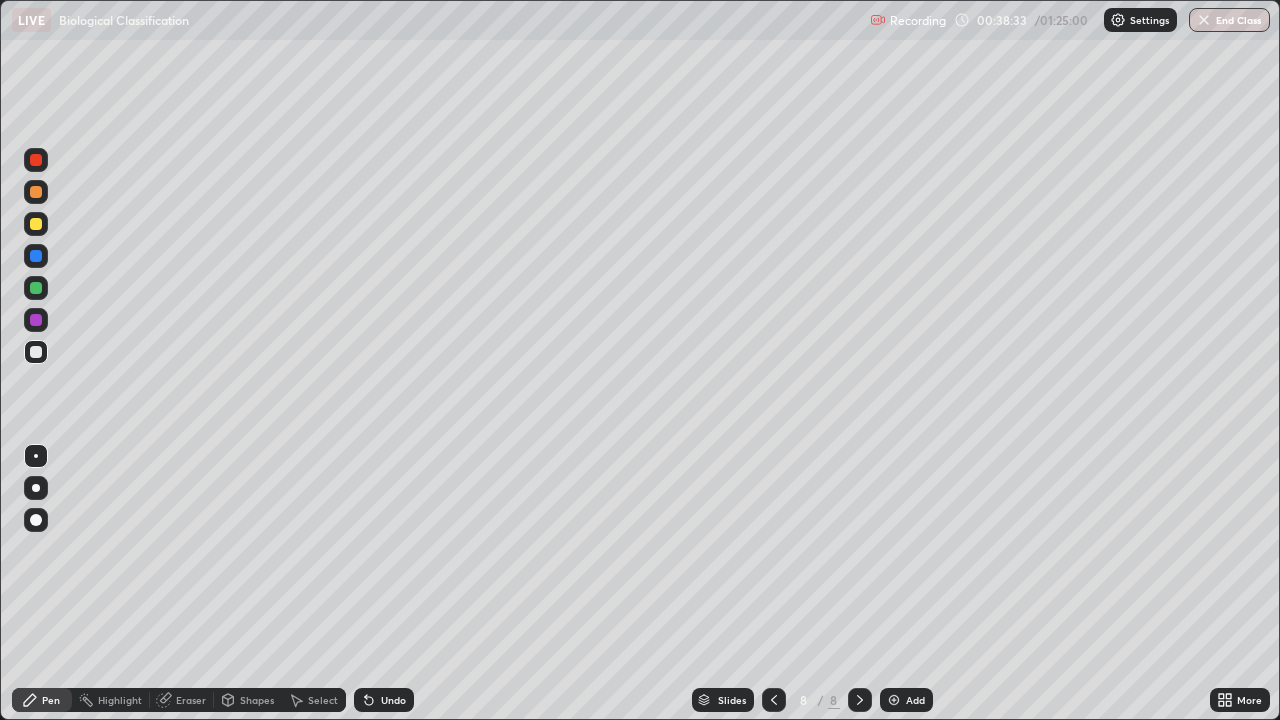 click at bounding box center (36, 288) 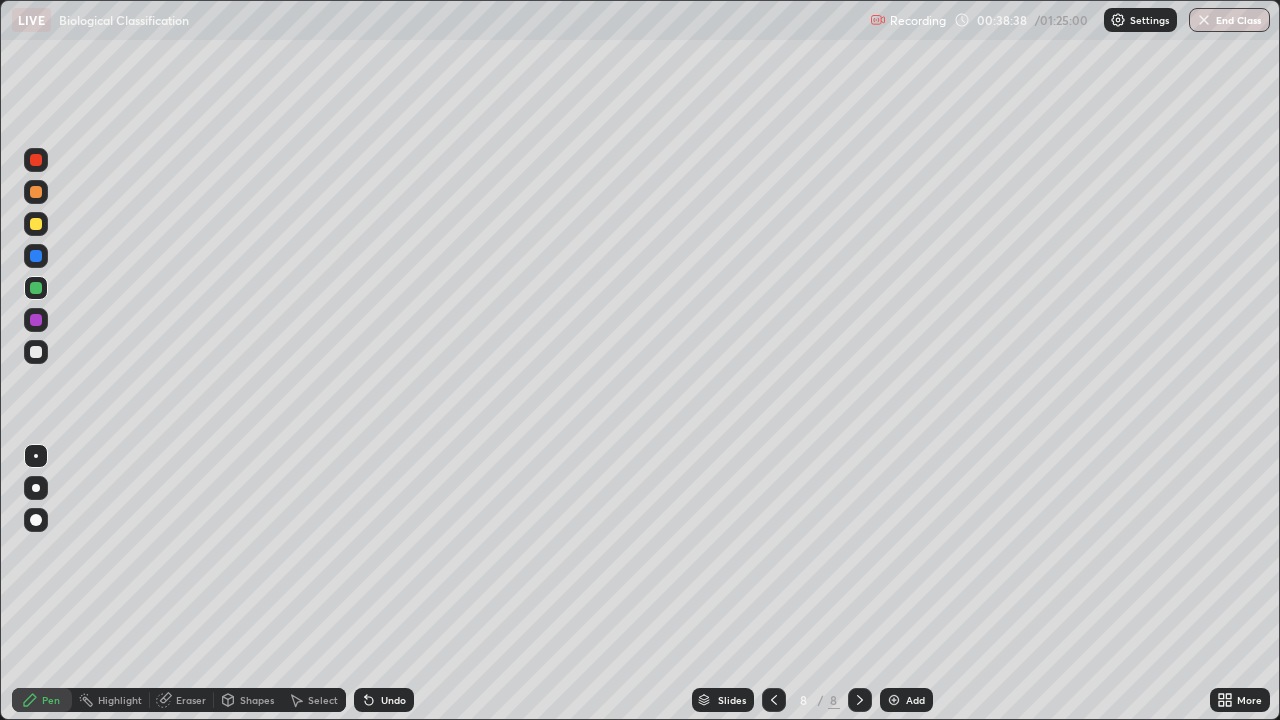 click at bounding box center (36, 224) 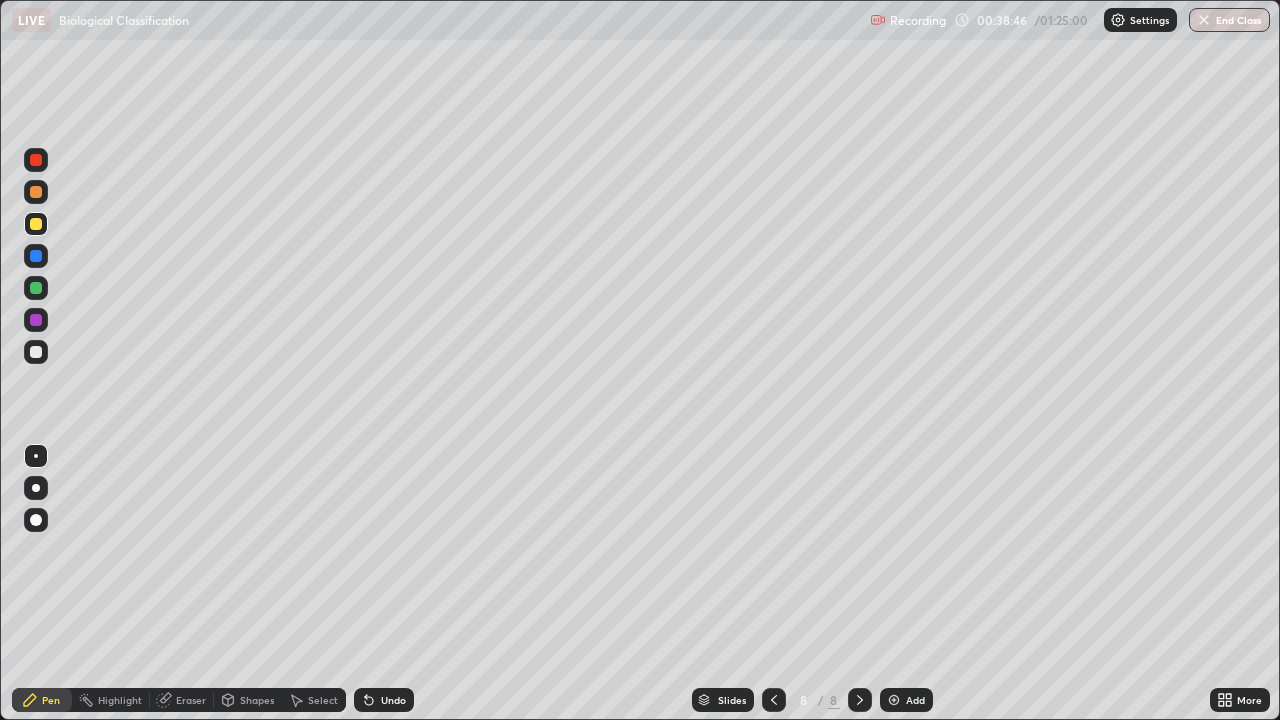 click at bounding box center (36, 352) 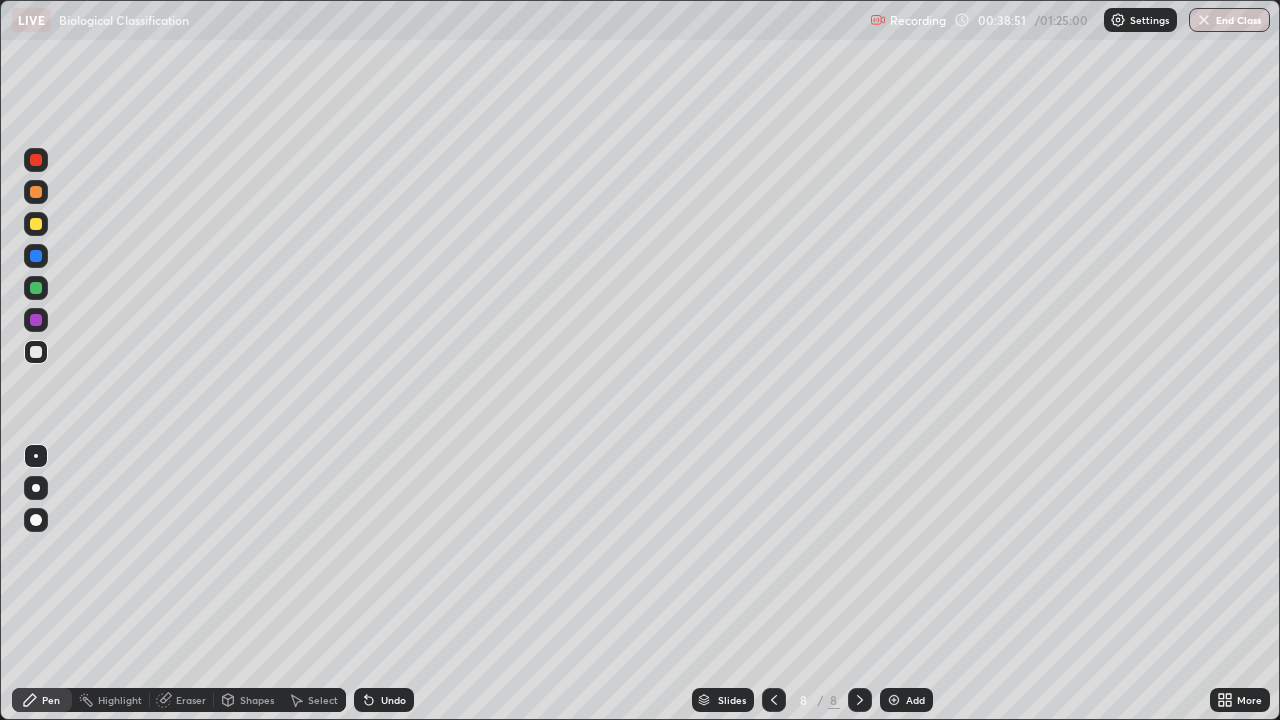 click at bounding box center (36, 288) 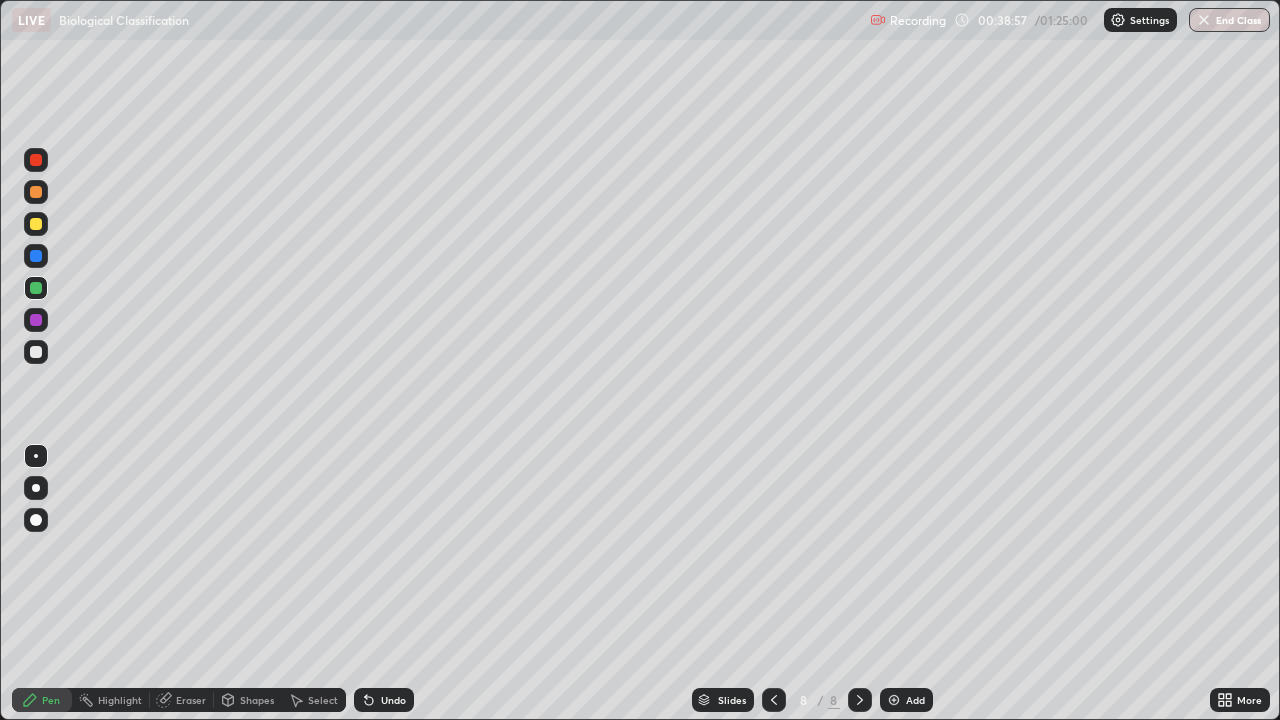 click at bounding box center [36, 224] 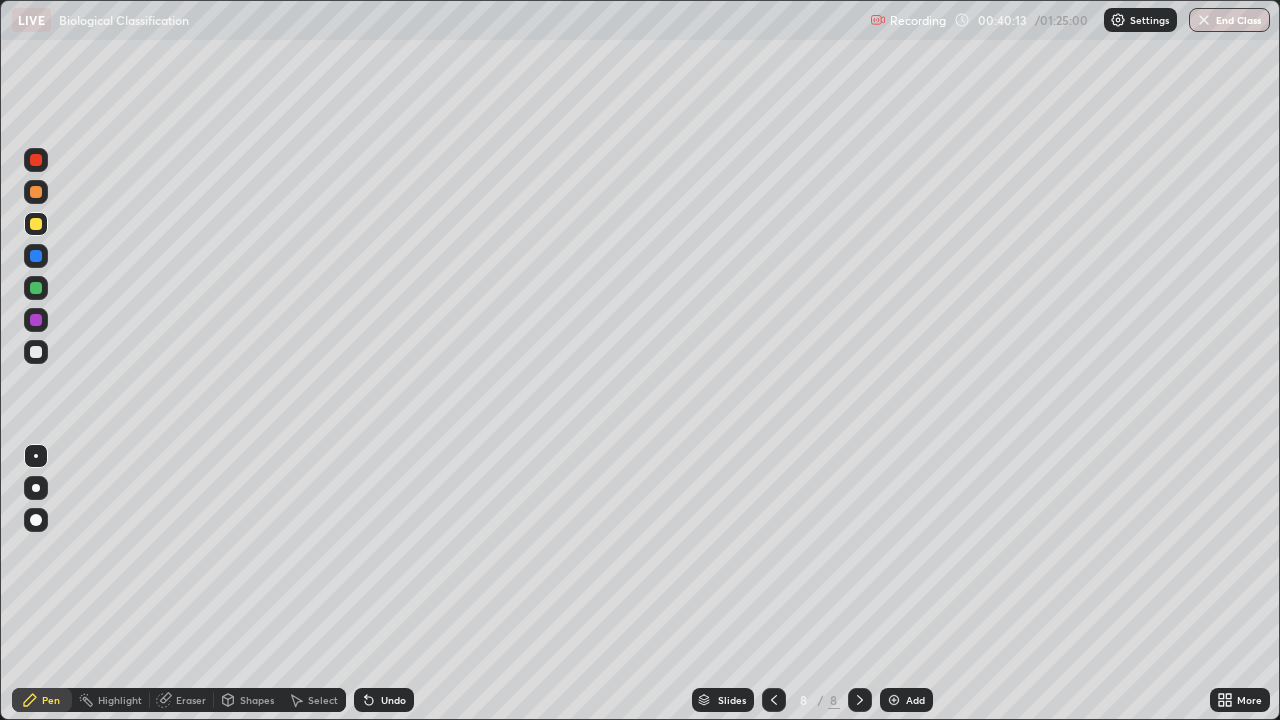 click at bounding box center (36, 320) 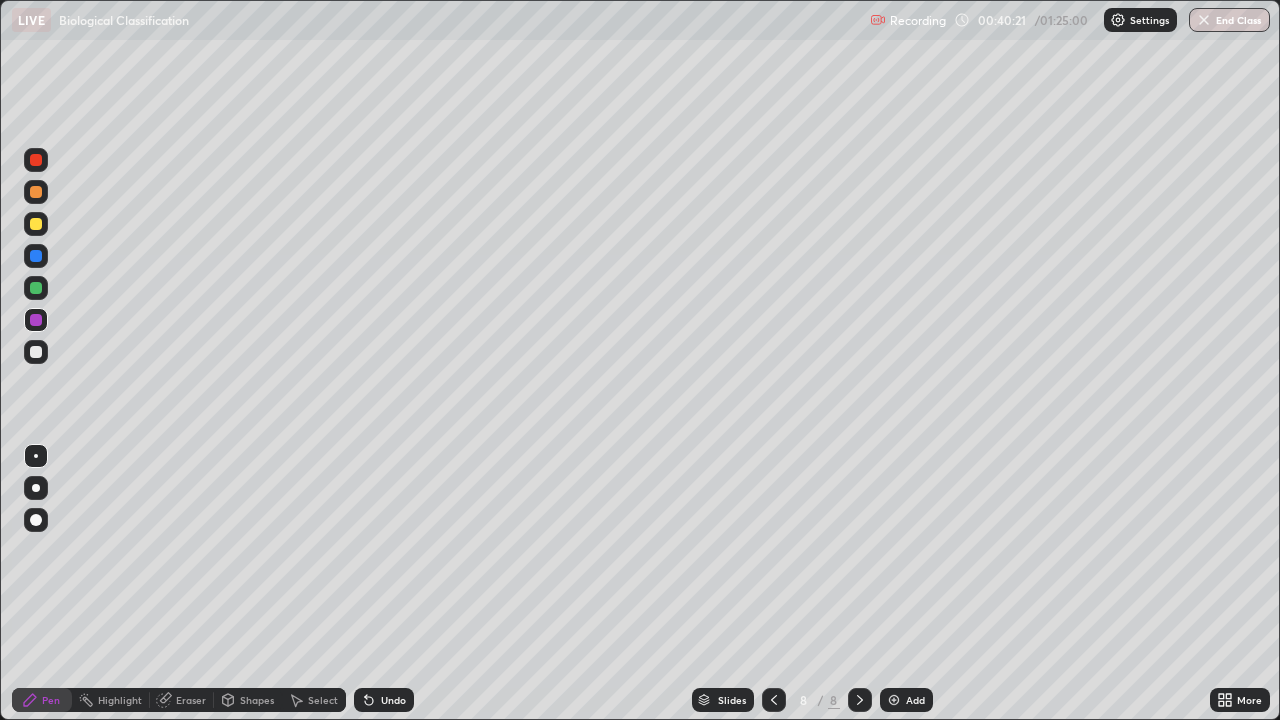 click at bounding box center (36, 352) 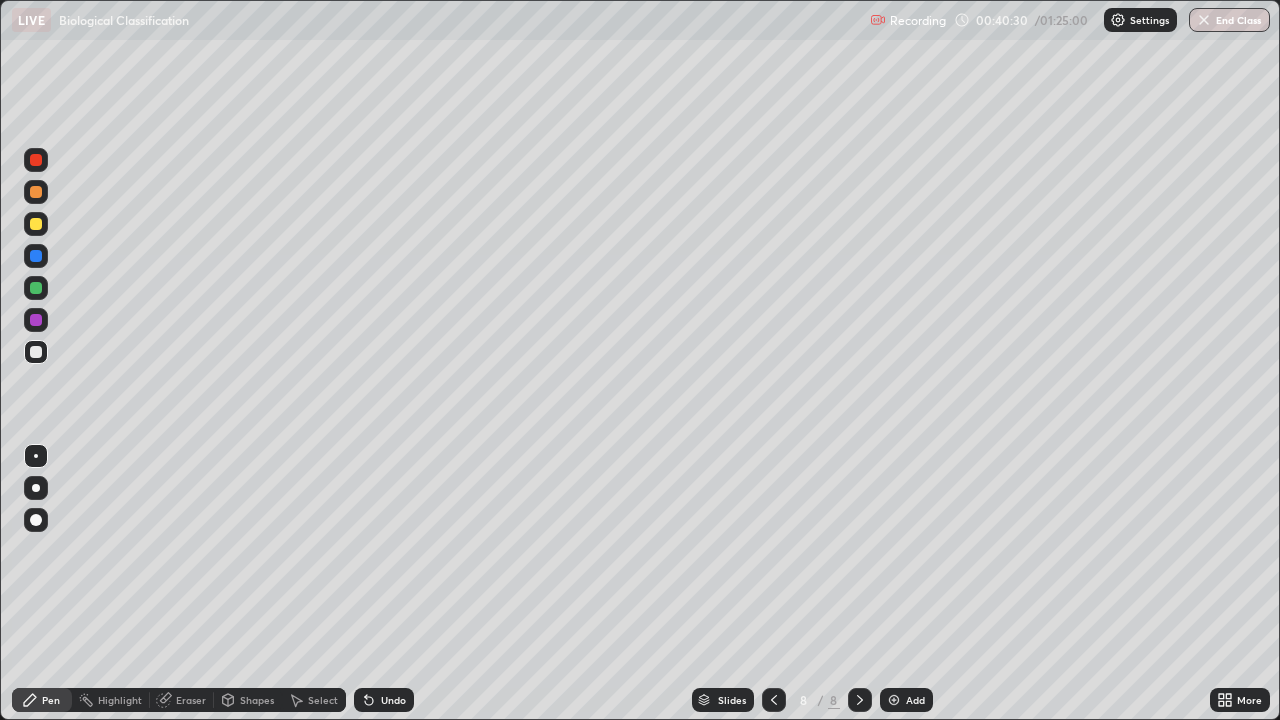 click at bounding box center (36, 288) 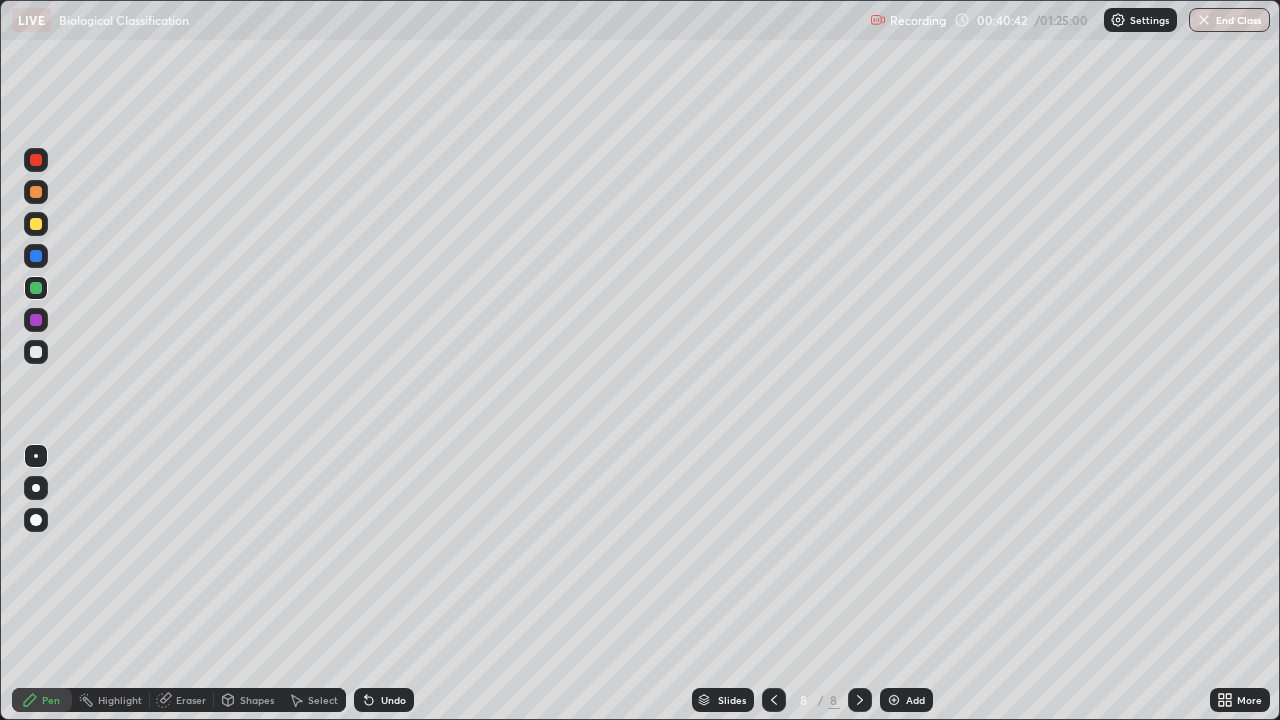click at bounding box center [36, 224] 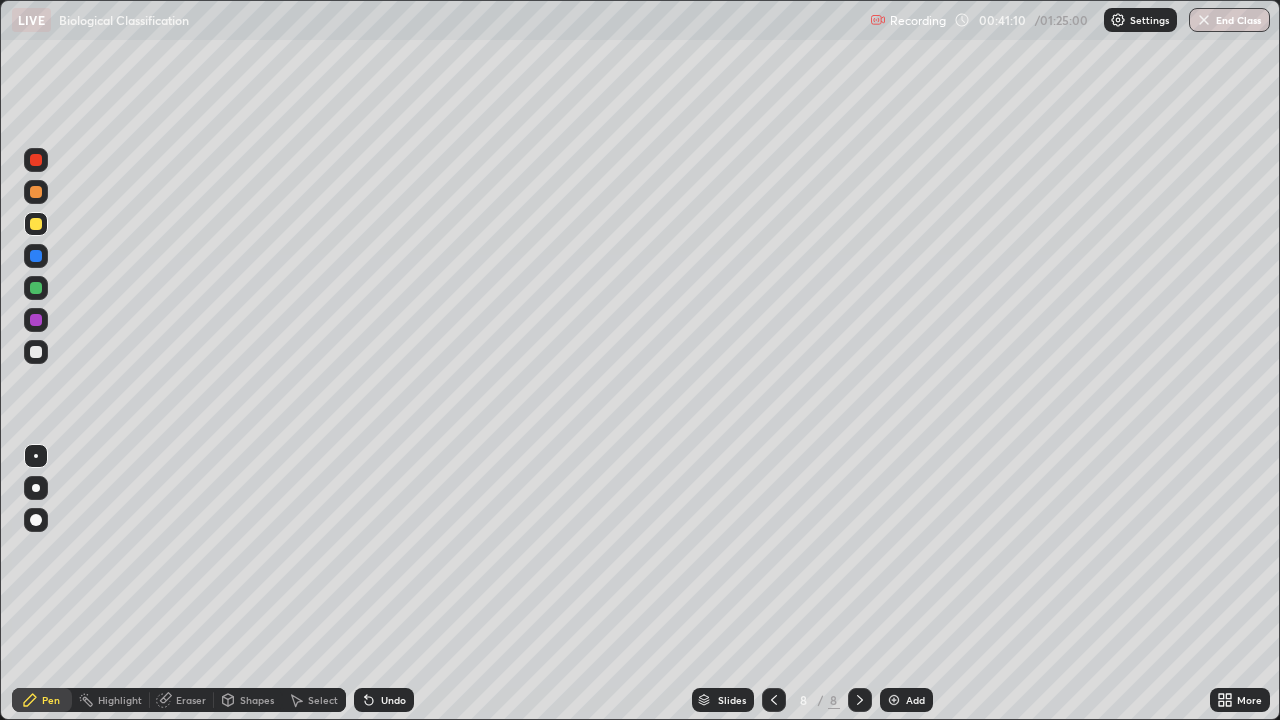 click at bounding box center (36, 352) 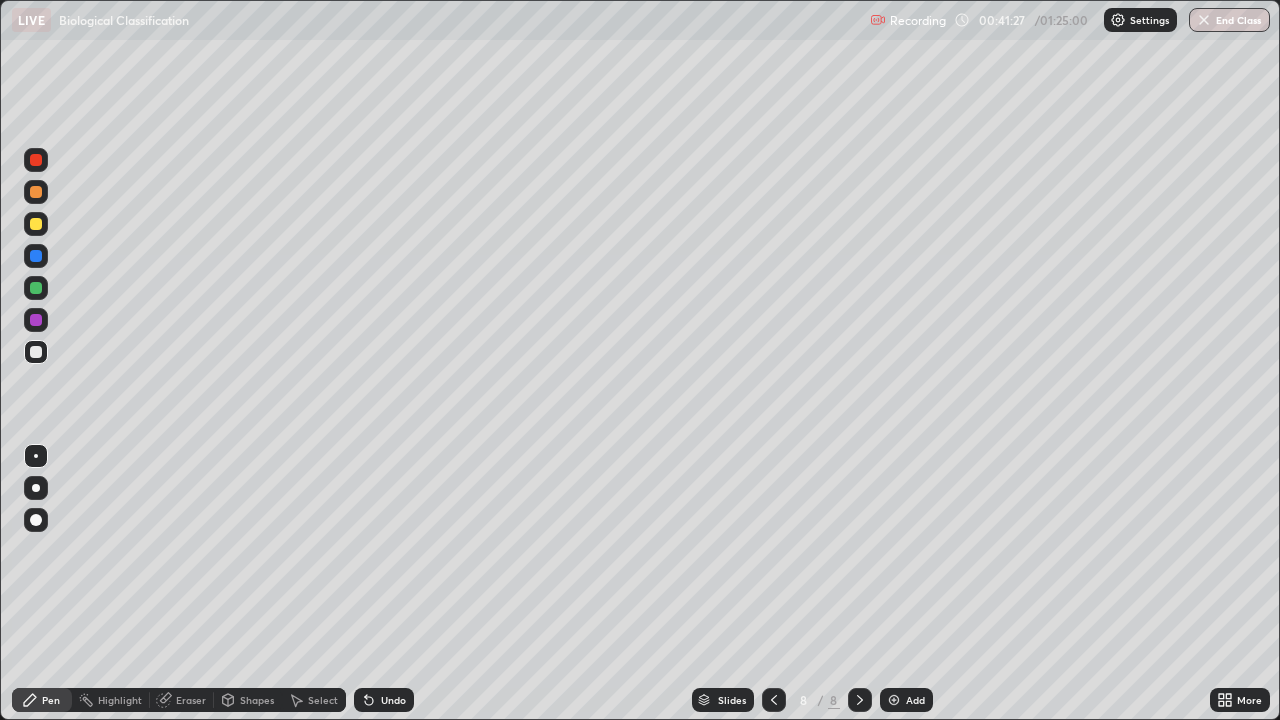 click at bounding box center (36, 288) 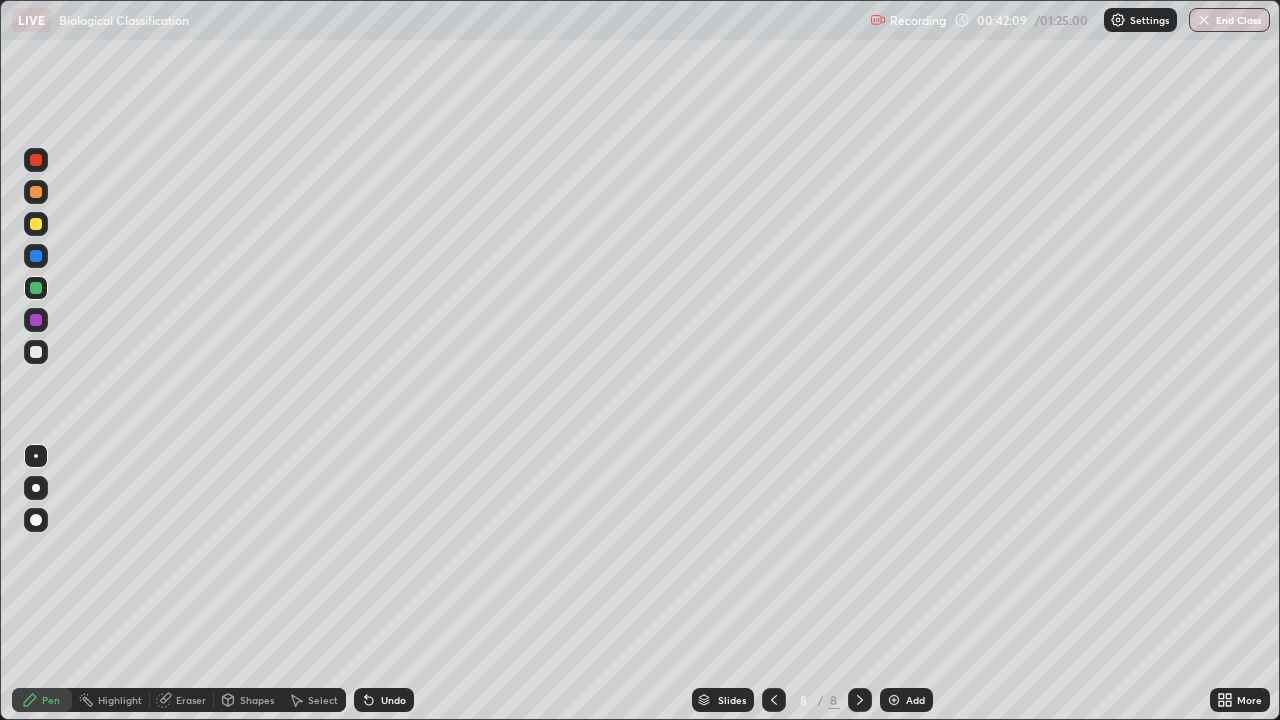 click at bounding box center (36, 160) 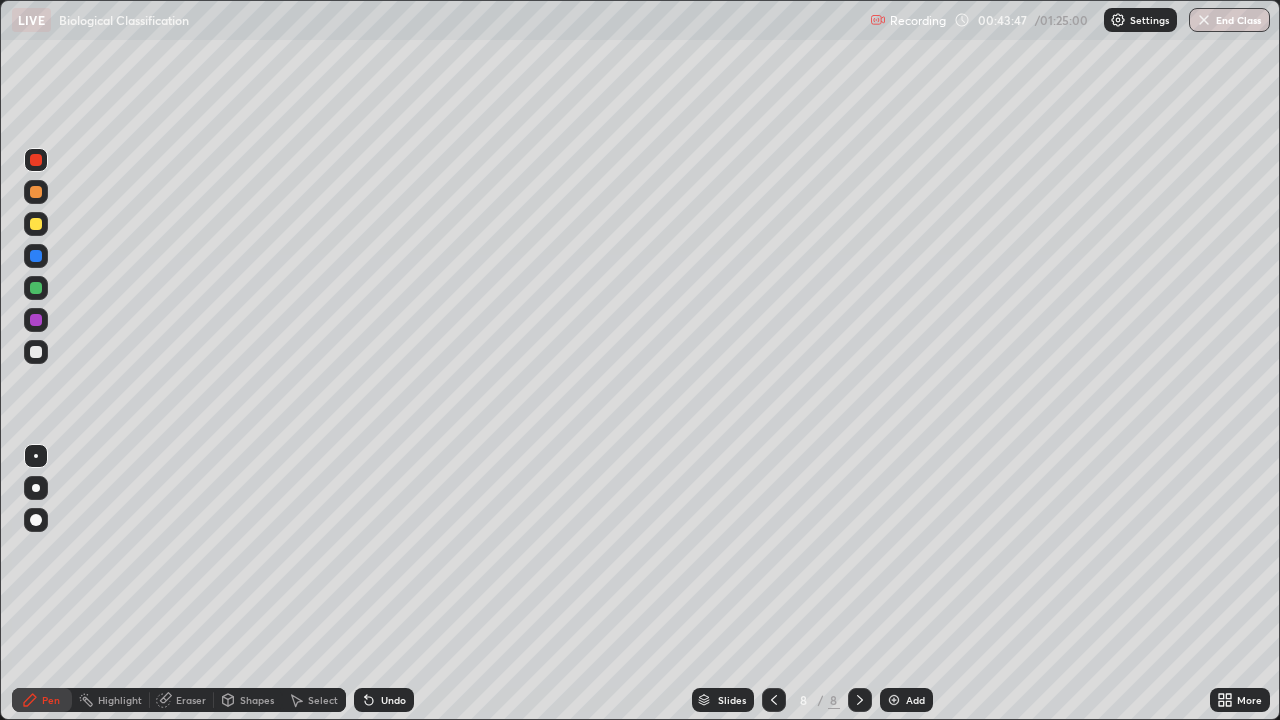 click at bounding box center (894, 700) 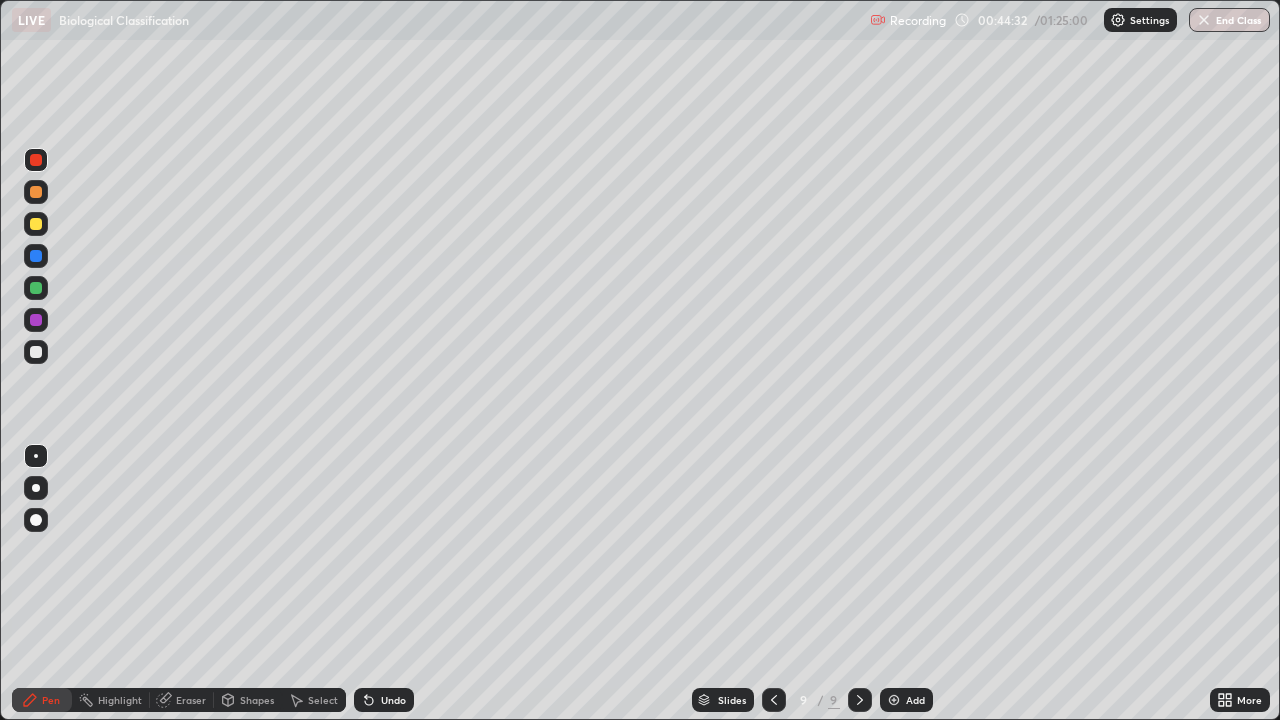 click on "Add" at bounding box center (906, 700) 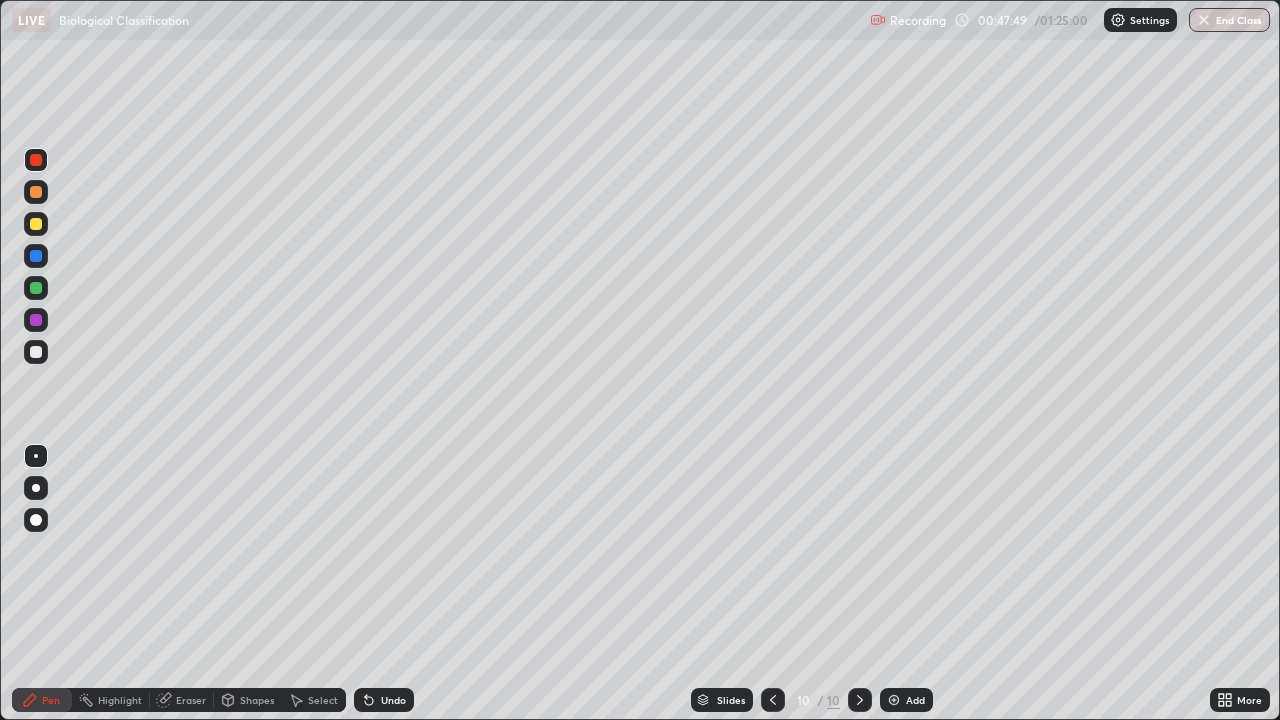 click on "Eraser" at bounding box center (191, 700) 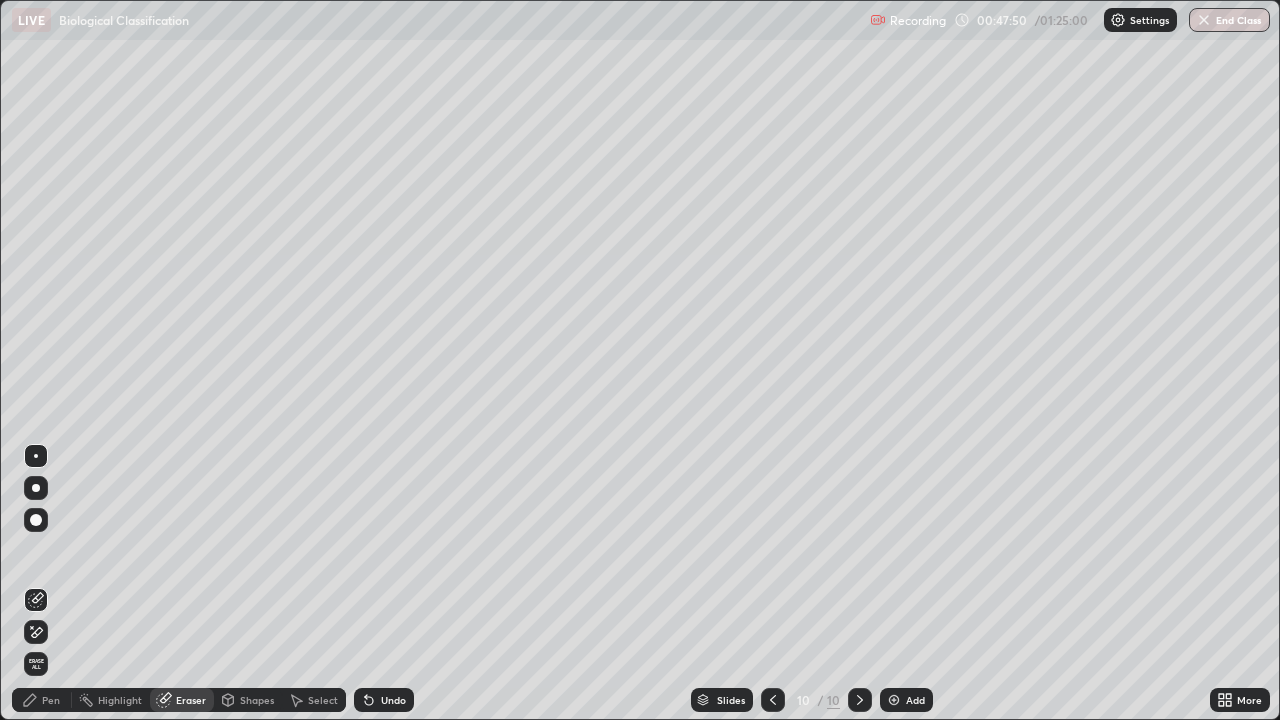 click on "Erase all" at bounding box center (36, 664) 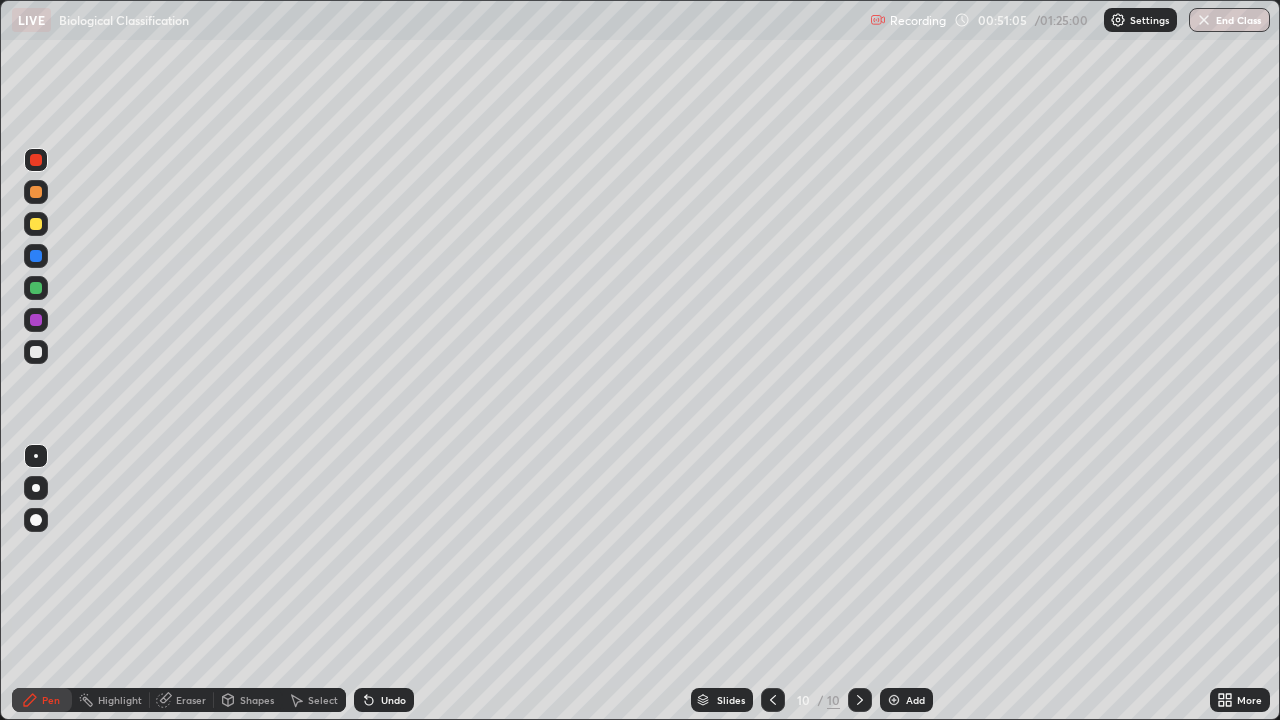 click at bounding box center [894, 700] 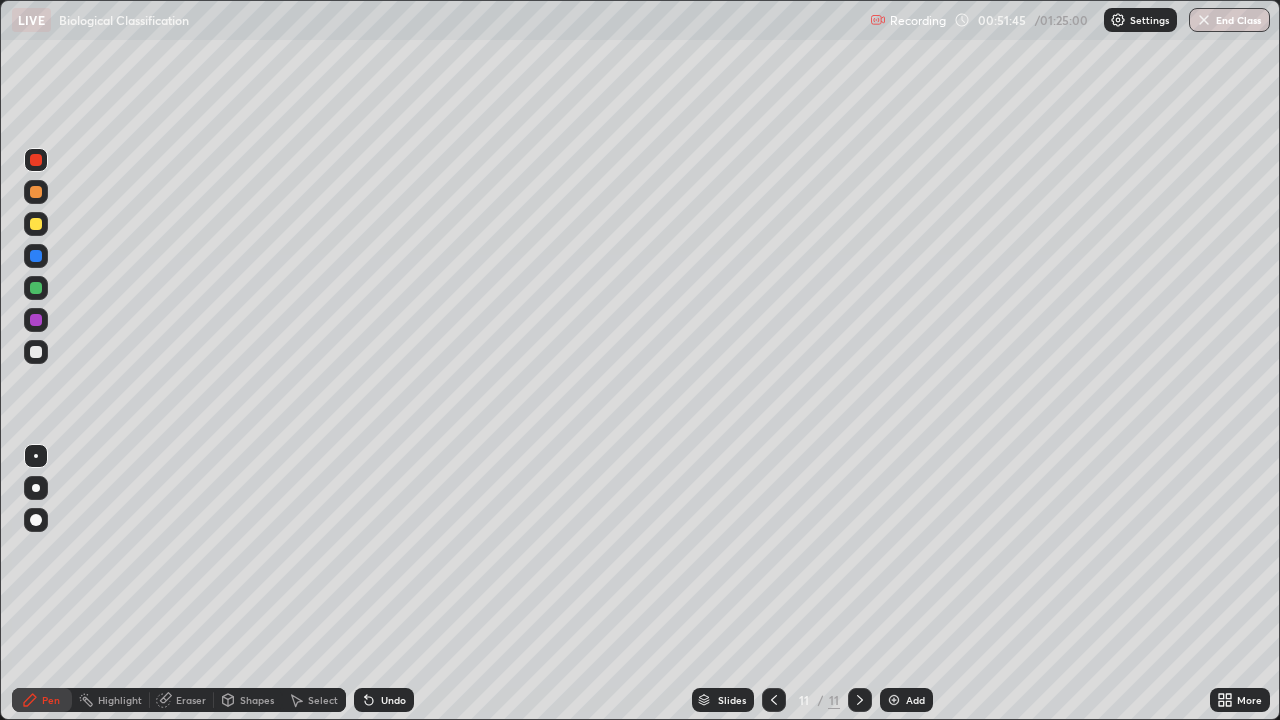 click at bounding box center [36, 288] 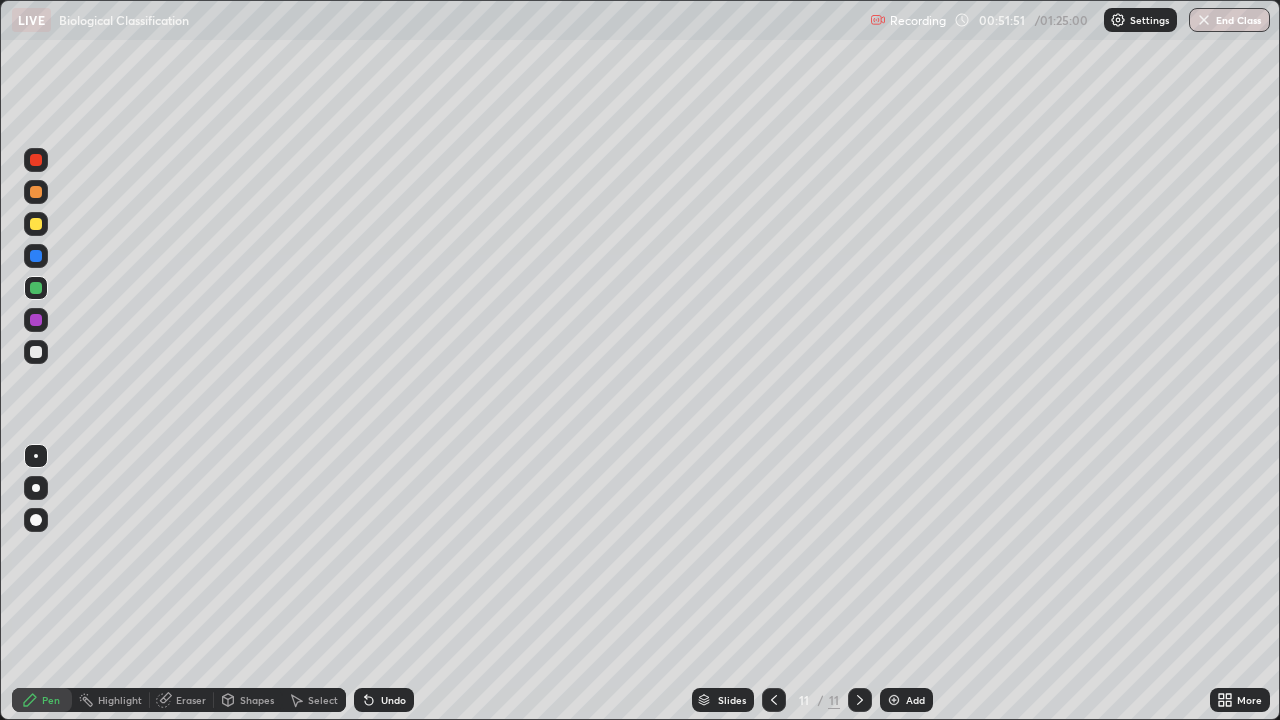 click at bounding box center [36, 224] 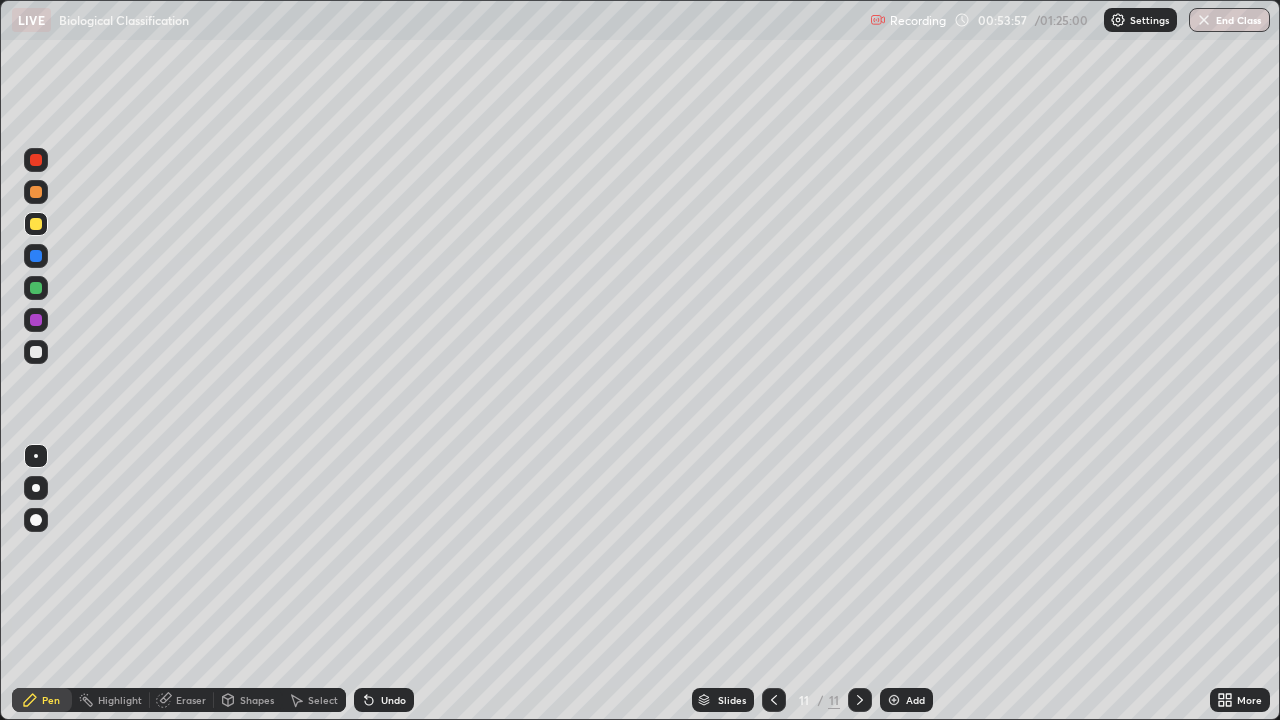 click at bounding box center [36, 160] 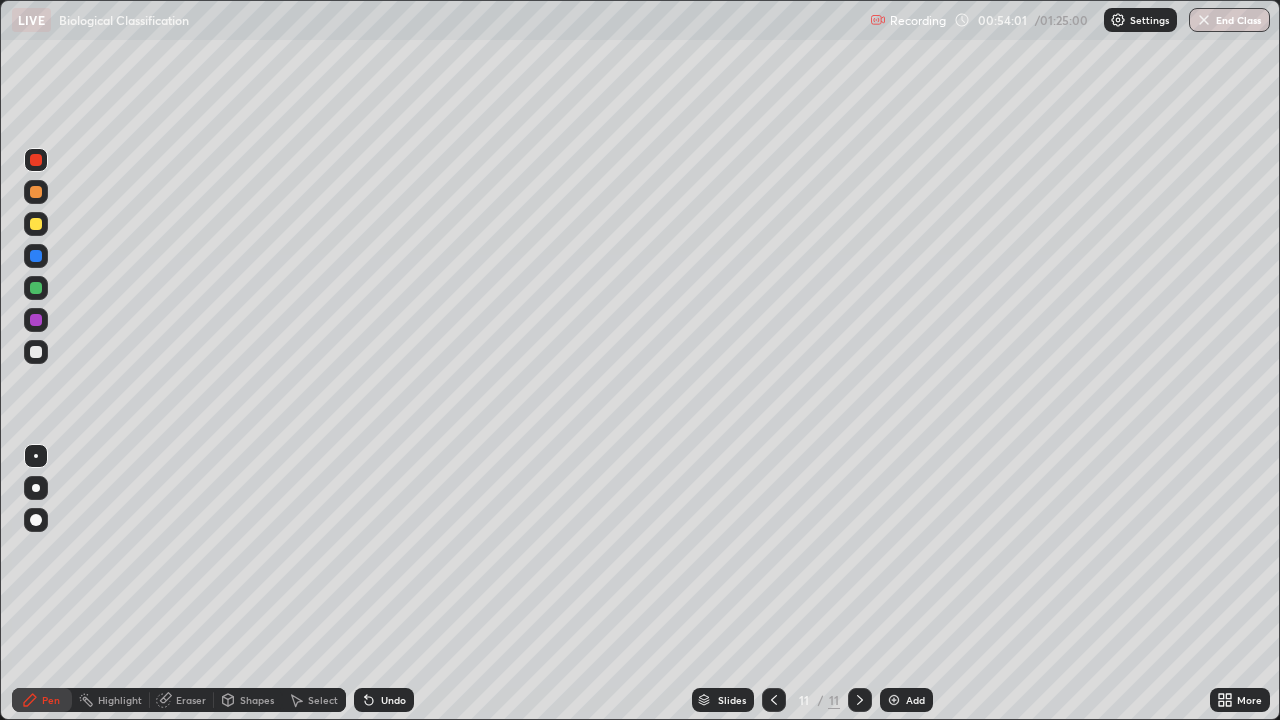 click at bounding box center [36, 288] 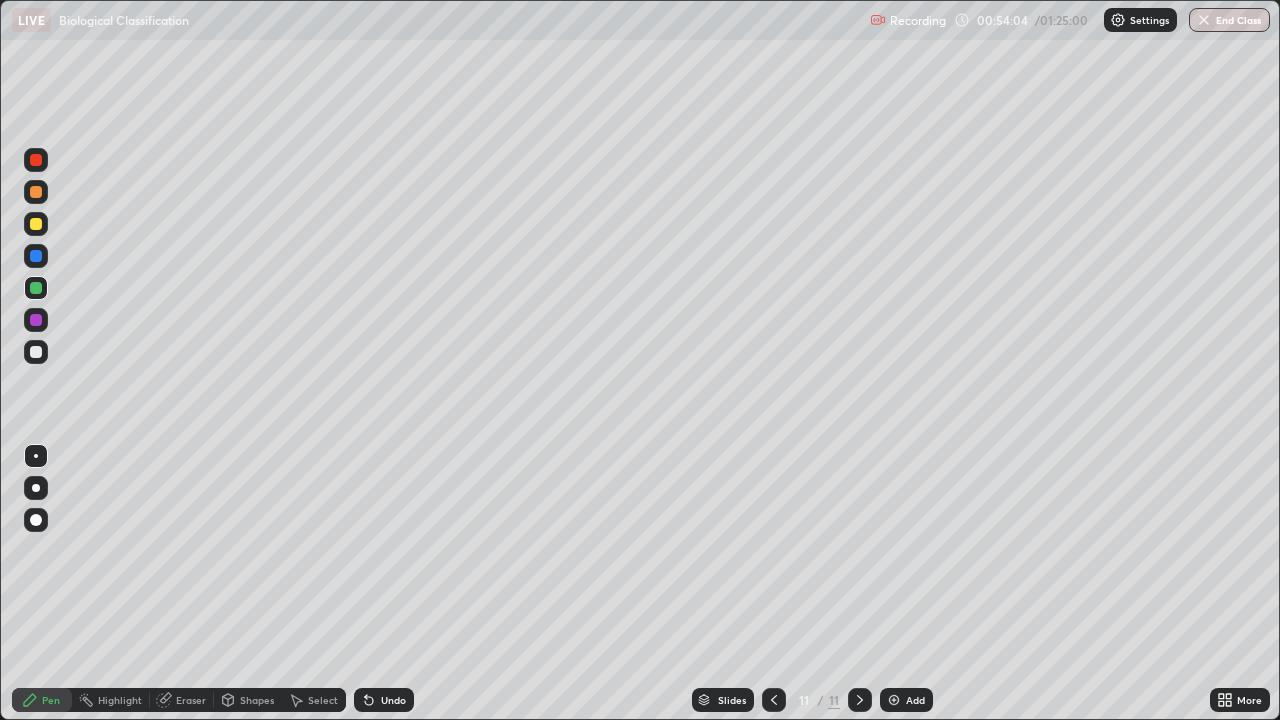 click at bounding box center (36, 224) 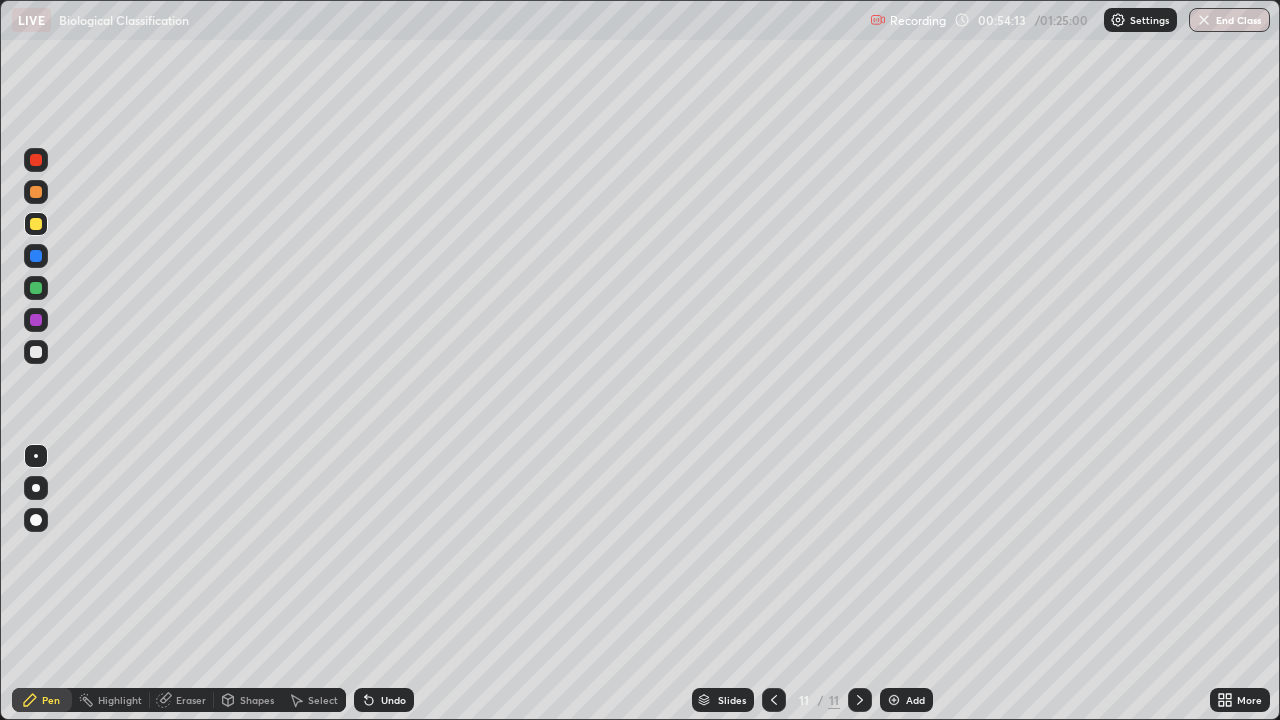 click at bounding box center [36, 352] 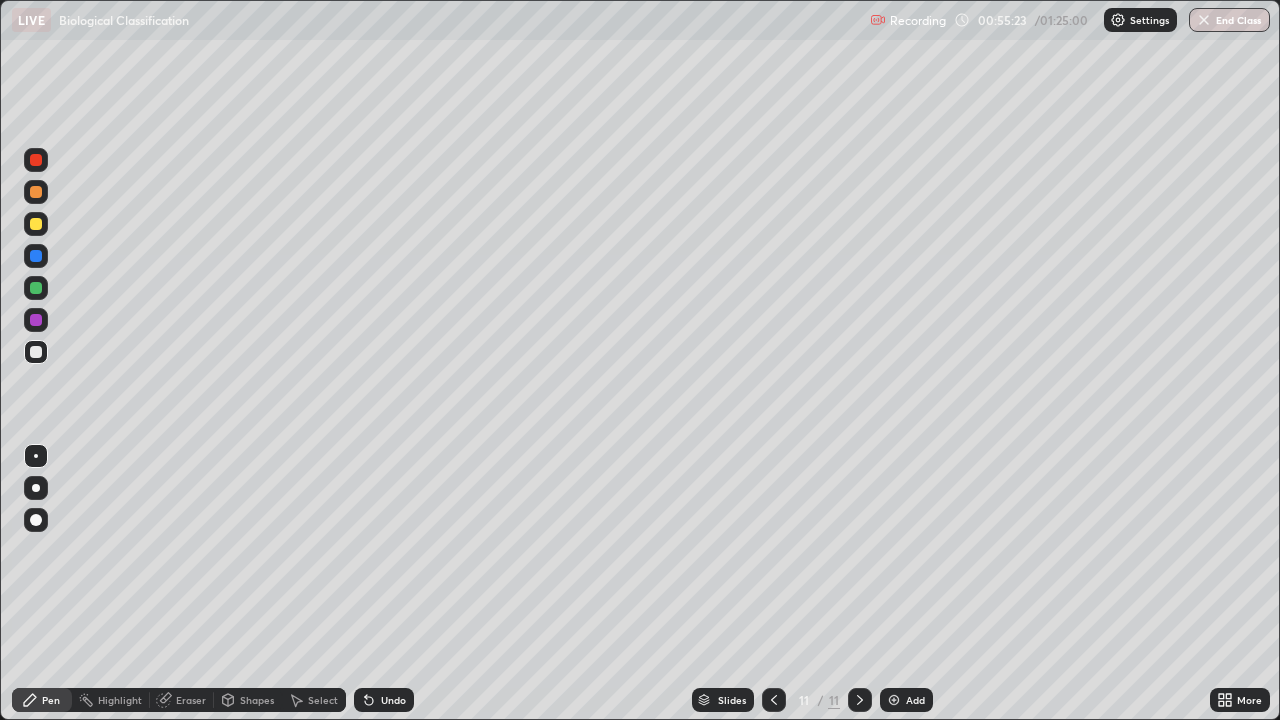 click at bounding box center (894, 700) 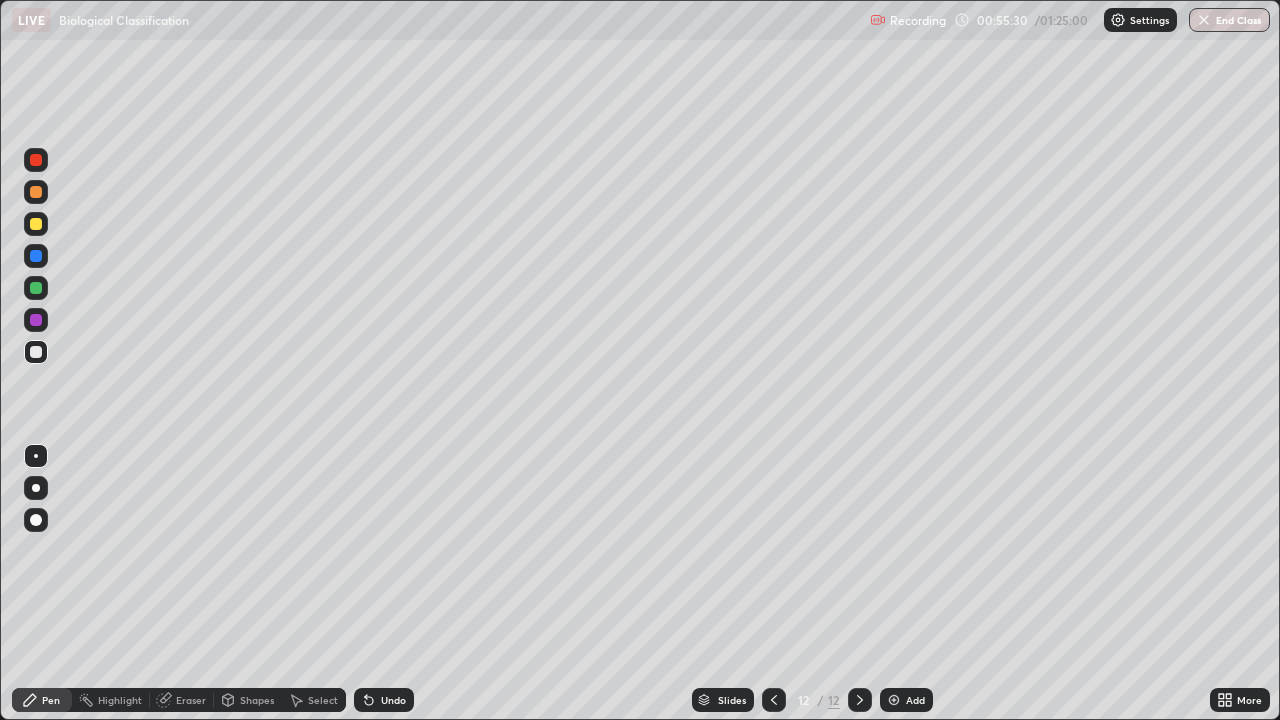 click at bounding box center (36, 288) 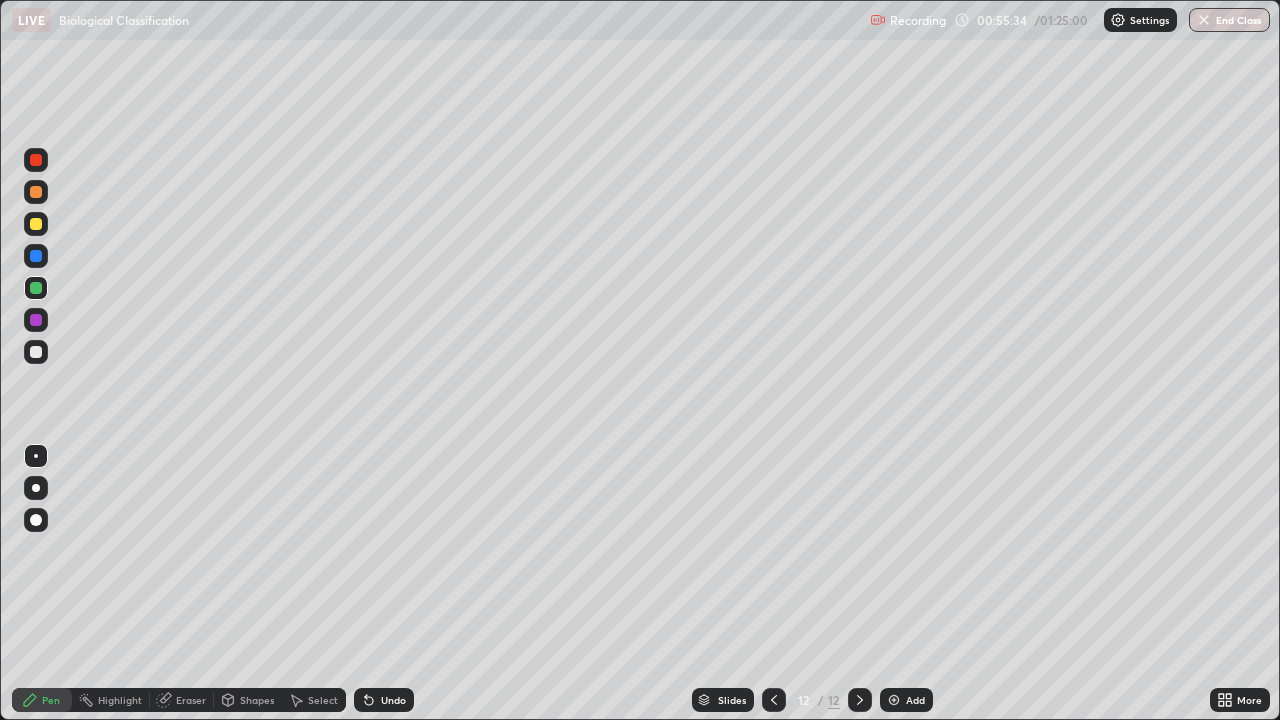 click at bounding box center (36, 224) 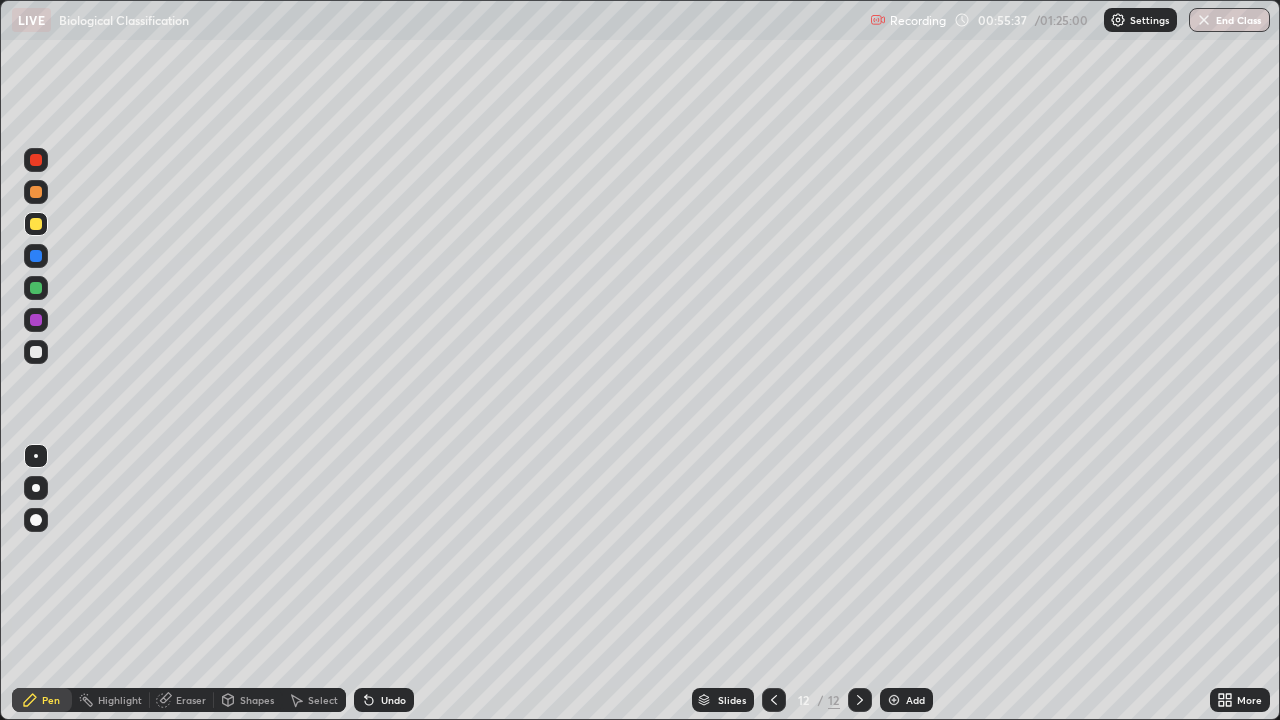 click at bounding box center (36, 160) 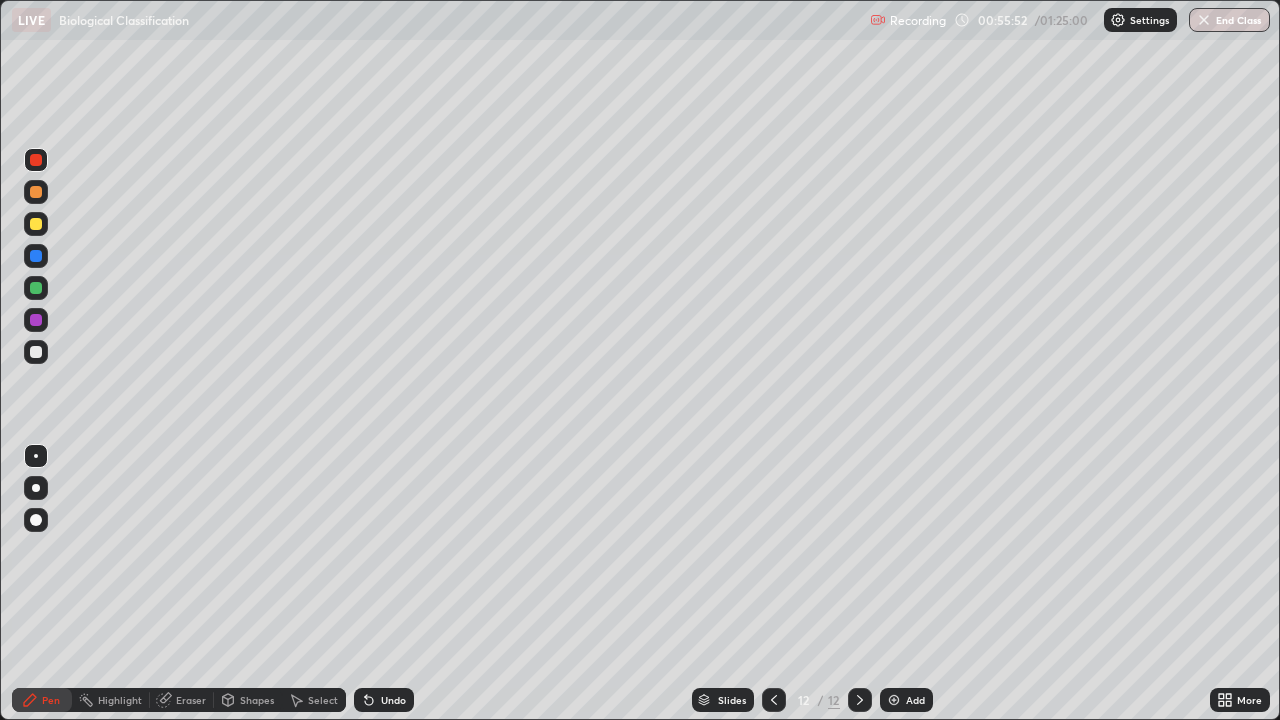 click at bounding box center [36, 352] 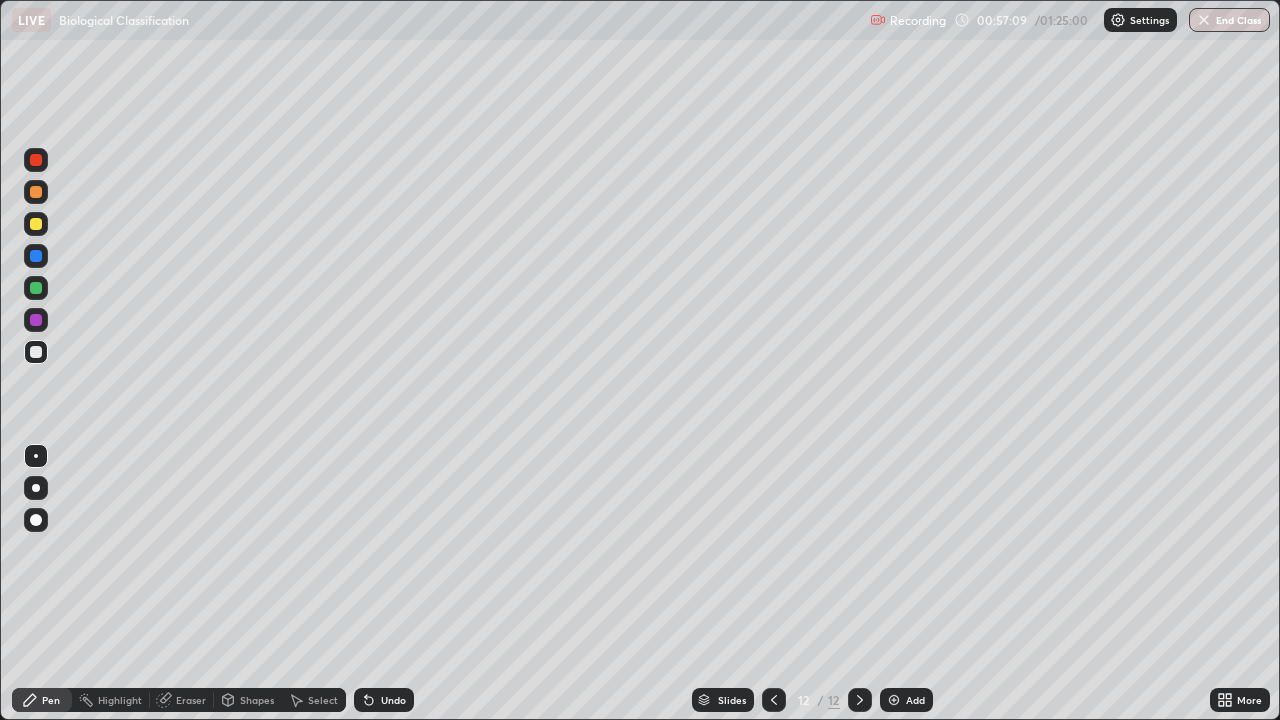 click at bounding box center (36, 288) 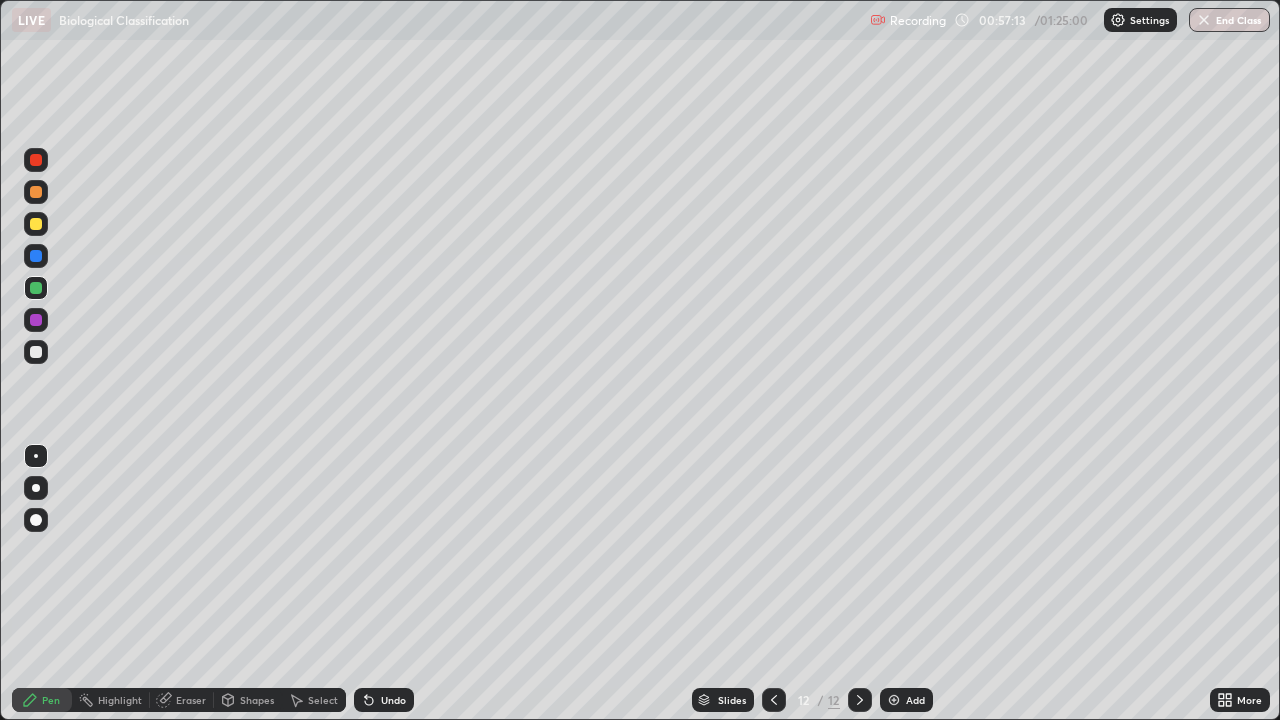 click at bounding box center (36, 224) 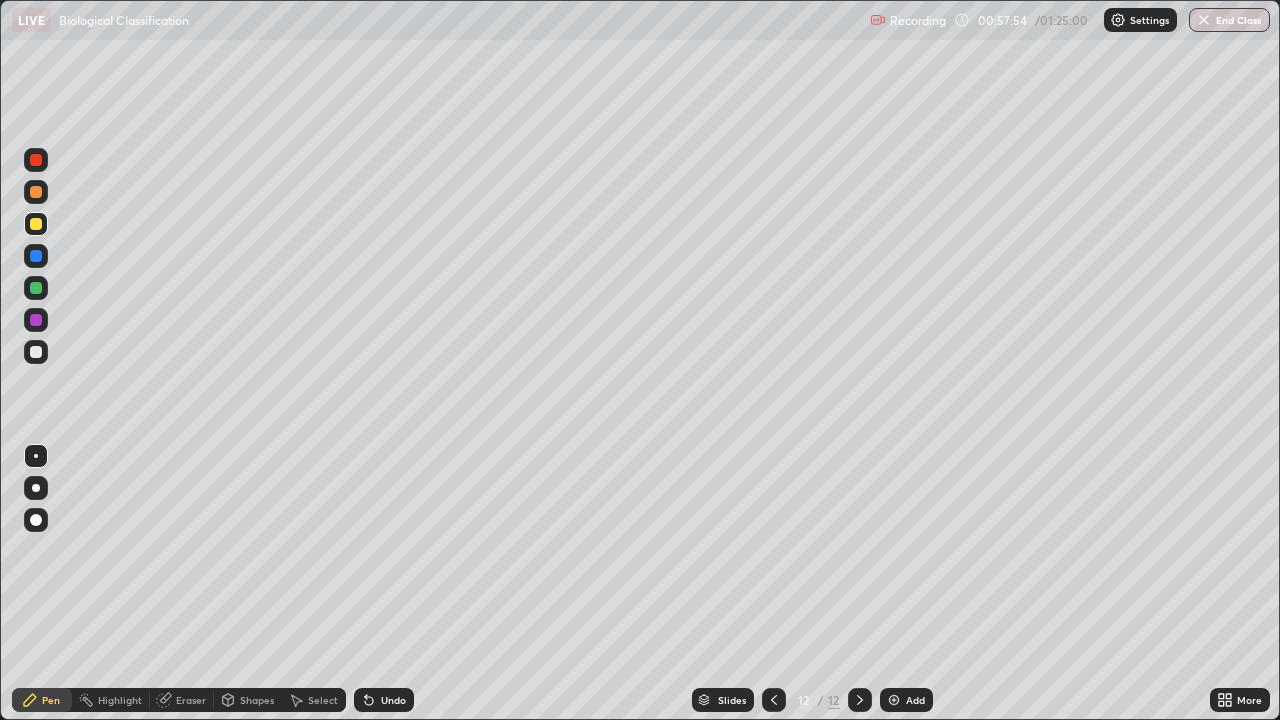 click at bounding box center (36, 256) 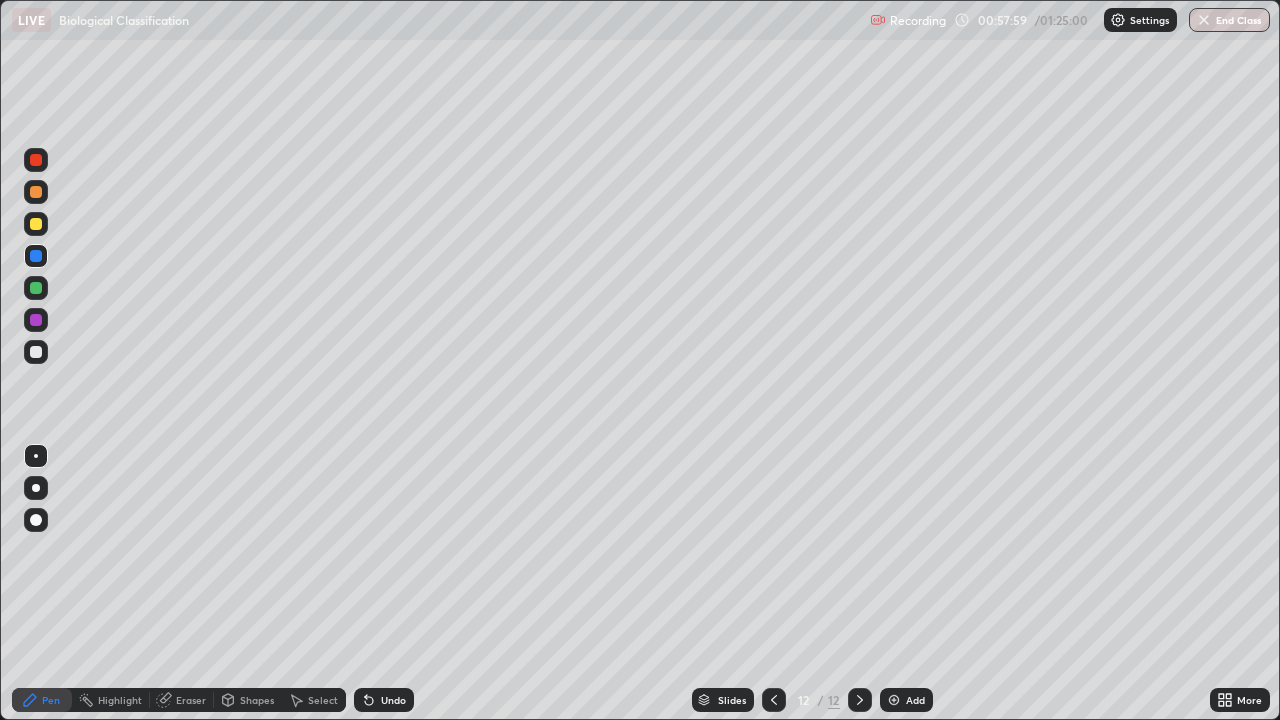 click at bounding box center (36, 160) 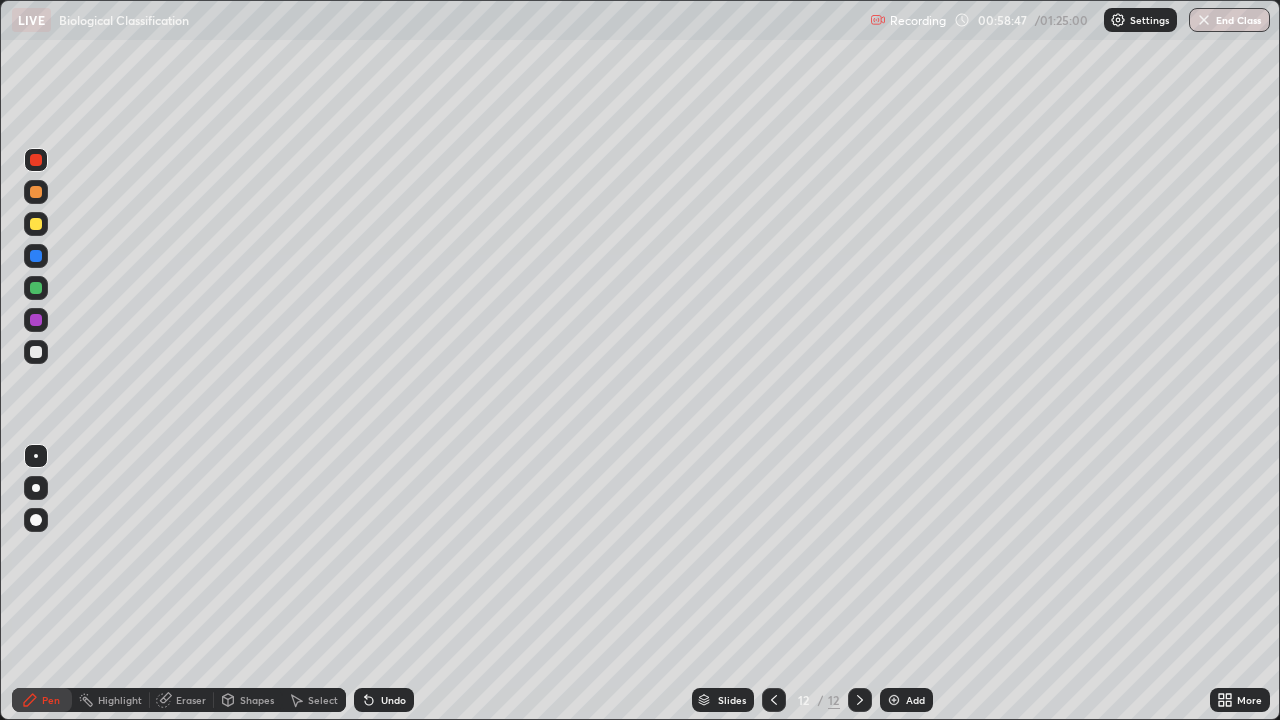 click at bounding box center [894, 700] 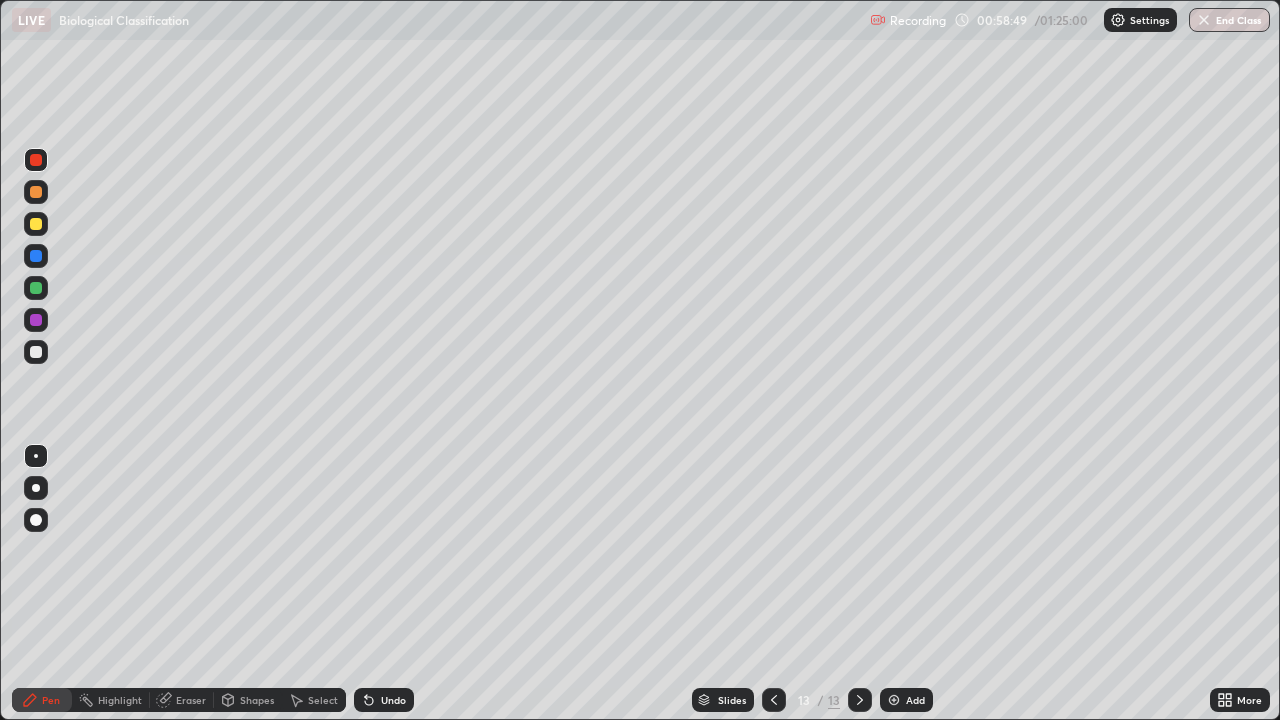 click at bounding box center [36, 288] 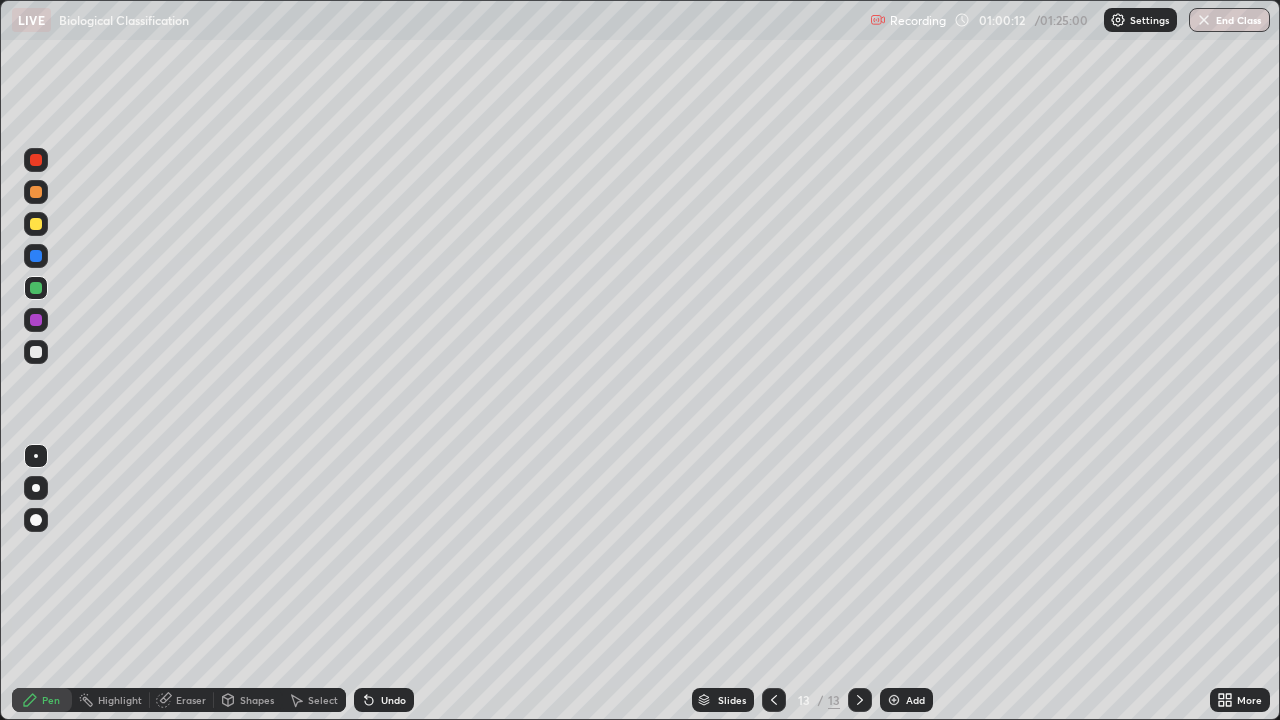 click at bounding box center (36, 224) 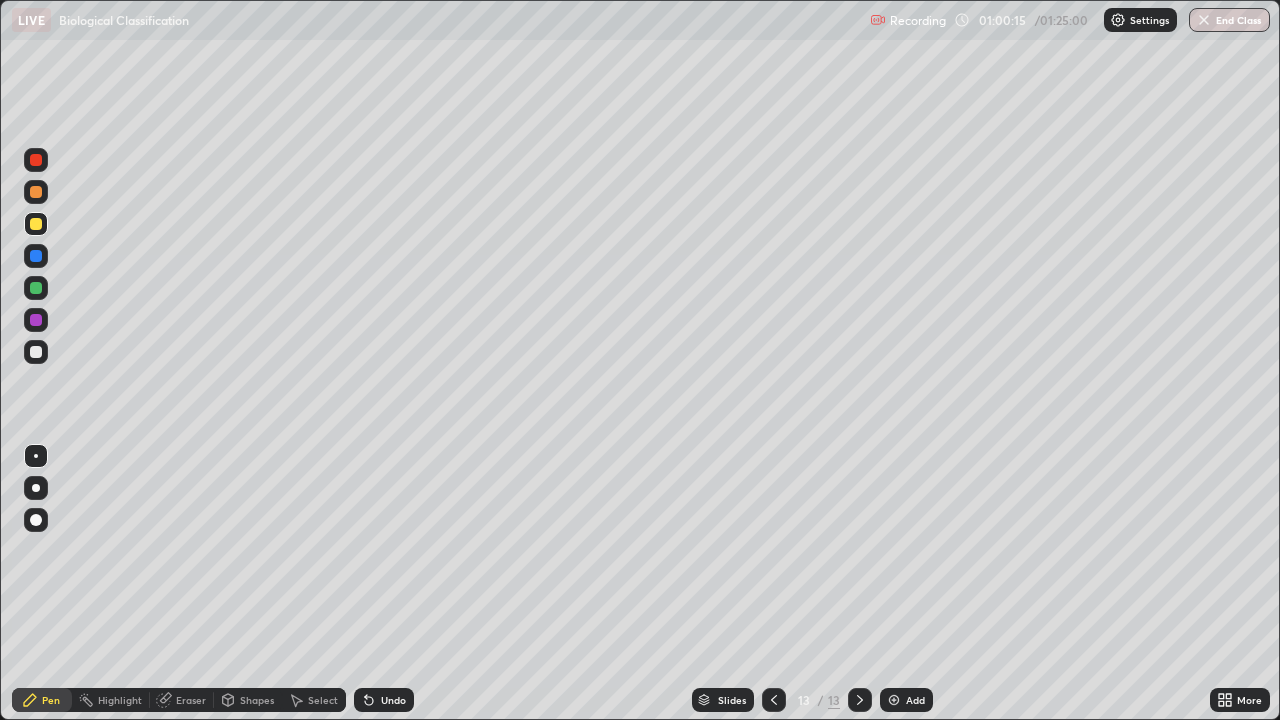 click at bounding box center [36, 320] 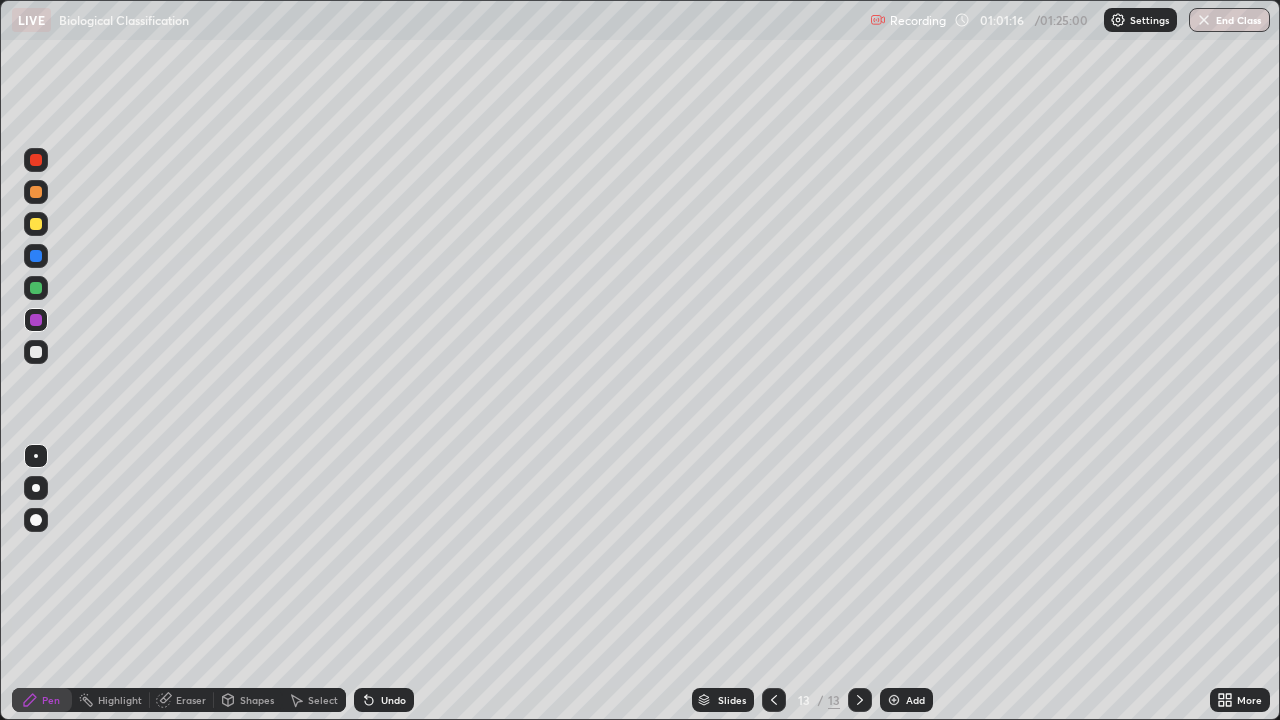 click at bounding box center [36, 288] 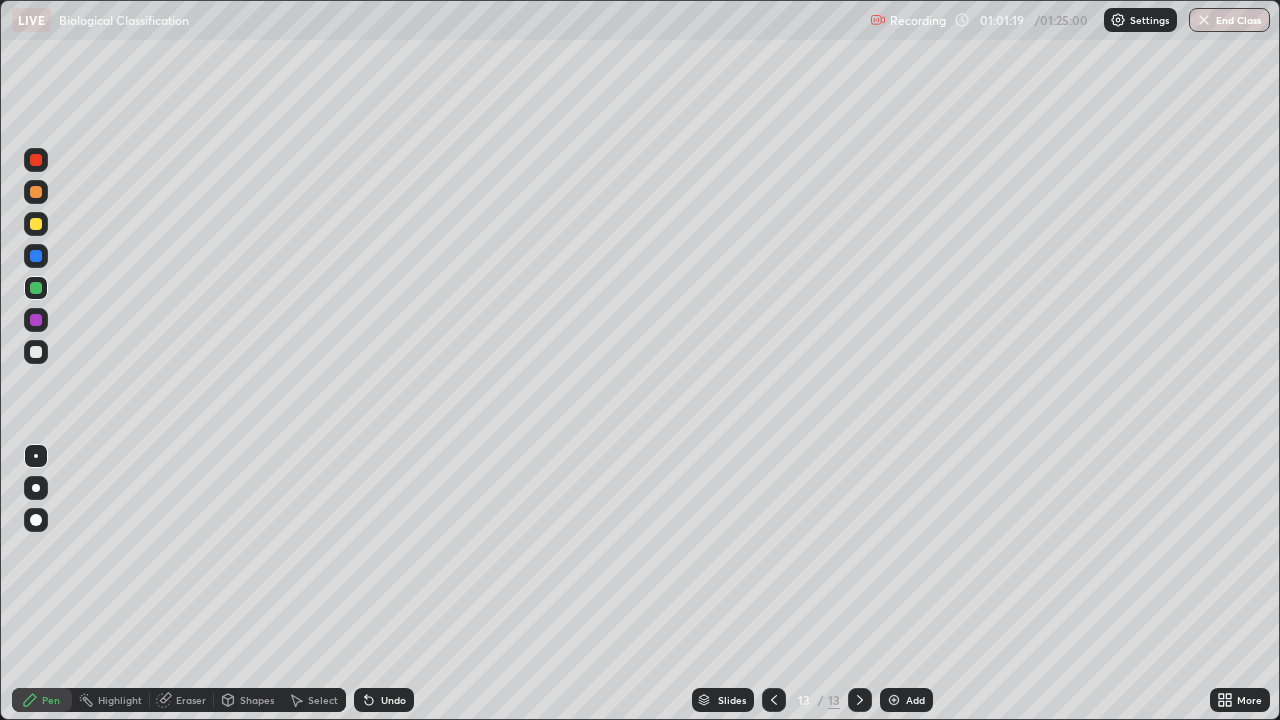 click at bounding box center (36, 224) 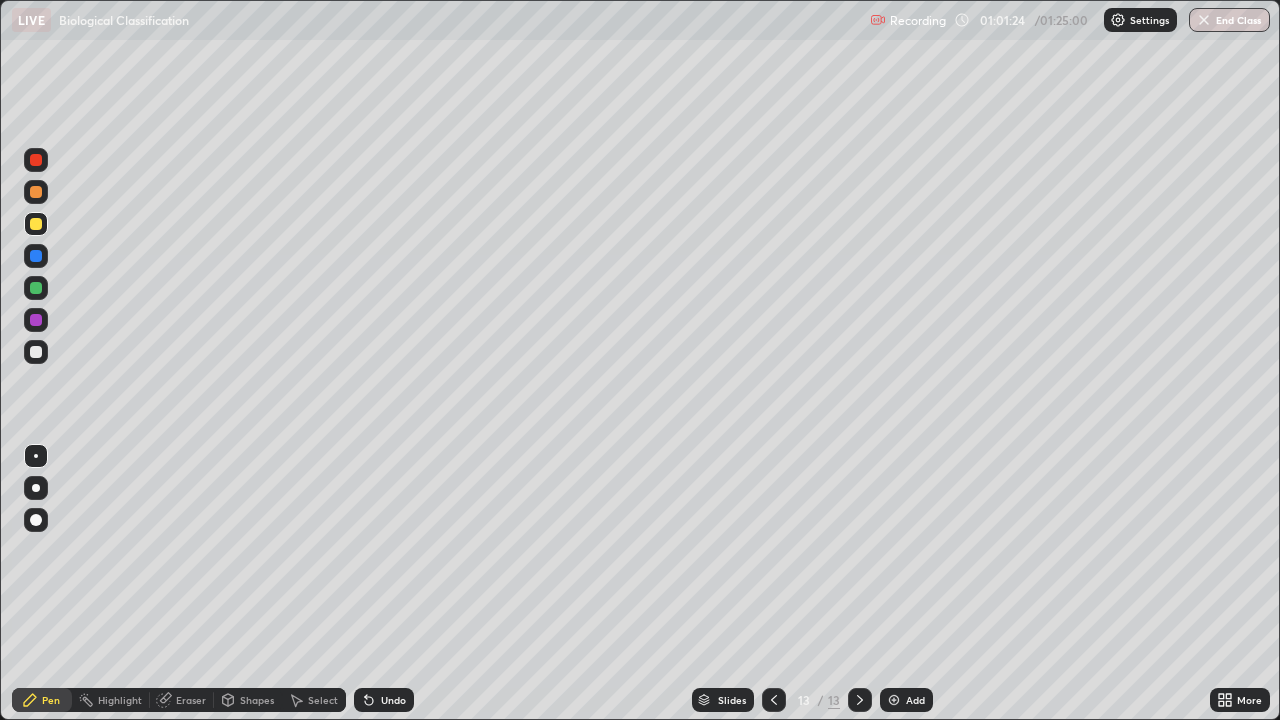 click at bounding box center (36, 160) 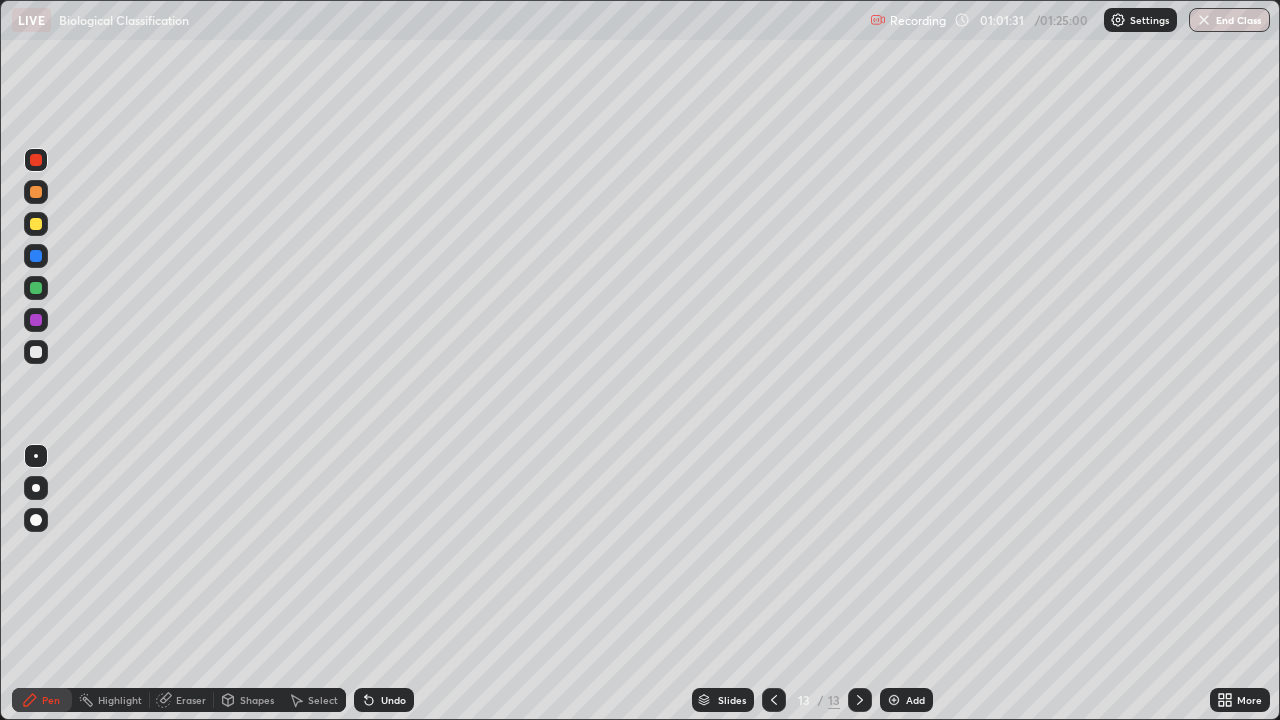 click at bounding box center [36, 288] 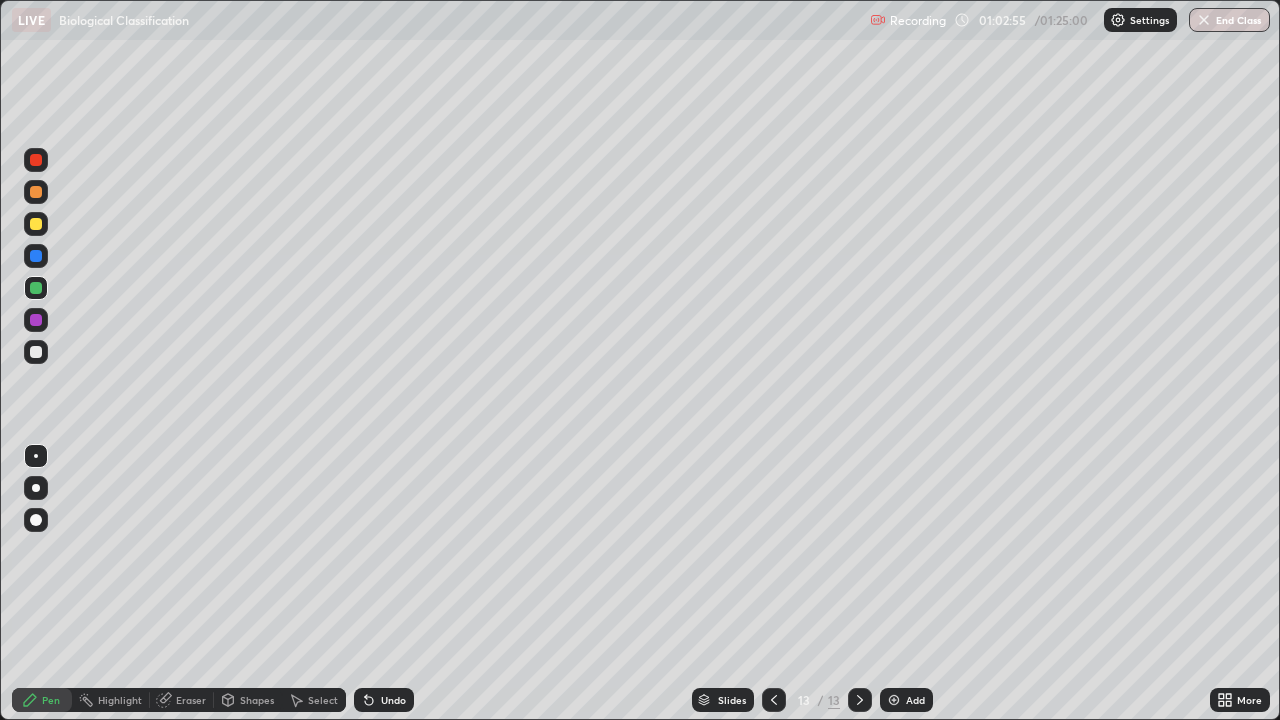 click at bounding box center [36, 224] 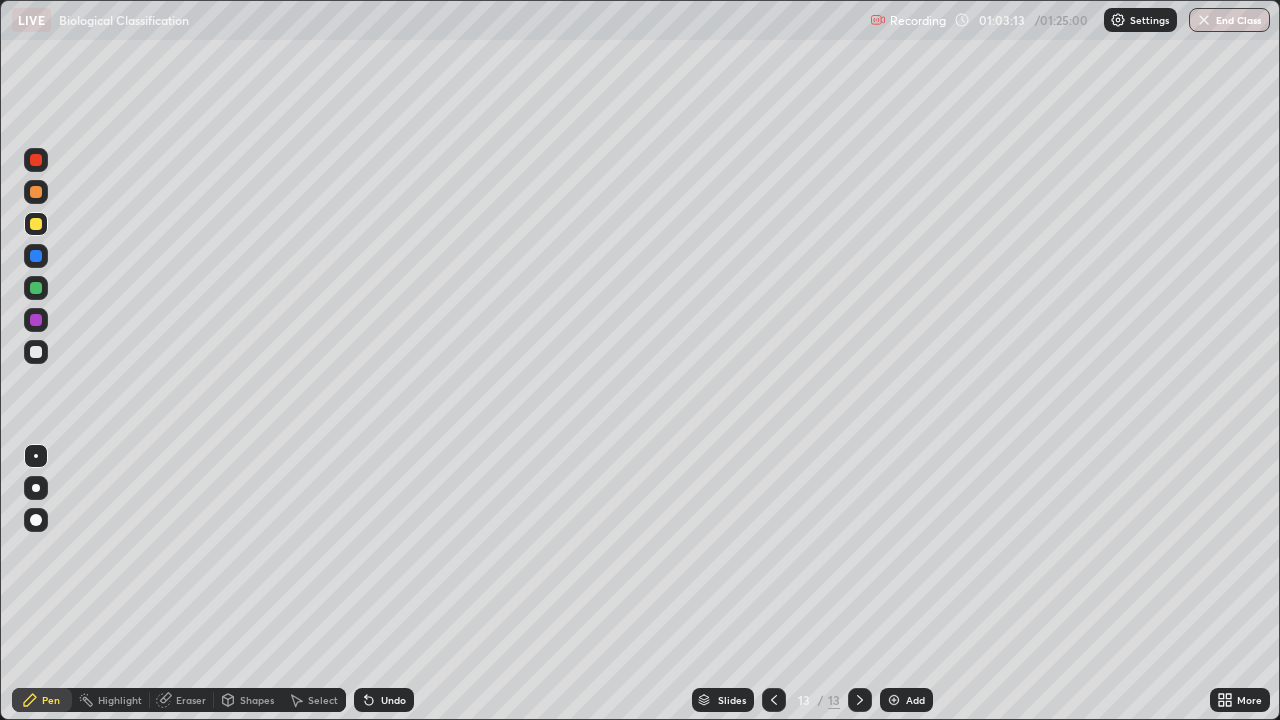click at bounding box center [36, 160] 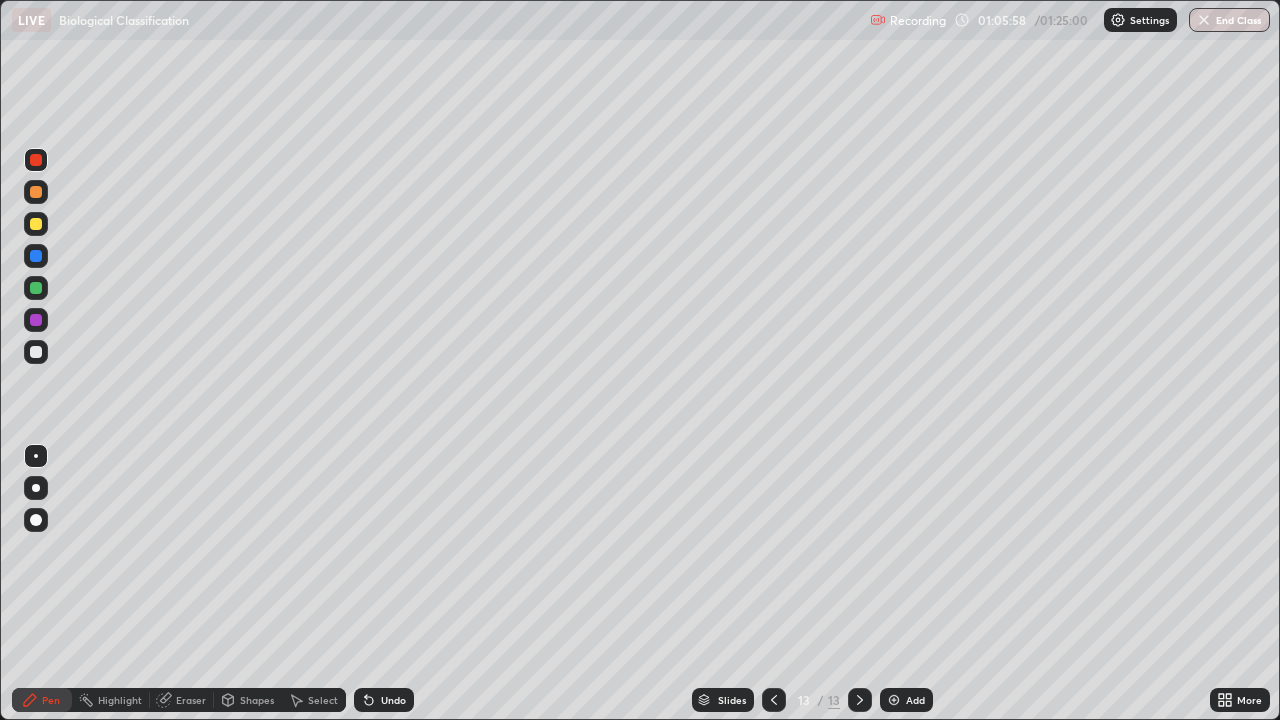 click at bounding box center [894, 700] 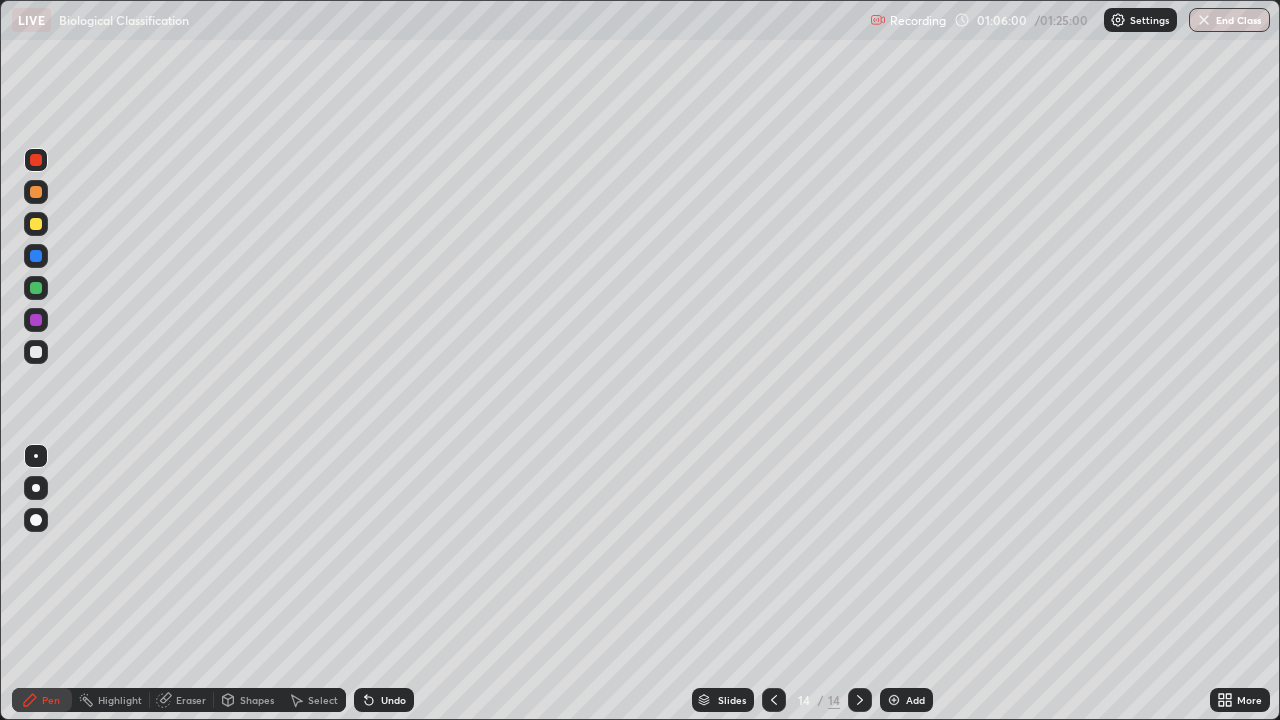 click at bounding box center (36, 288) 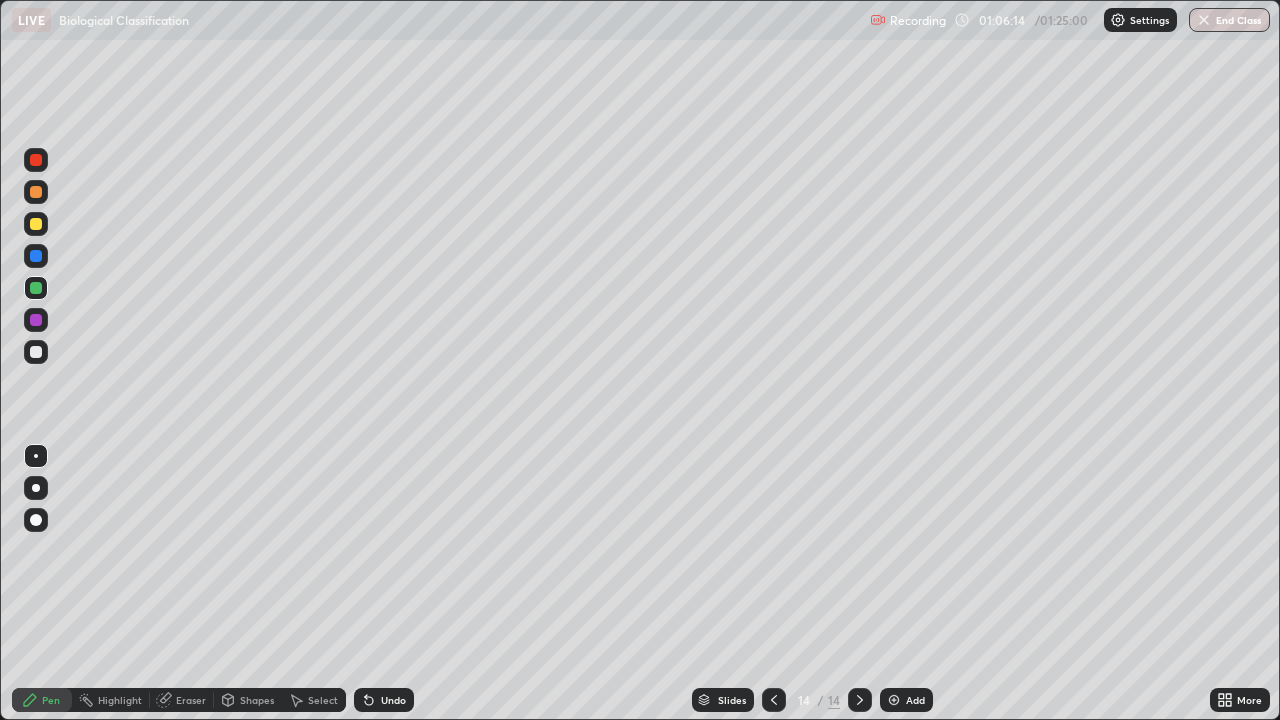 click at bounding box center (36, 224) 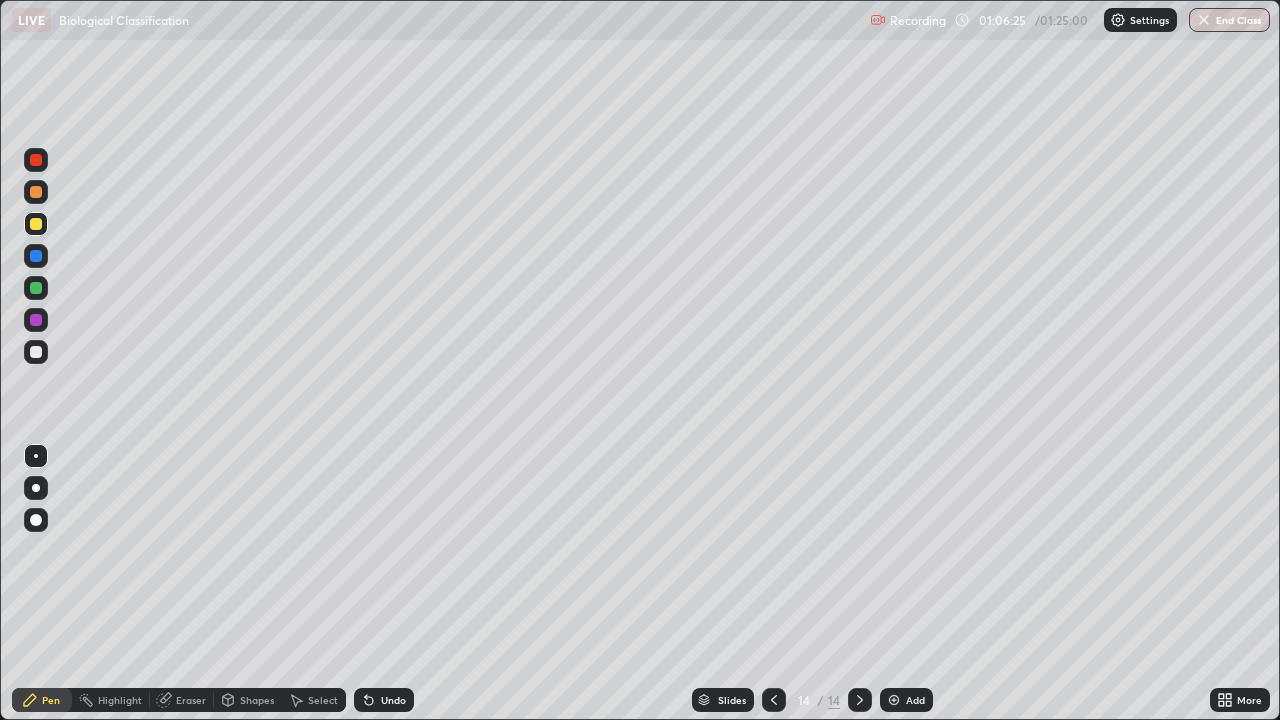 click on "Eraser" at bounding box center [191, 700] 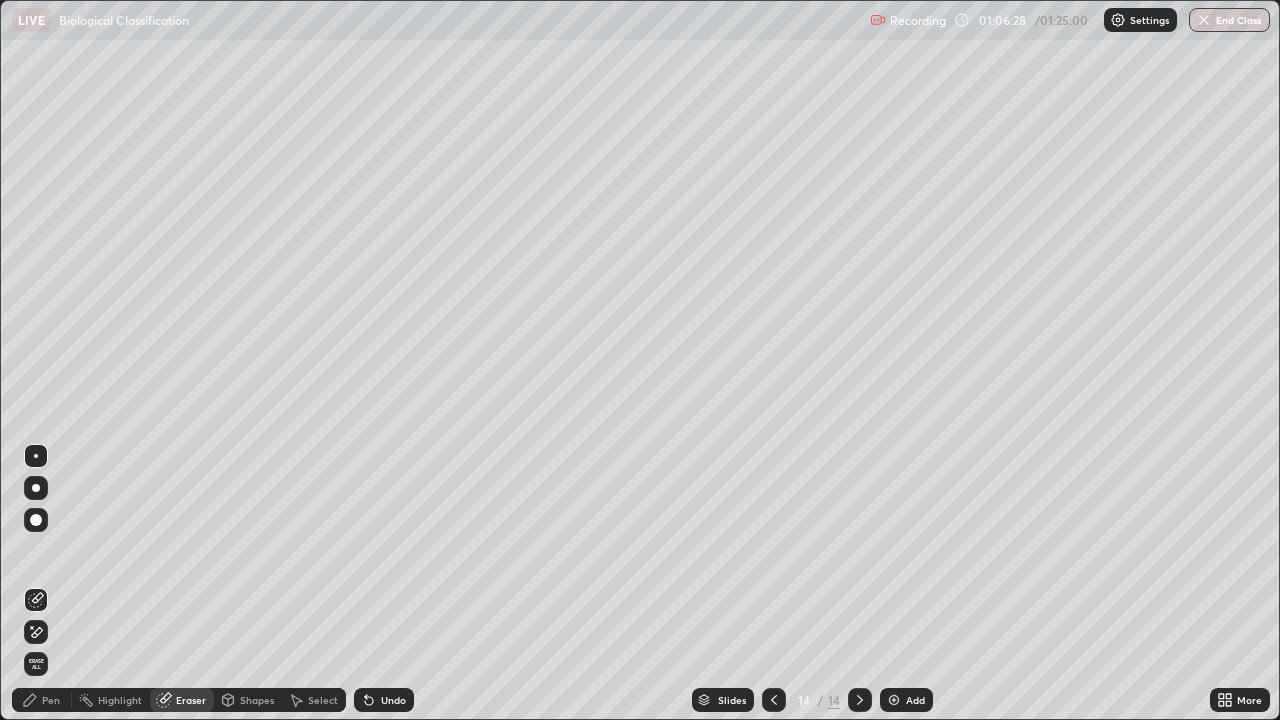click on "Pen" at bounding box center [51, 700] 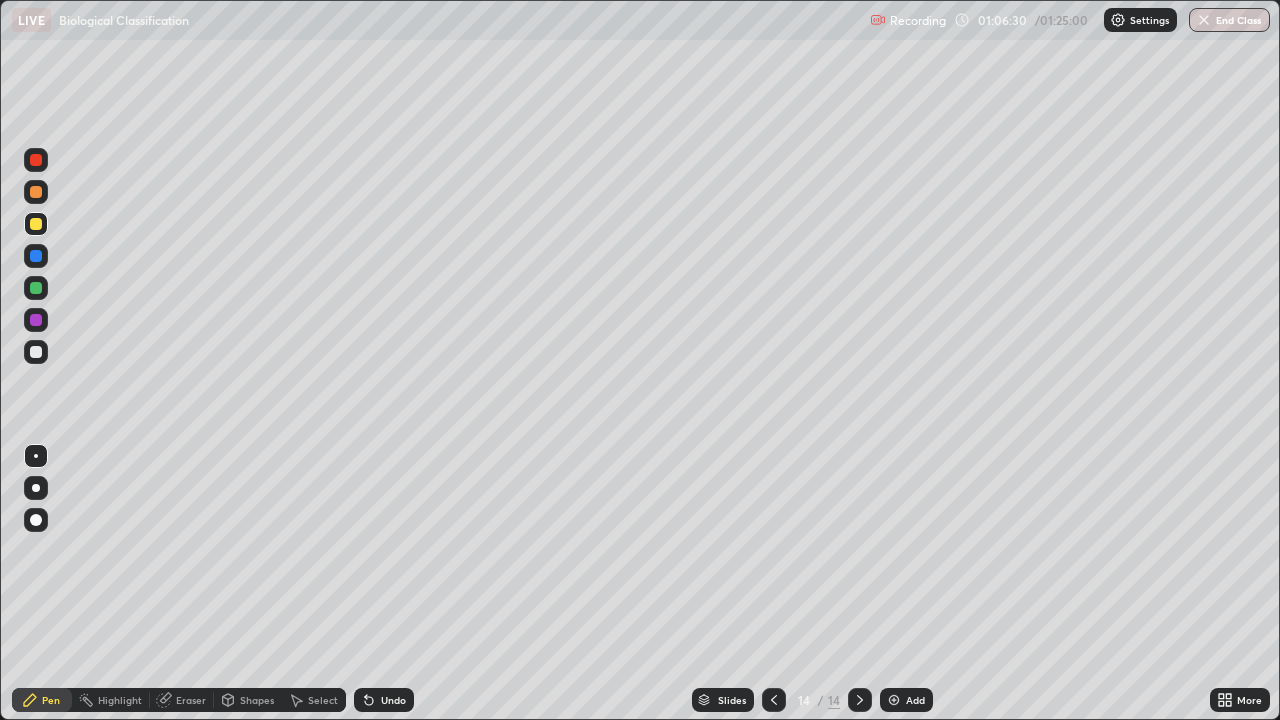 click at bounding box center (36, 160) 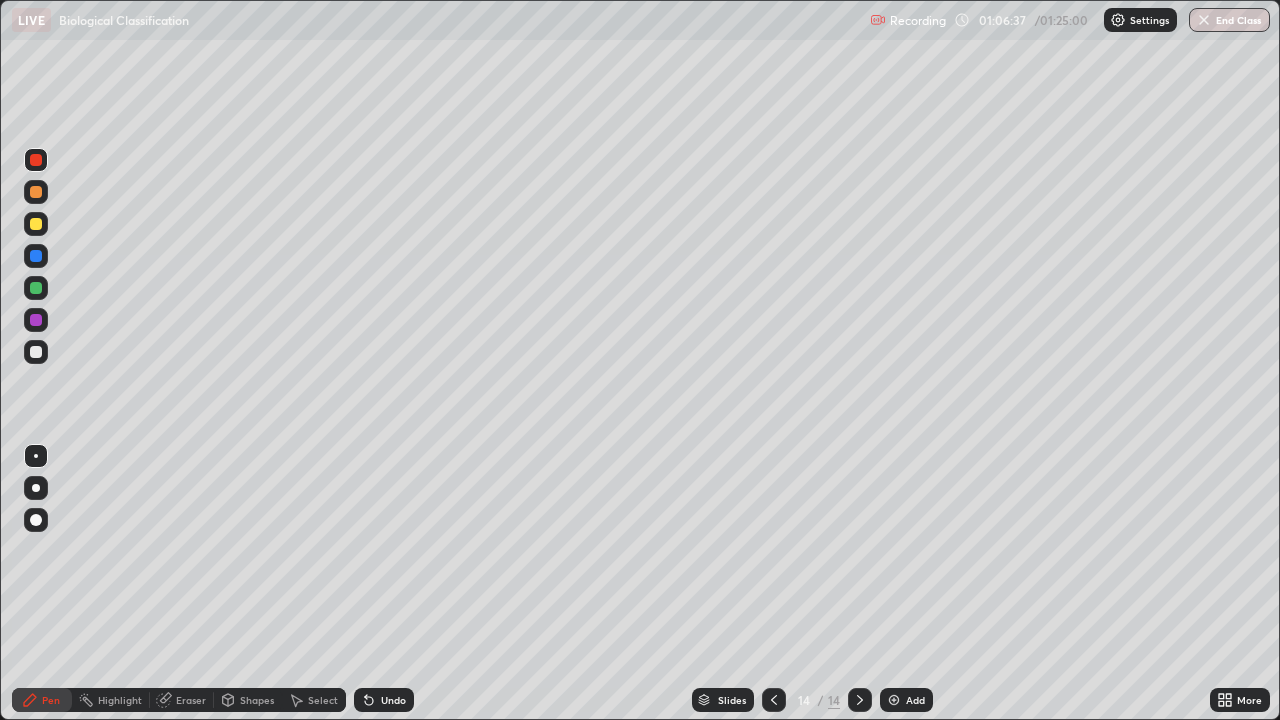 click at bounding box center [36, 320] 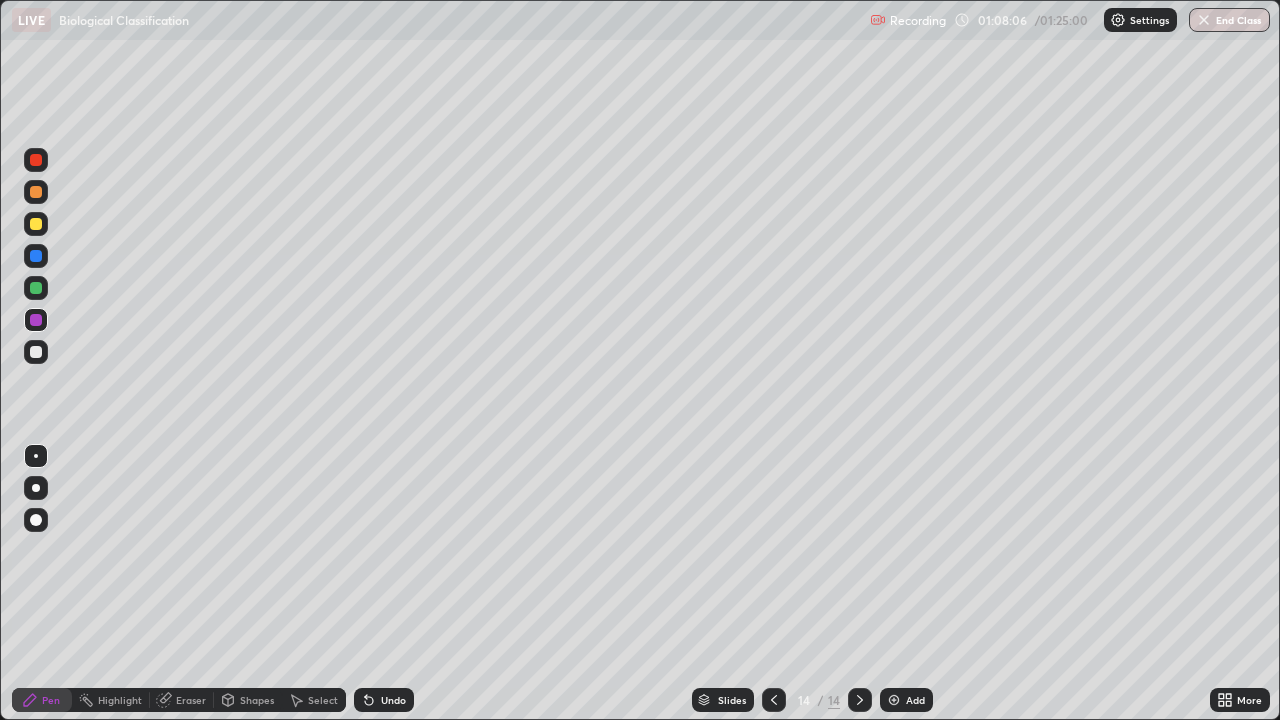 click at bounding box center [36, 256] 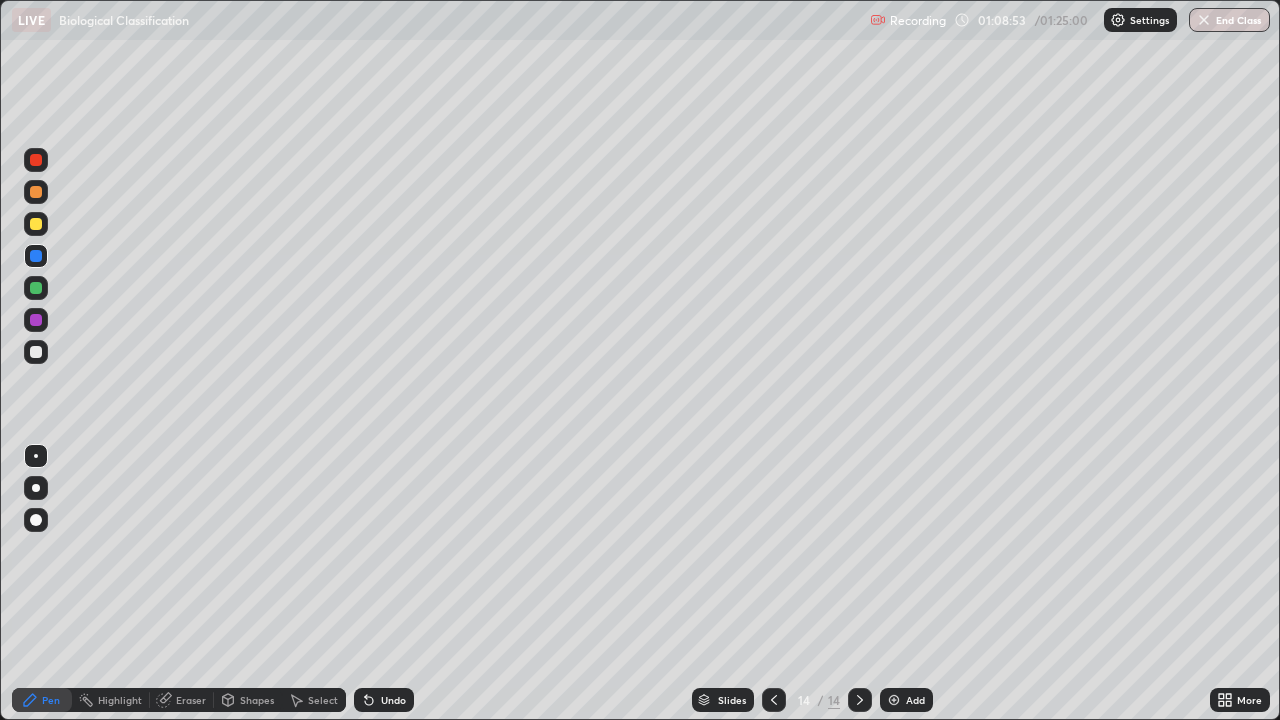 click at bounding box center (36, 288) 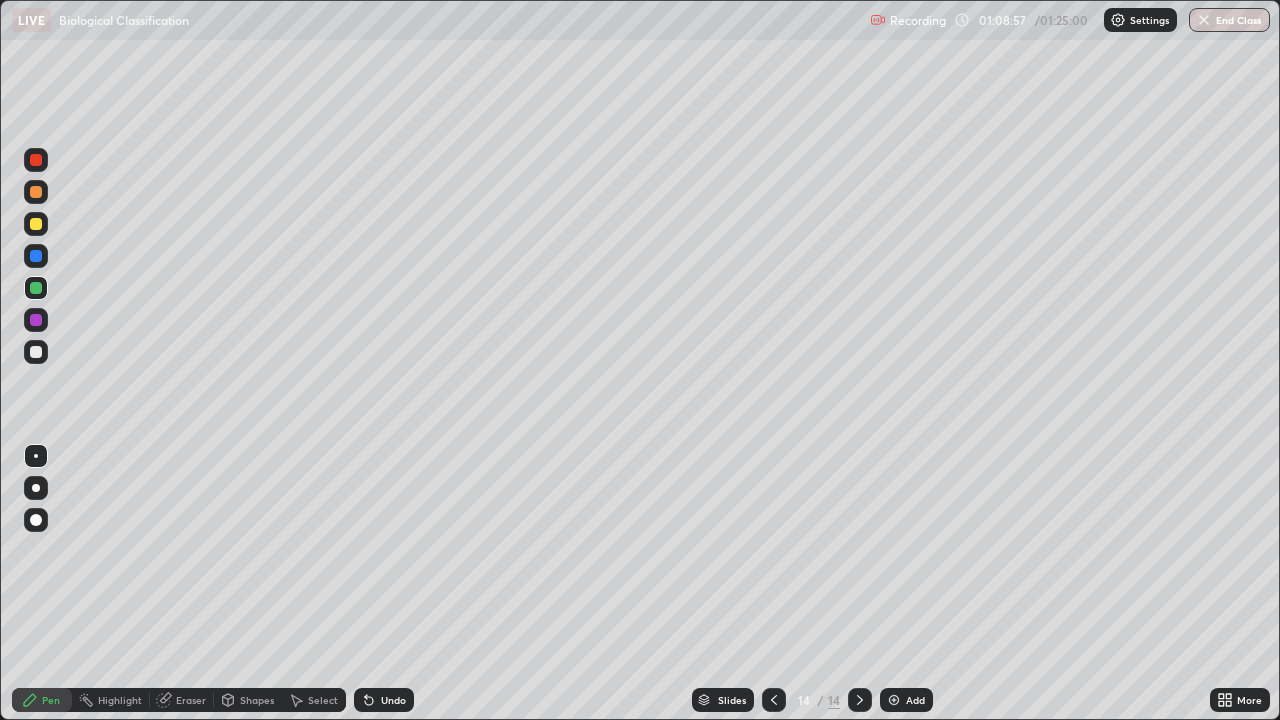 click at bounding box center [36, 256] 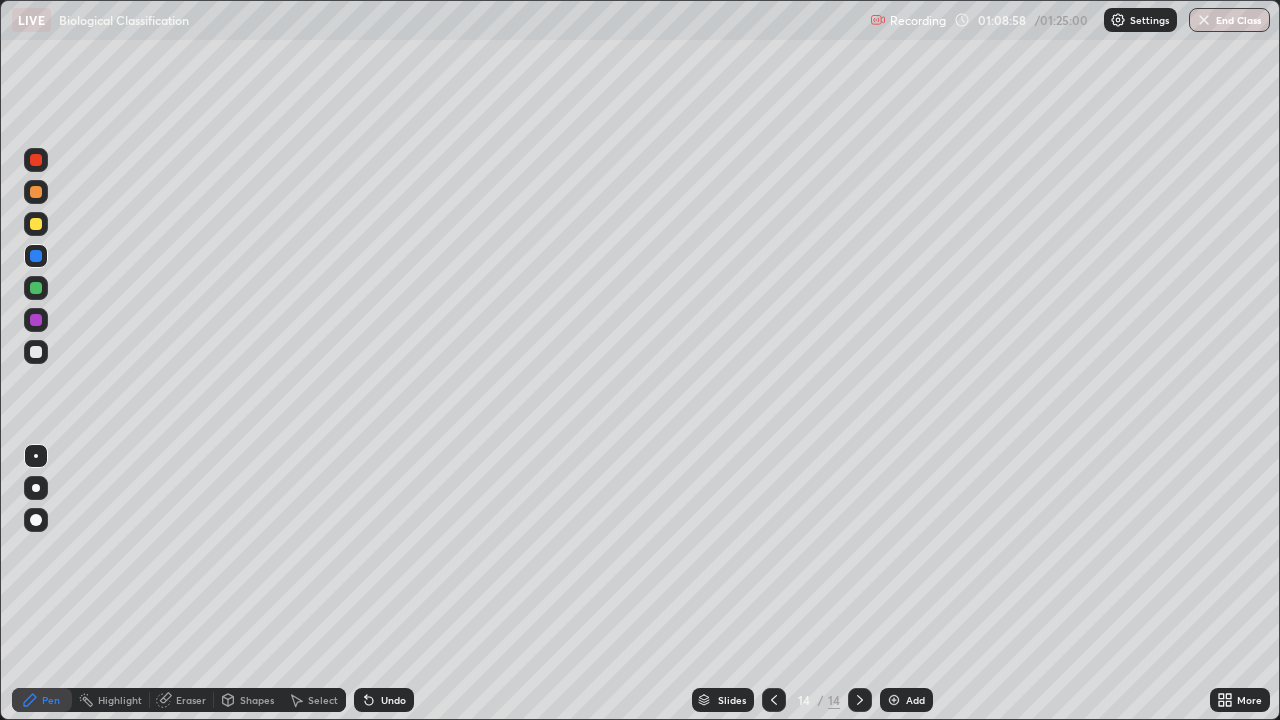 click at bounding box center [36, 224] 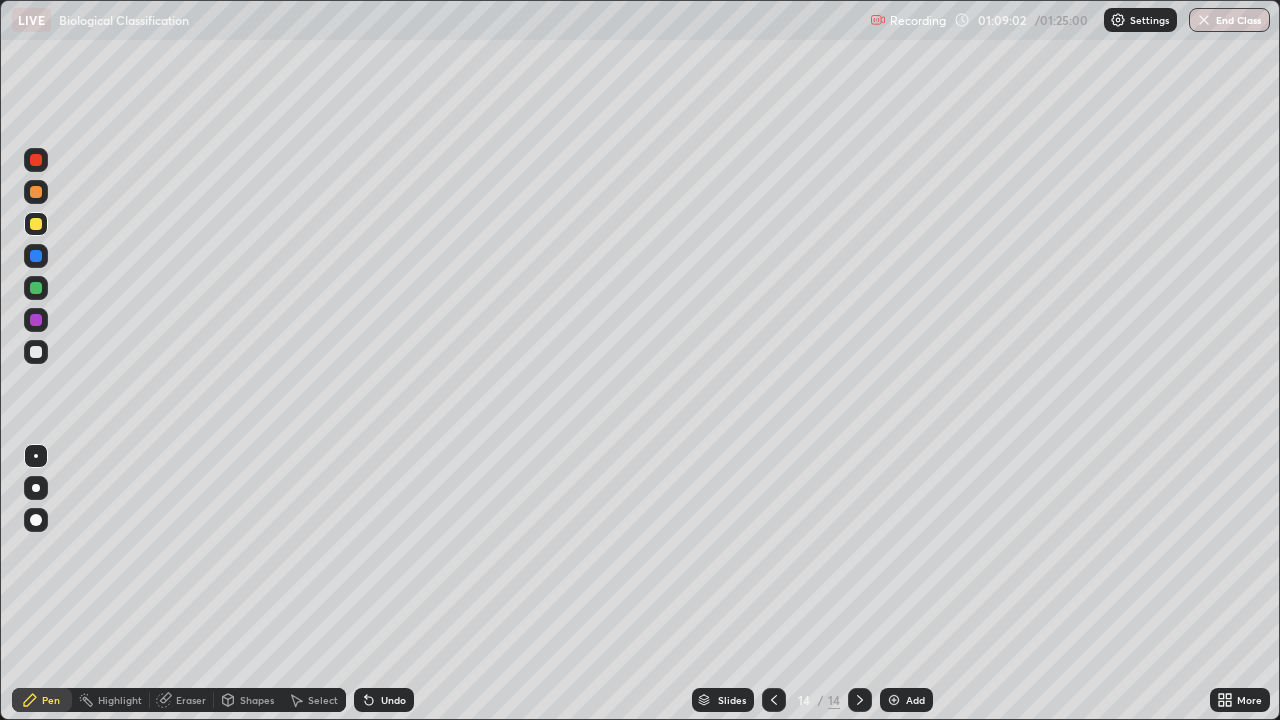 click at bounding box center [36, 160] 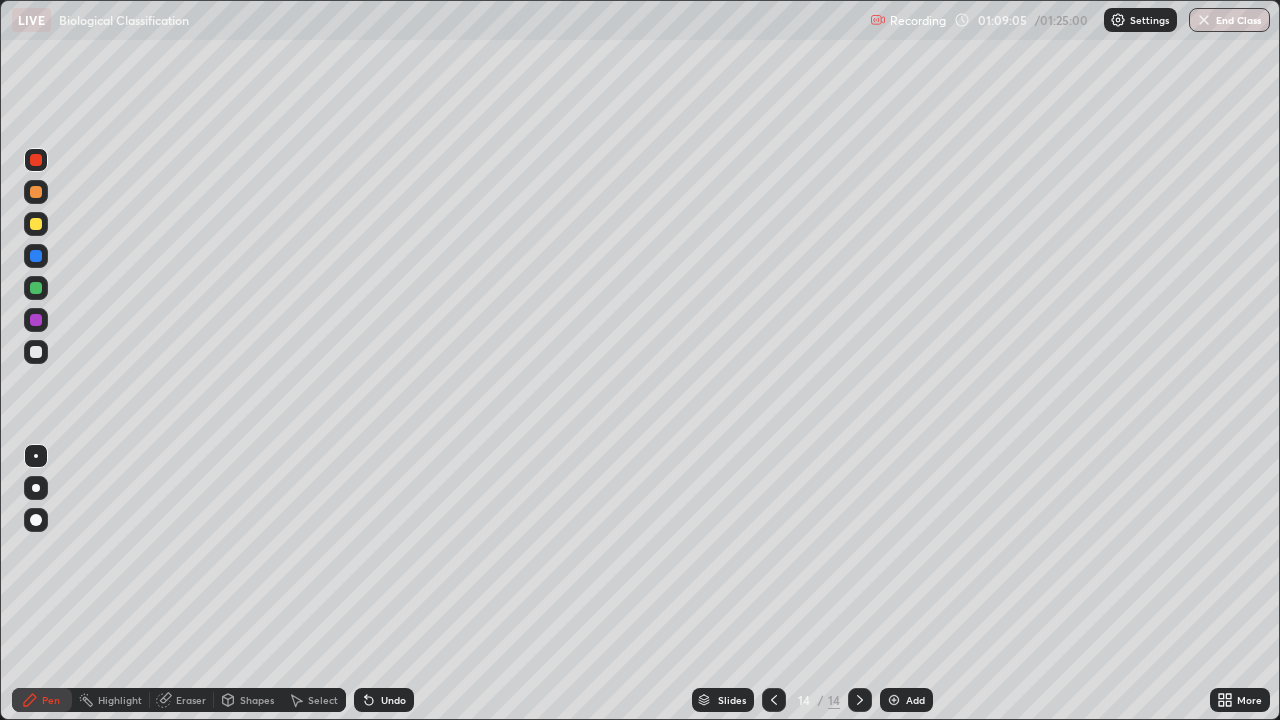 click at bounding box center (36, 320) 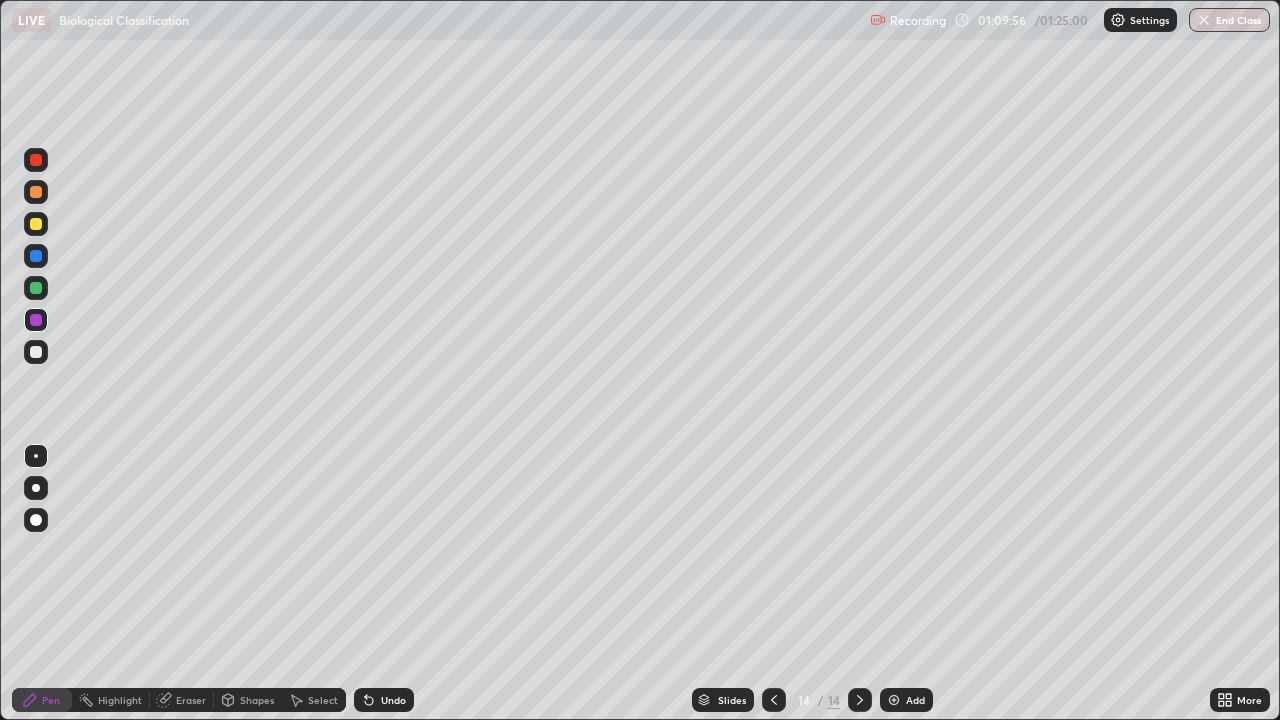 click on "Eraser" at bounding box center [191, 700] 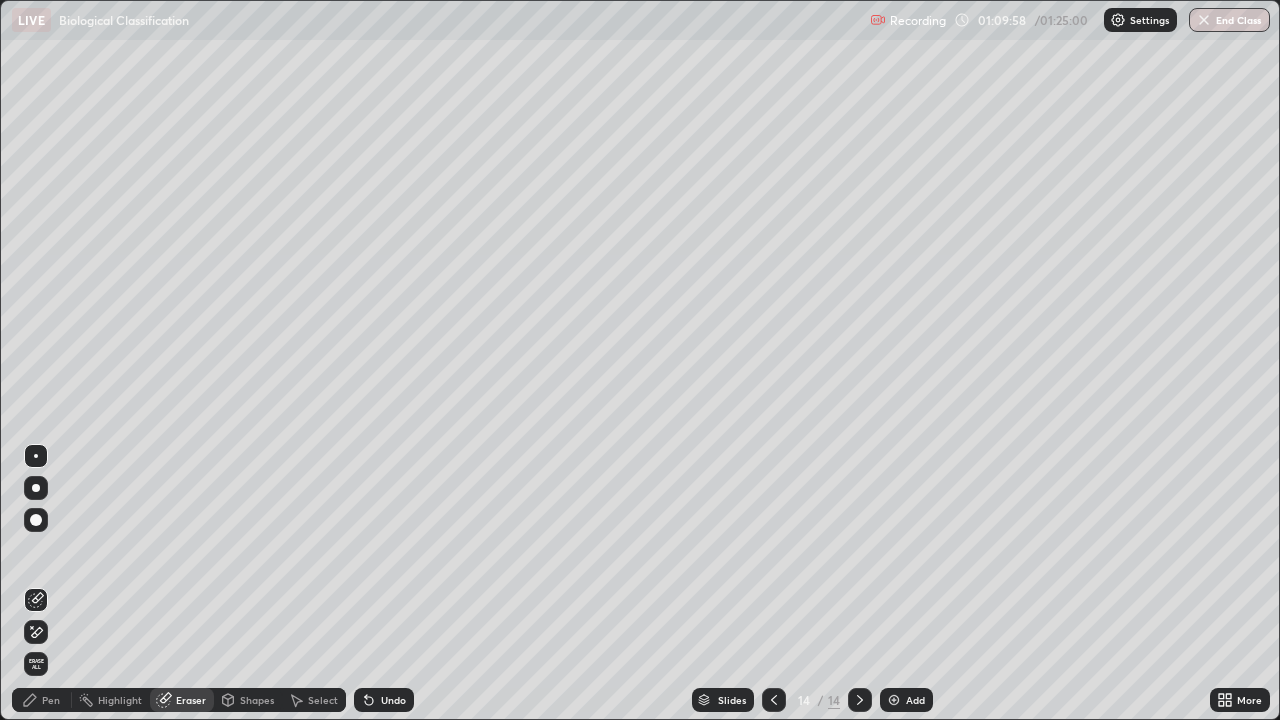 click on "Pen" at bounding box center (42, 700) 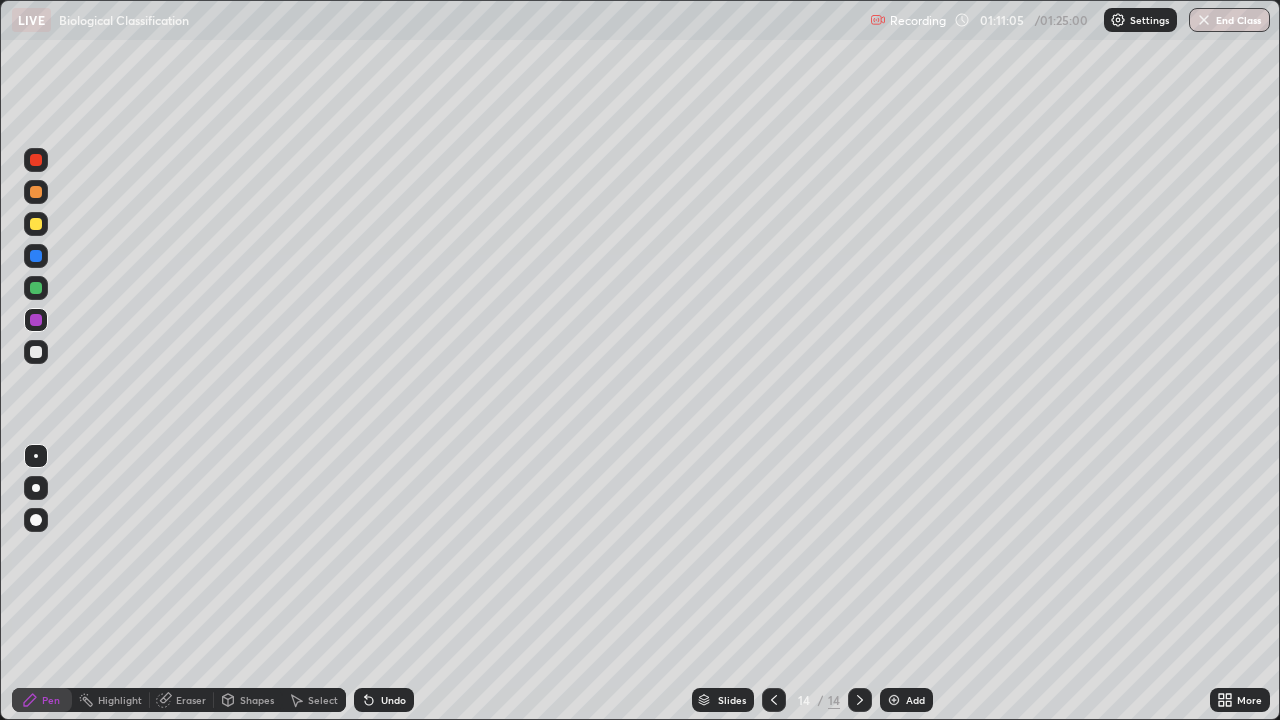 click at bounding box center [894, 700] 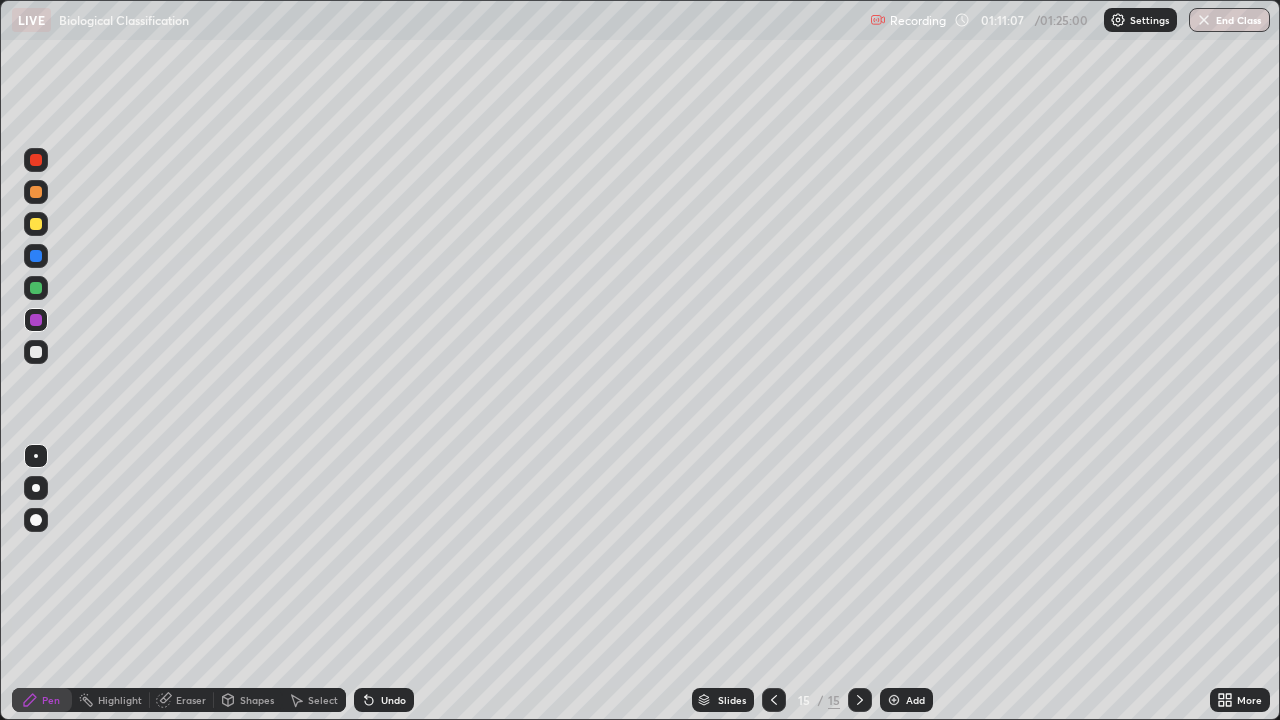 click at bounding box center (36, 288) 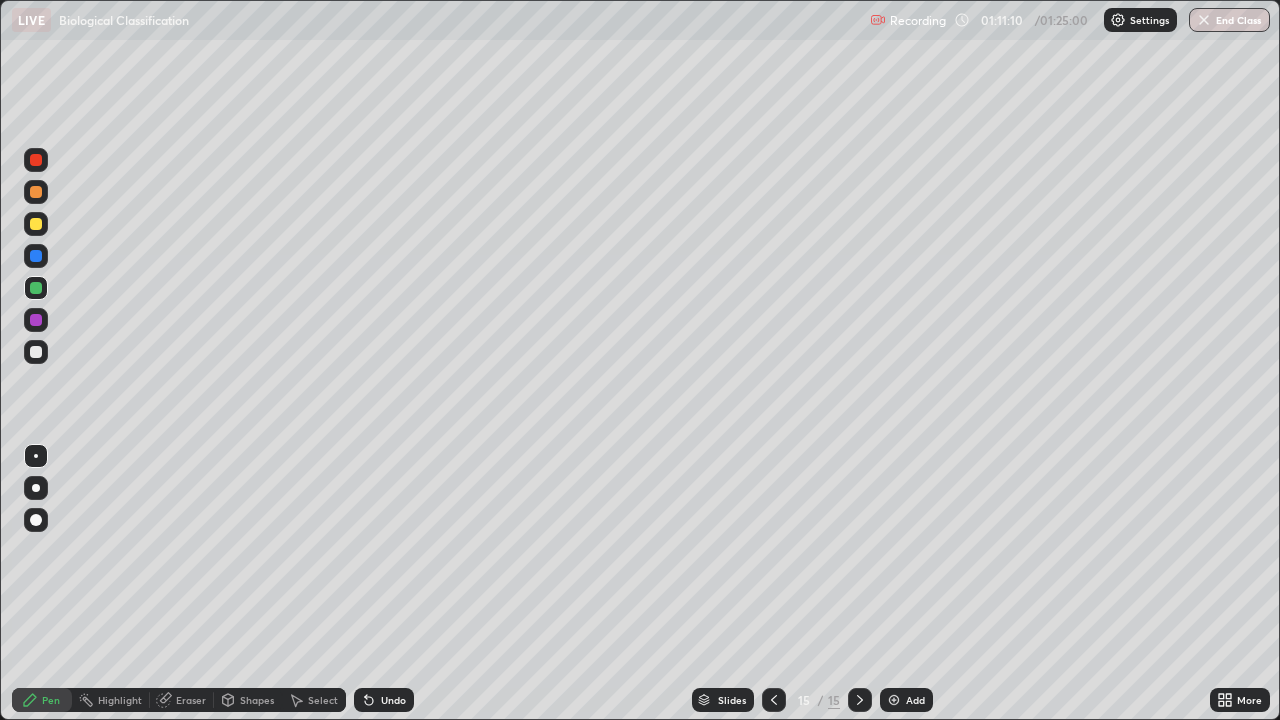 click at bounding box center (36, 224) 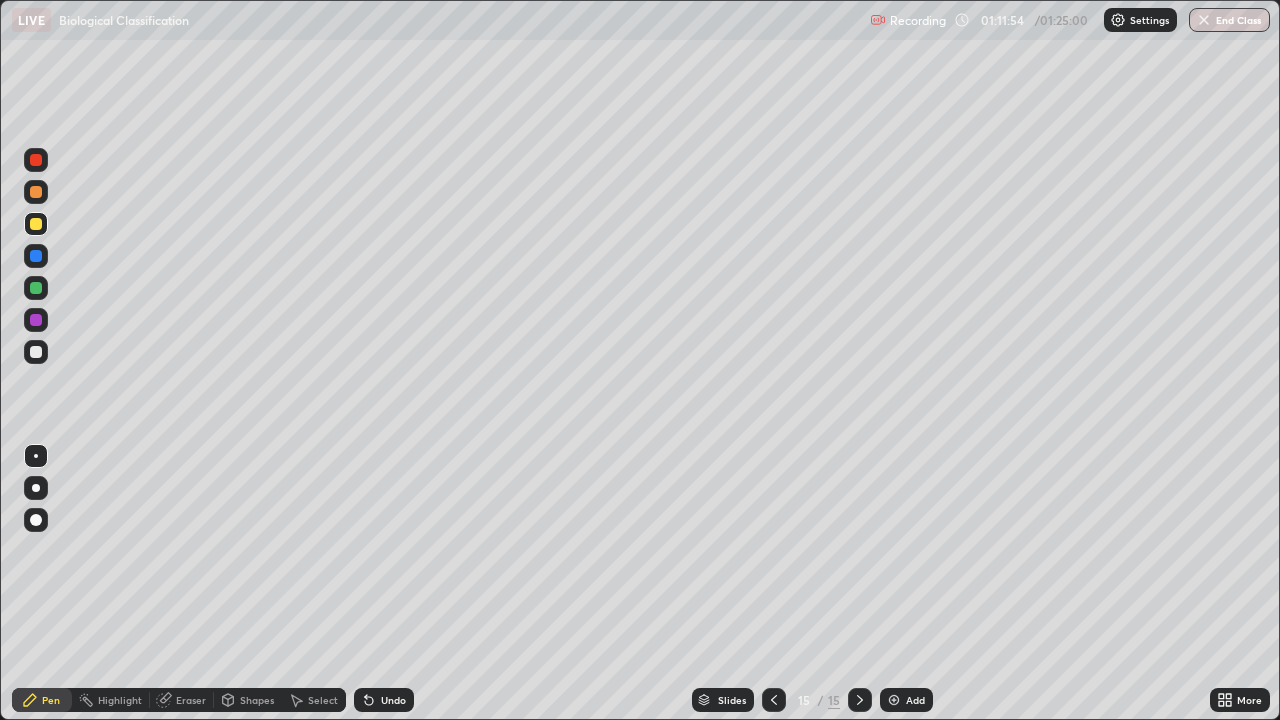 click at bounding box center [36, 288] 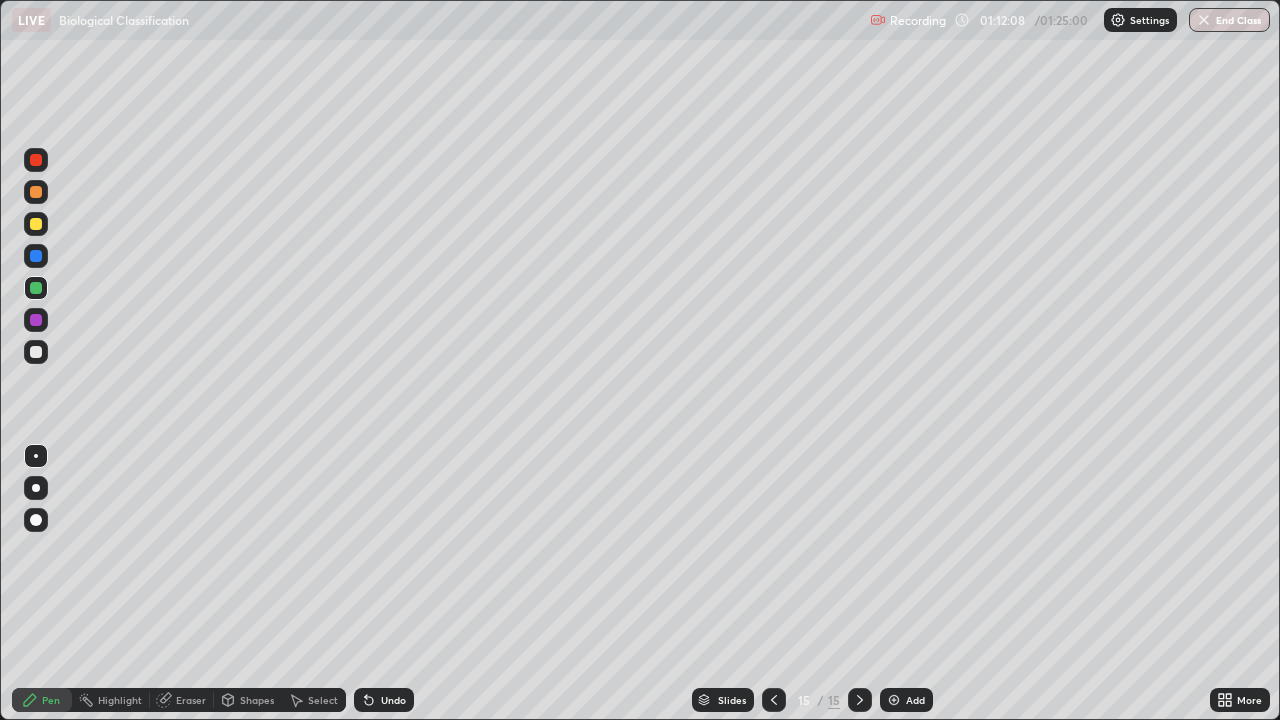 click at bounding box center [36, 224] 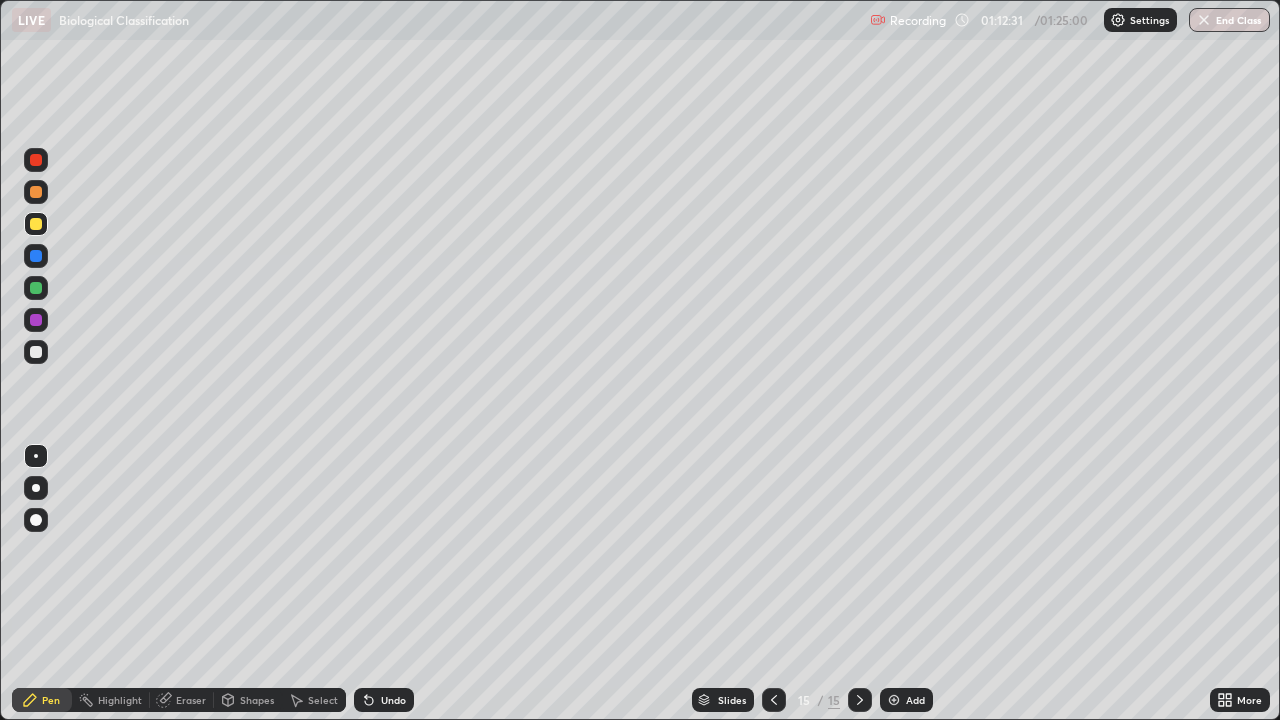 click at bounding box center (36, 320) 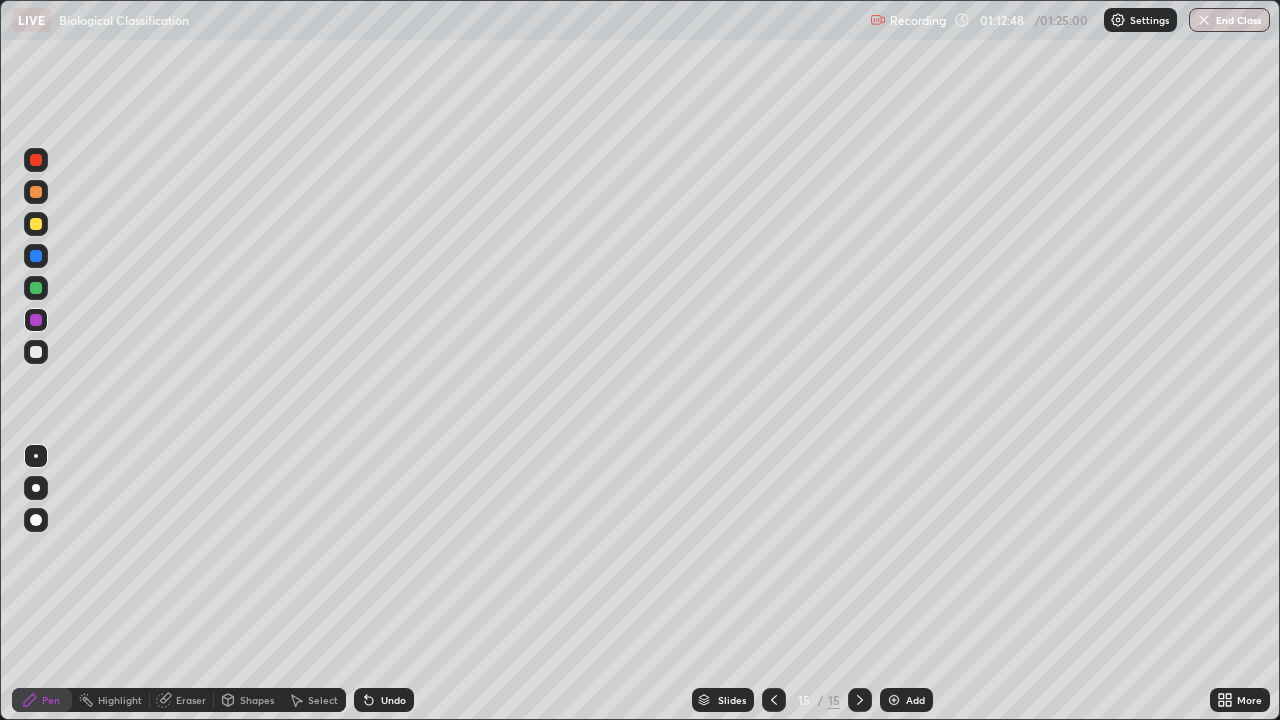 click at bounding box center (36, 288) 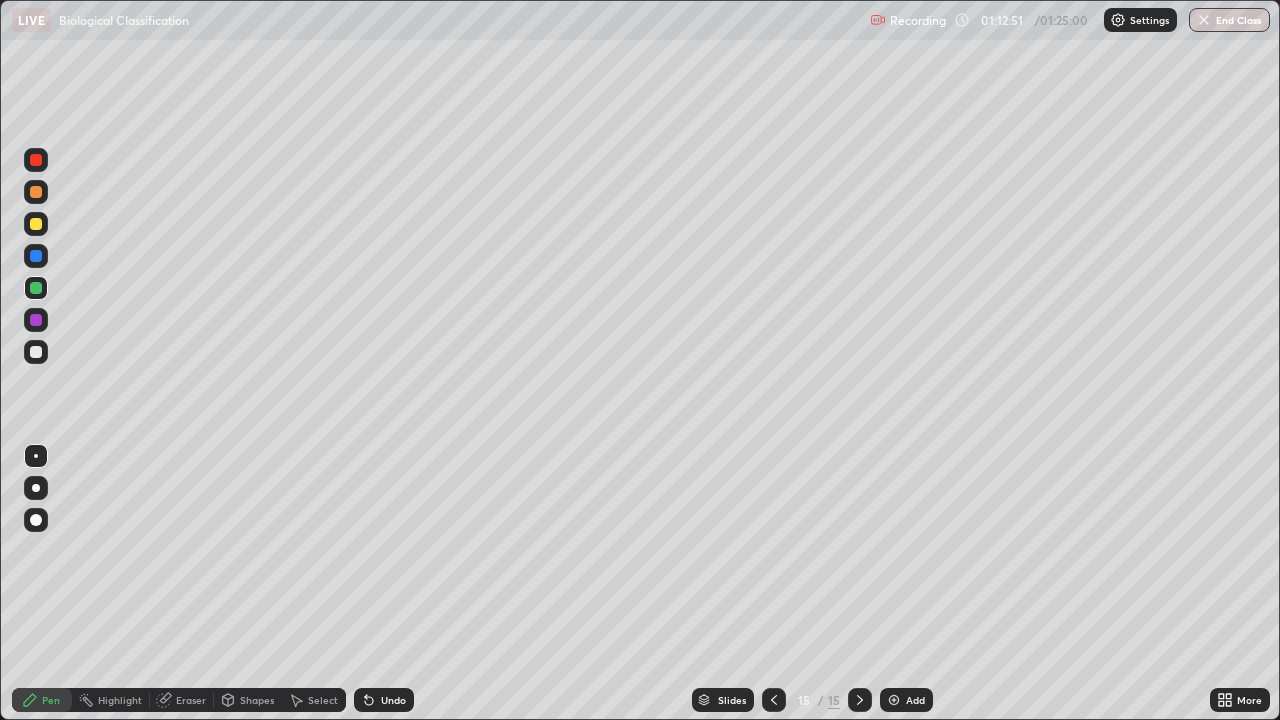click at bounding box center (36, 320) 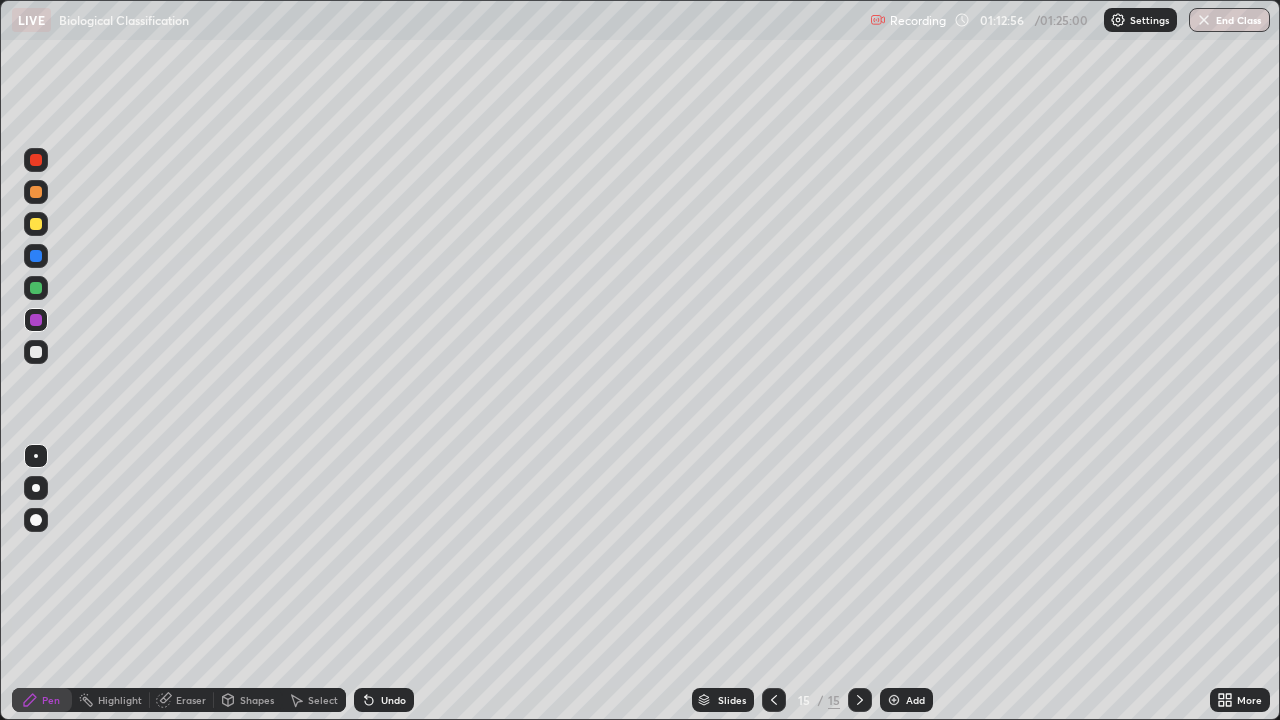 click at bounding box center (36, 224) 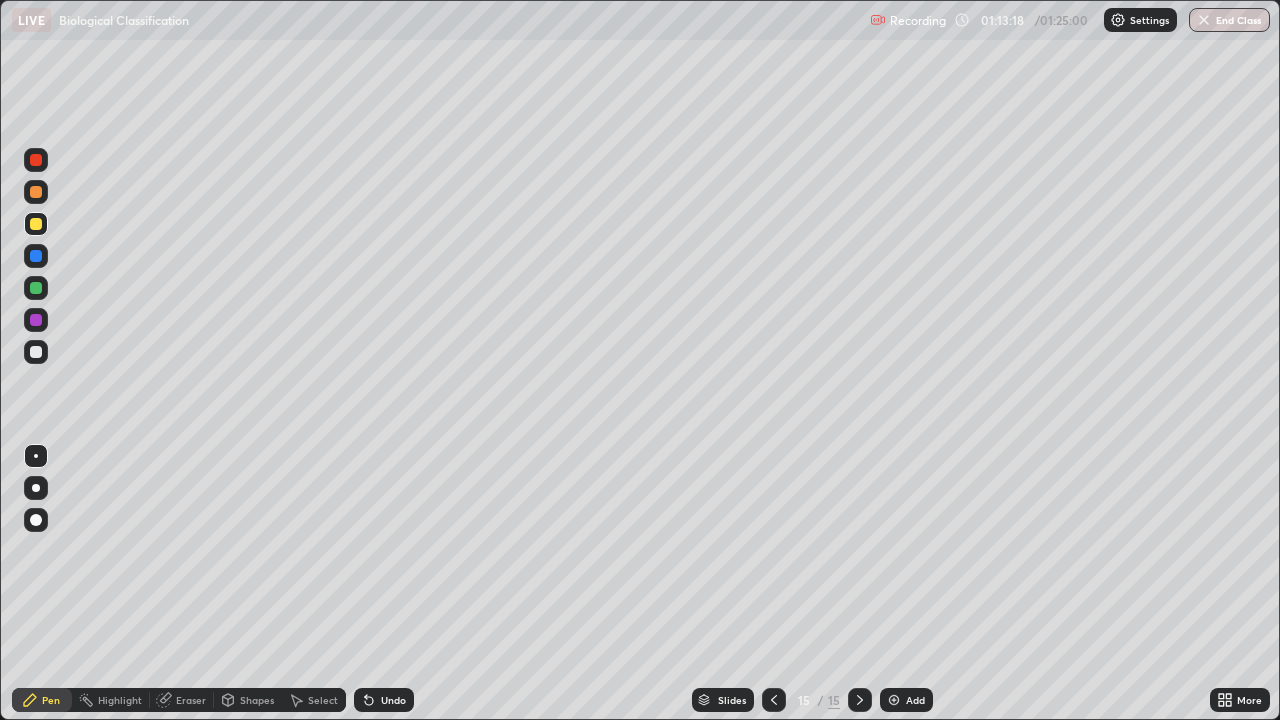 click at bounding box center [36, 288] 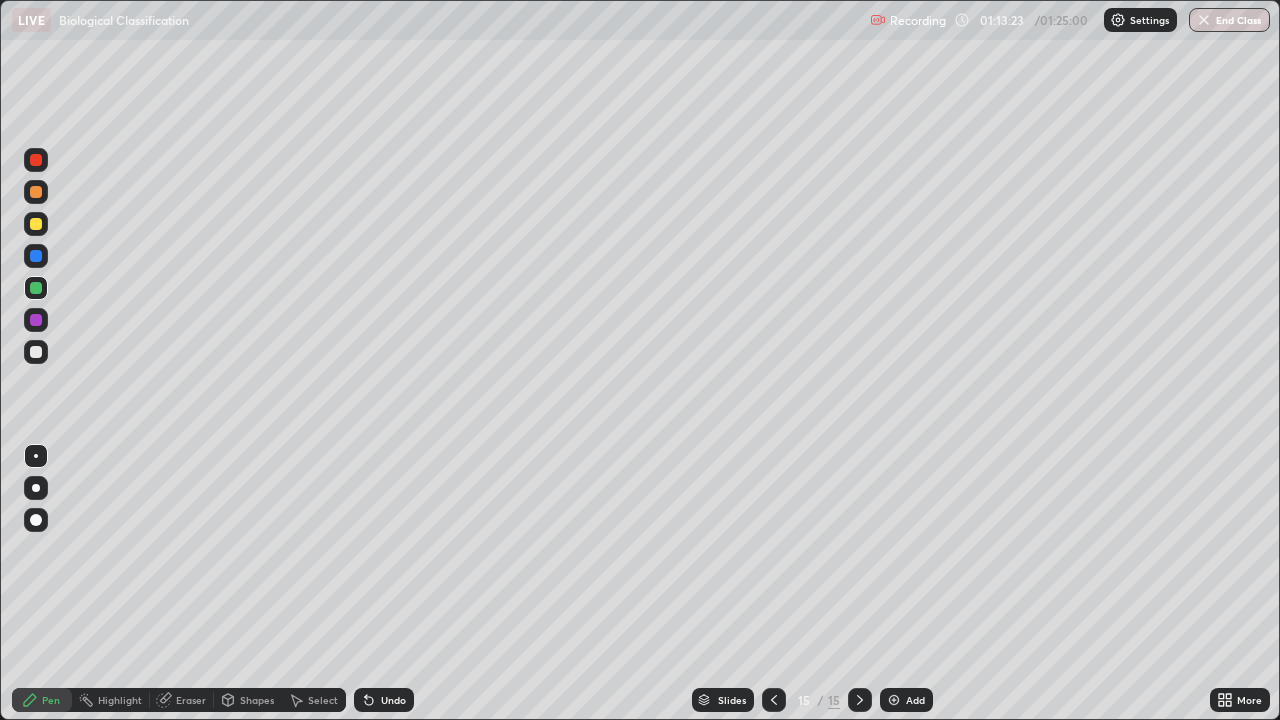 click at bounding box center [36, 320] 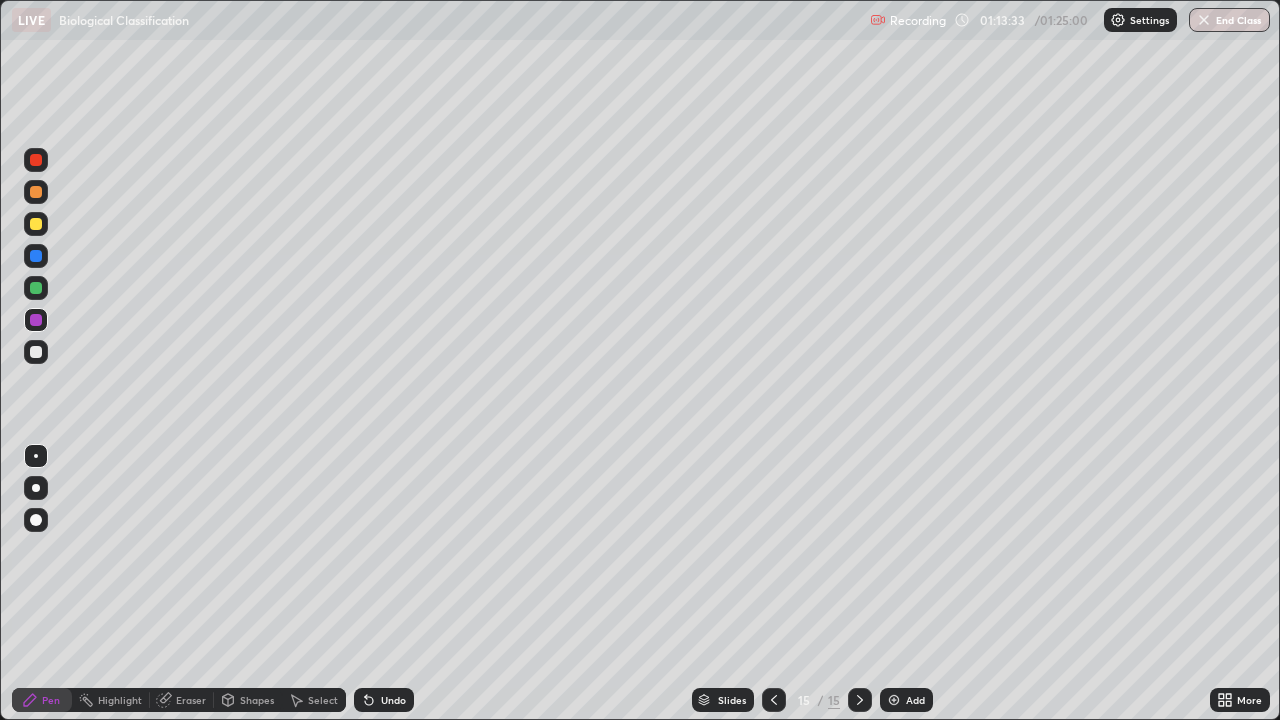 click at bounding box center [36, 288] 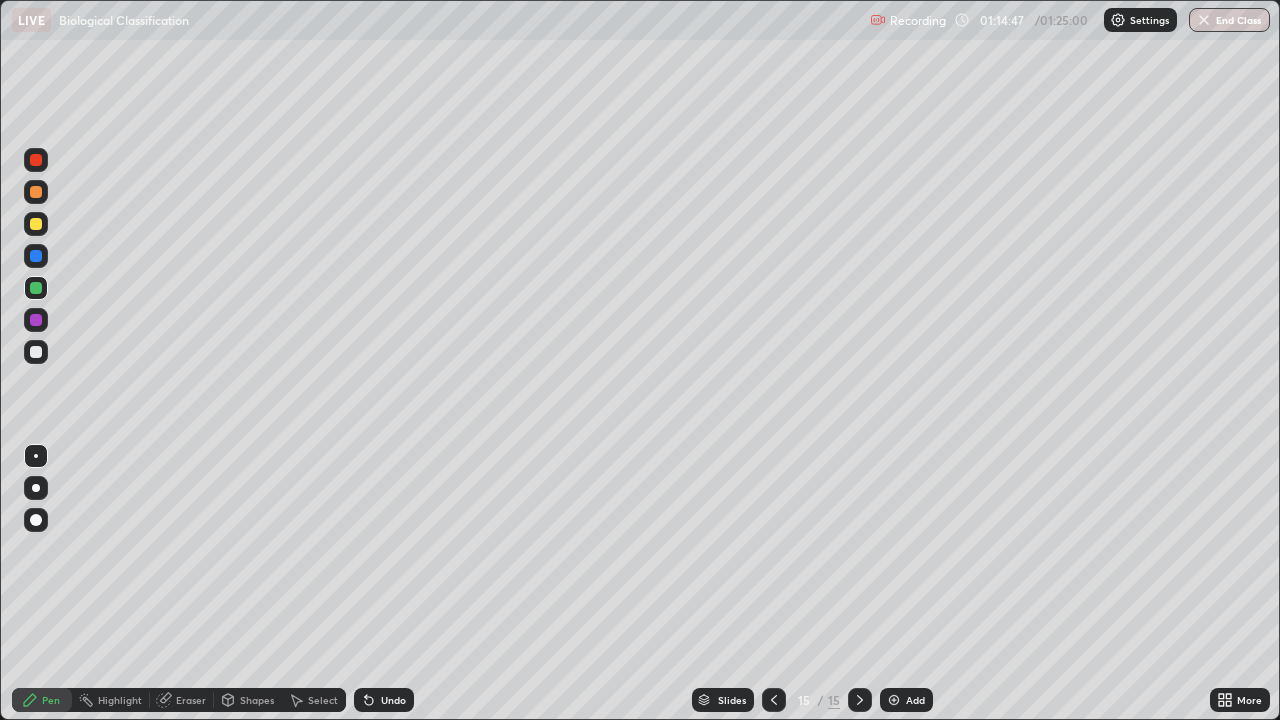 click on "Add" at bounding box center [915, 700] 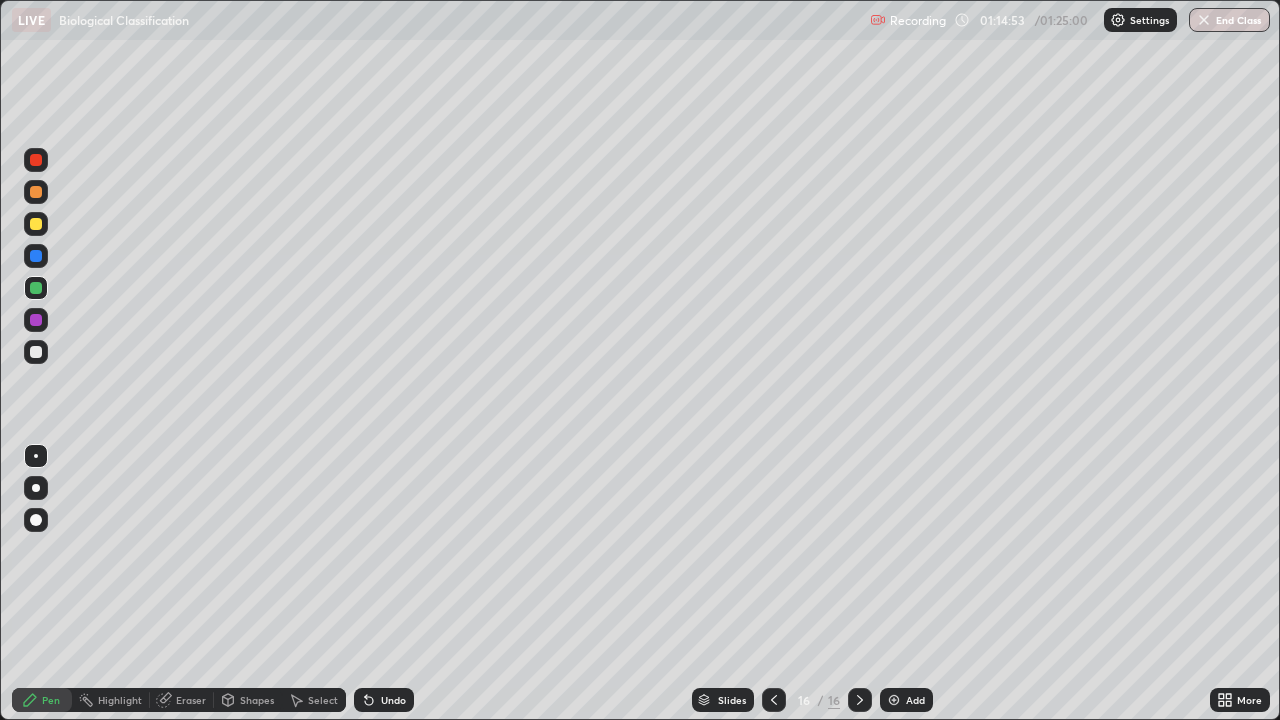 click at bounding box center (36, 224) 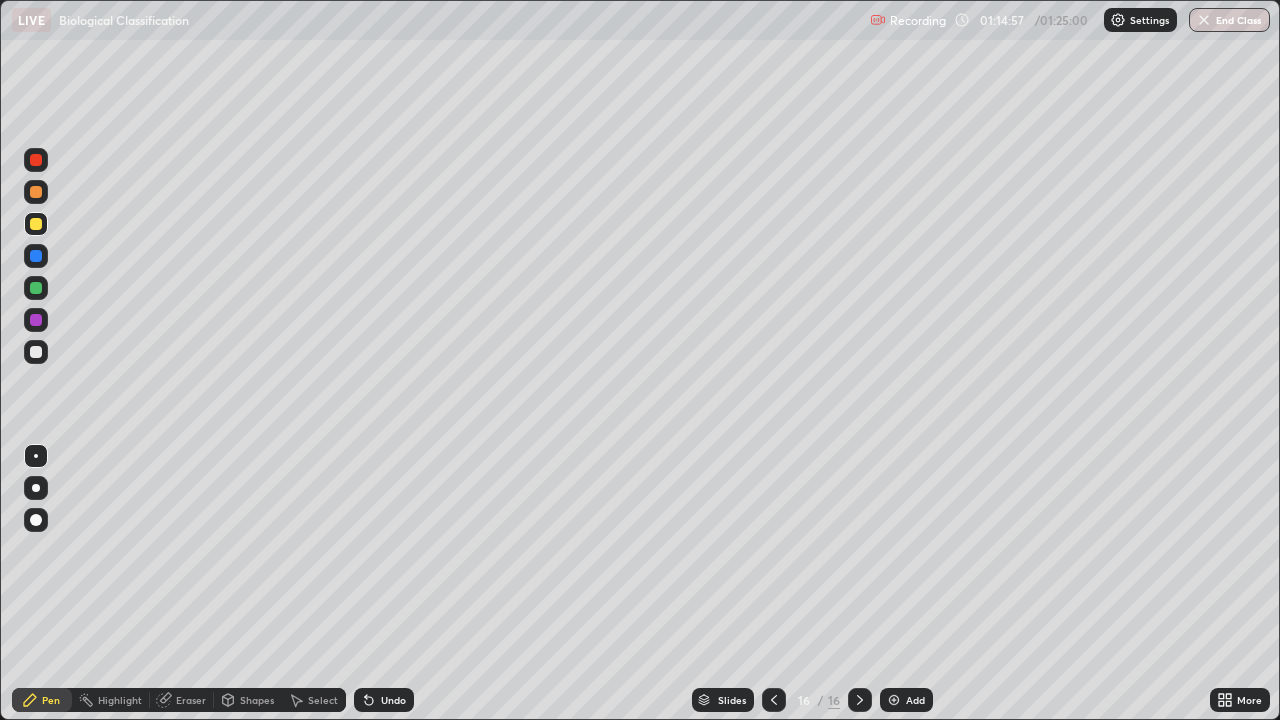 click at bounding box center [36, 320] 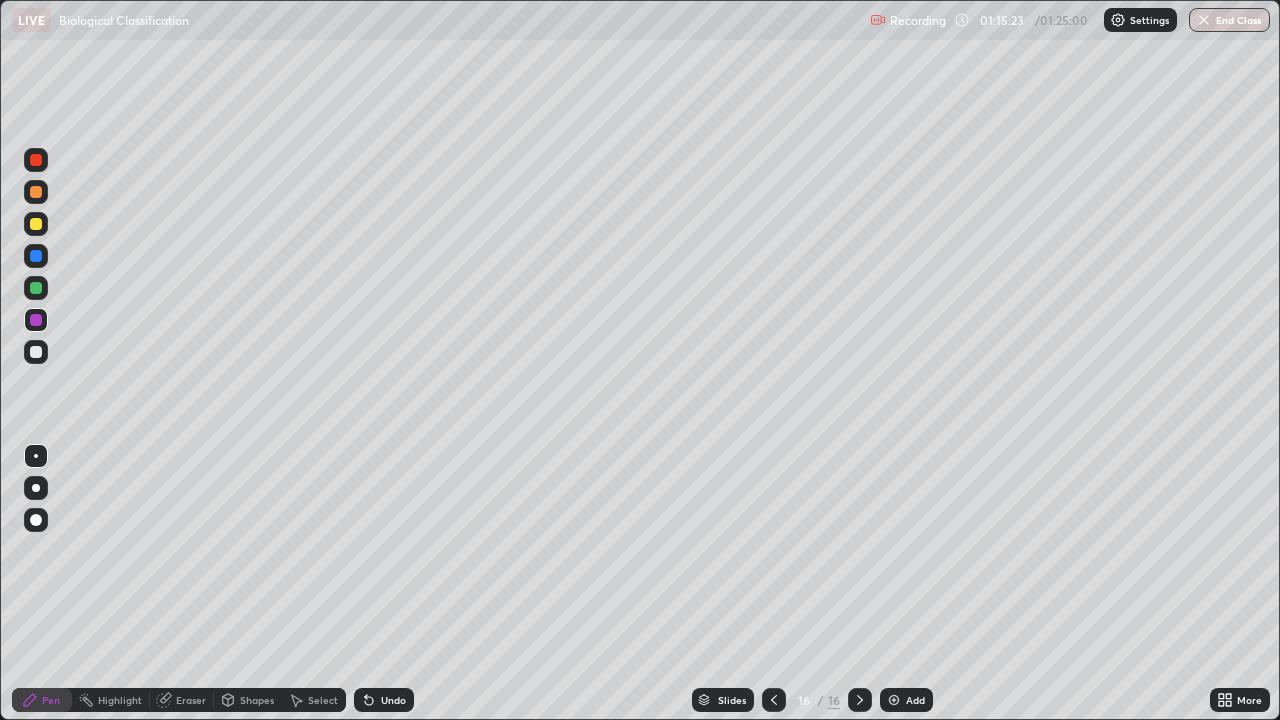 click 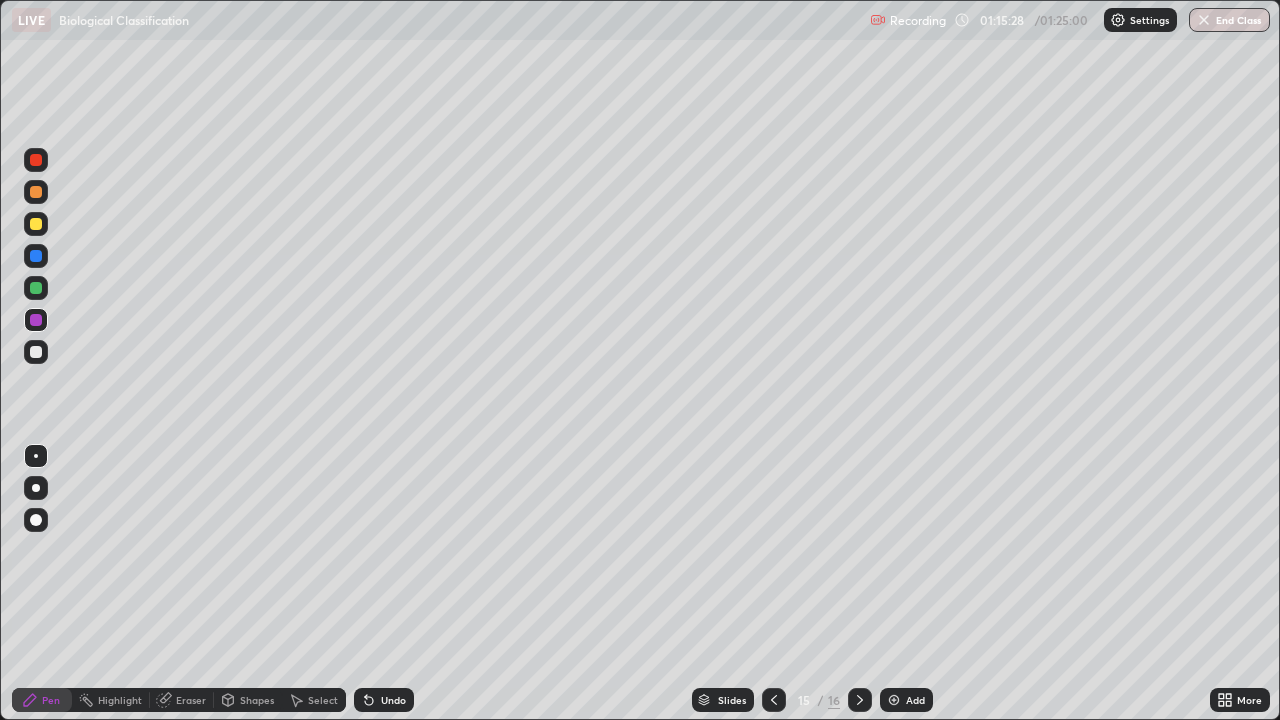 click 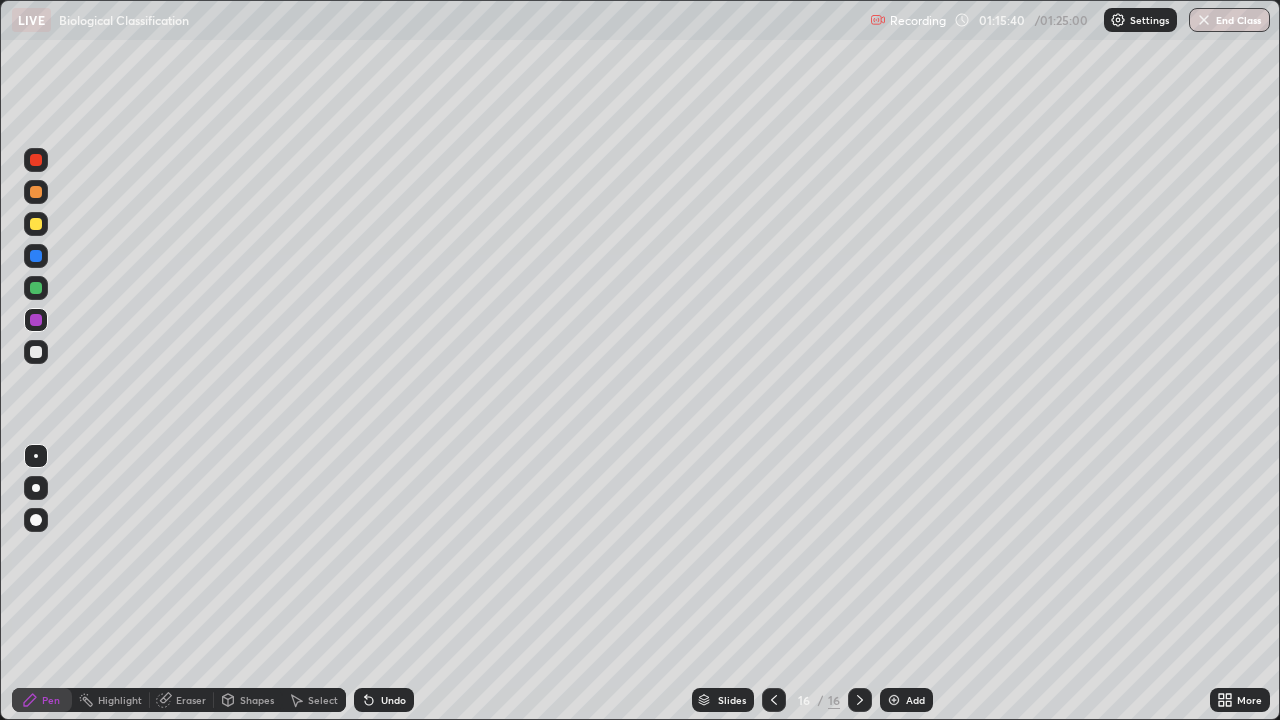 click 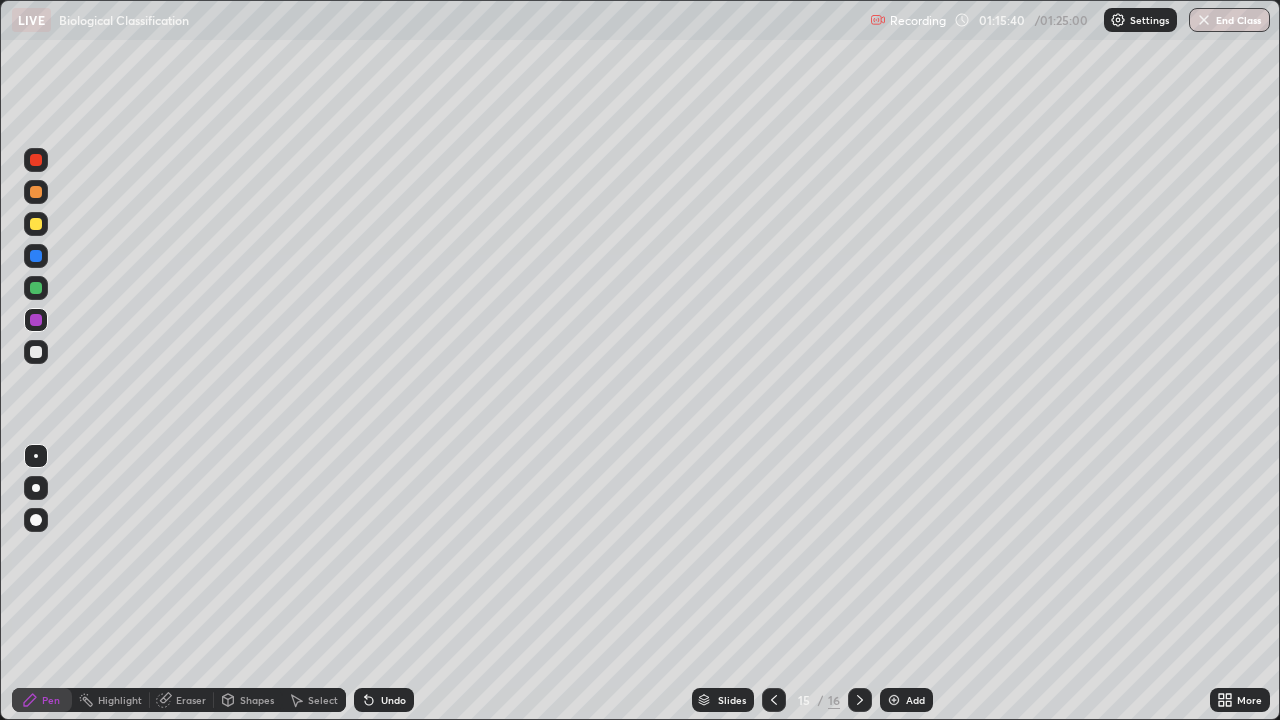 click 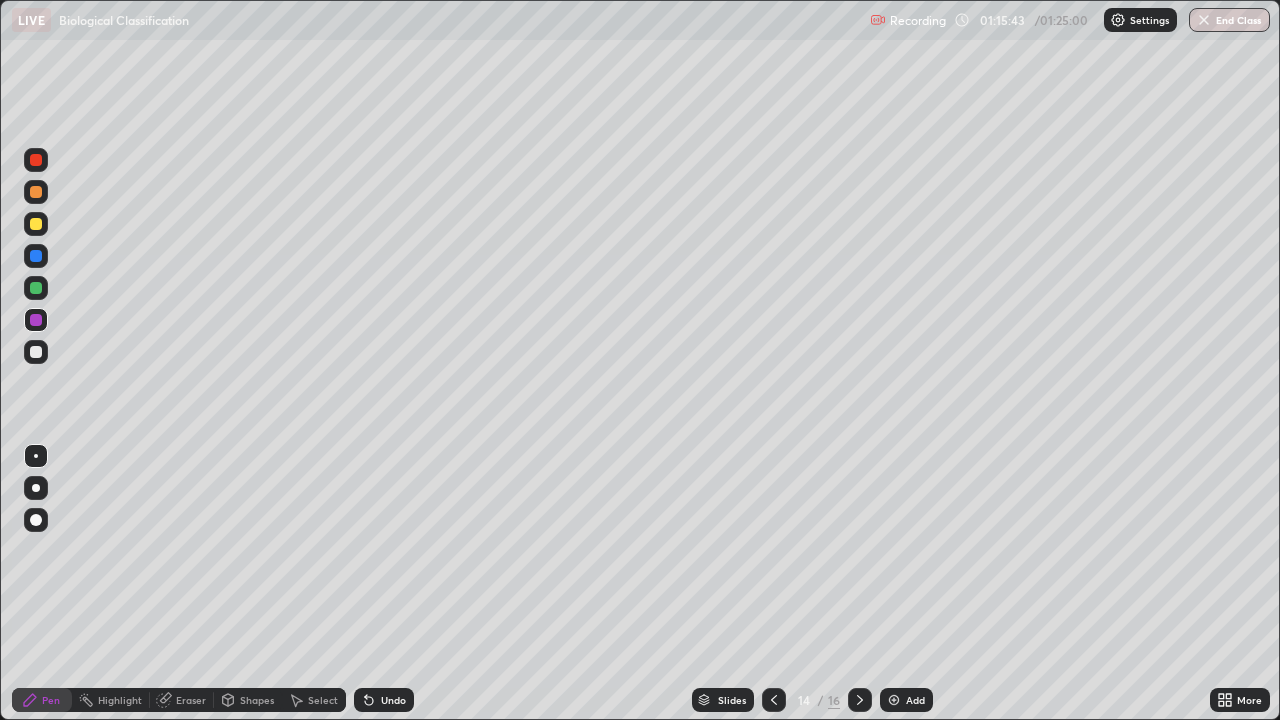 click 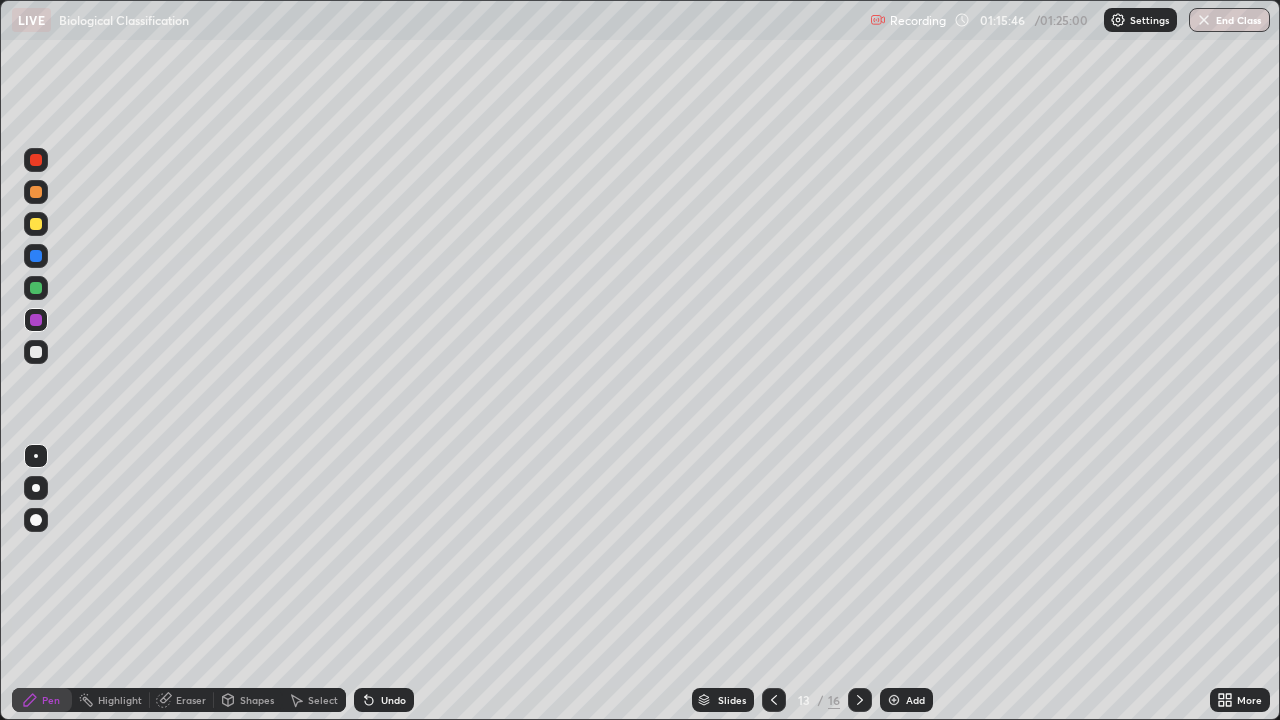 click 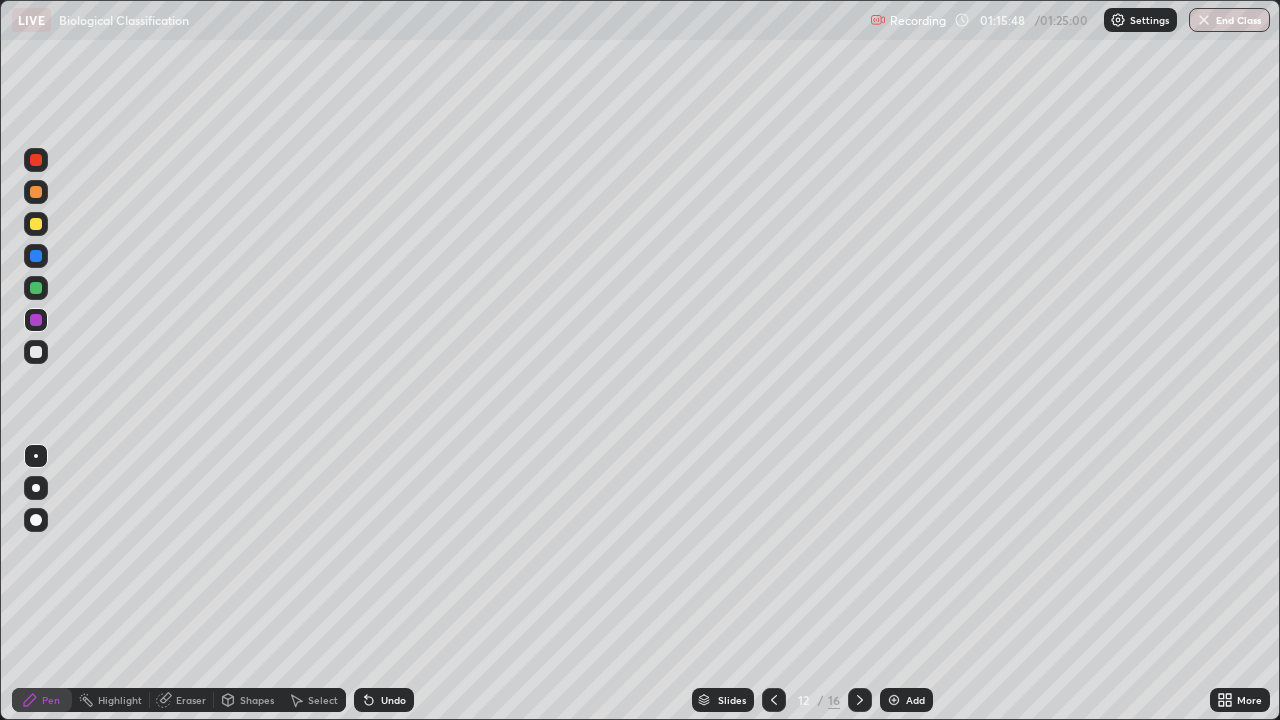click 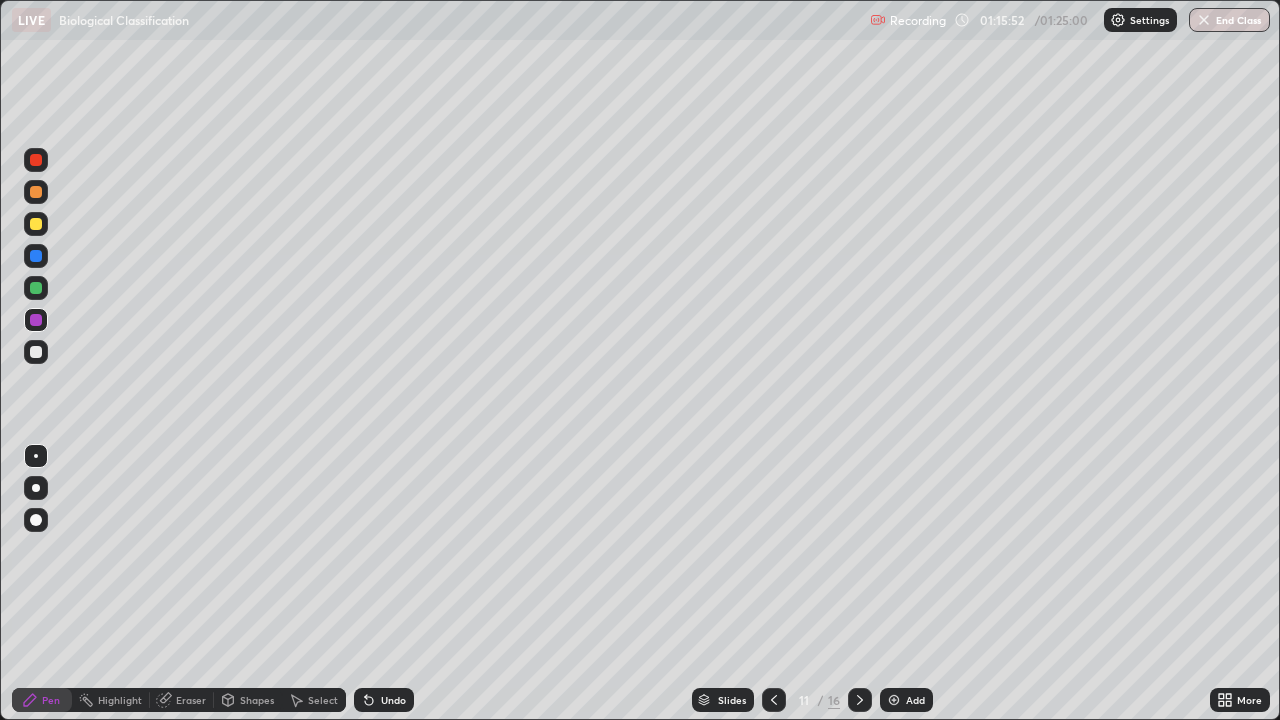 click at bounding box center [860, 700] 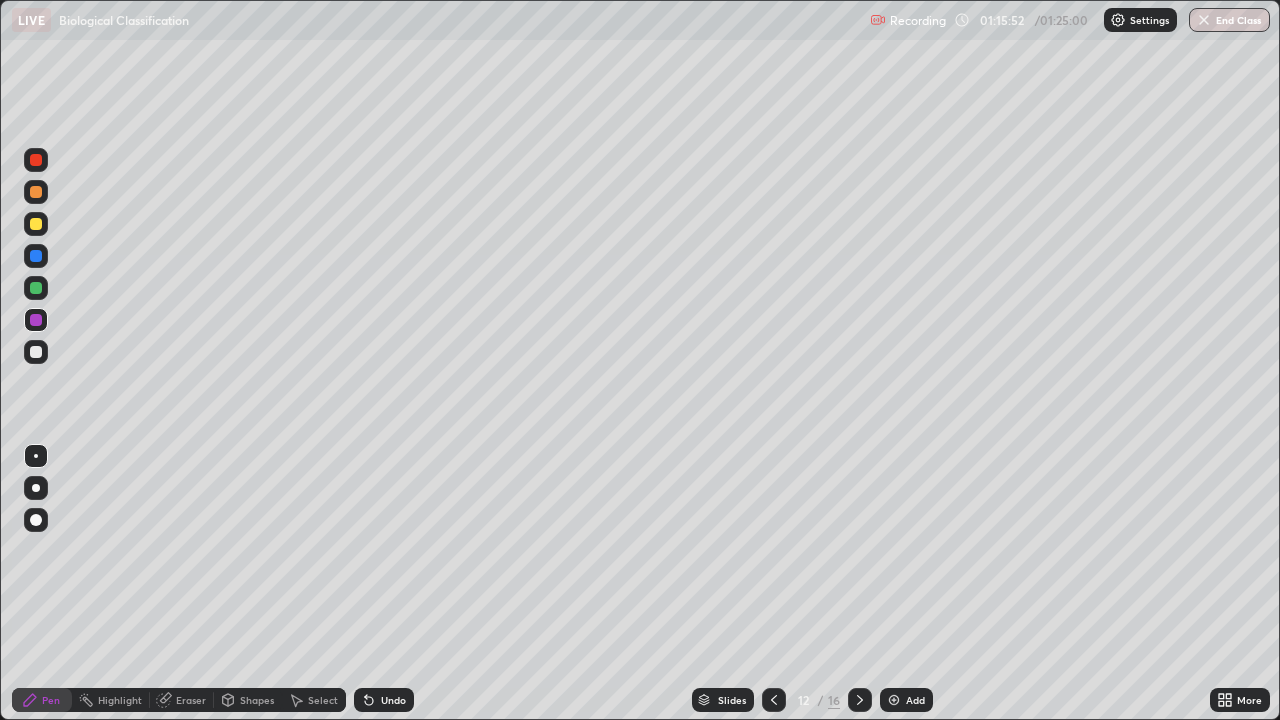 click 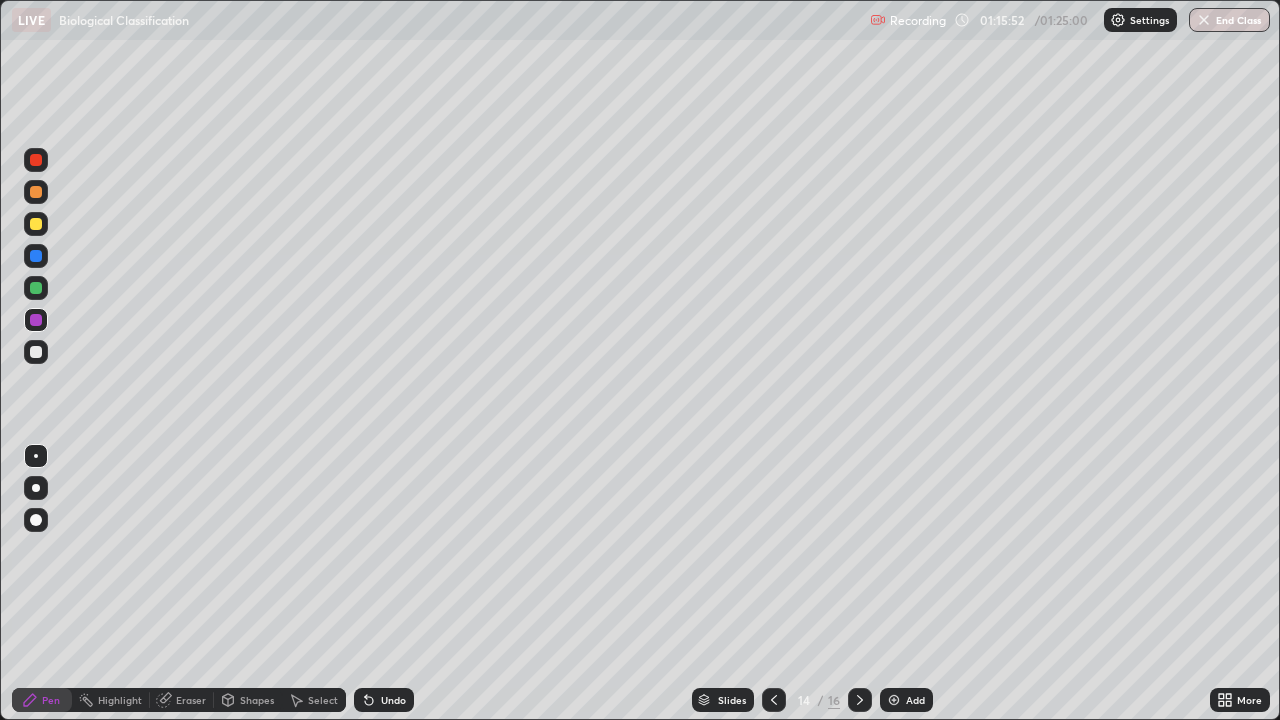 click 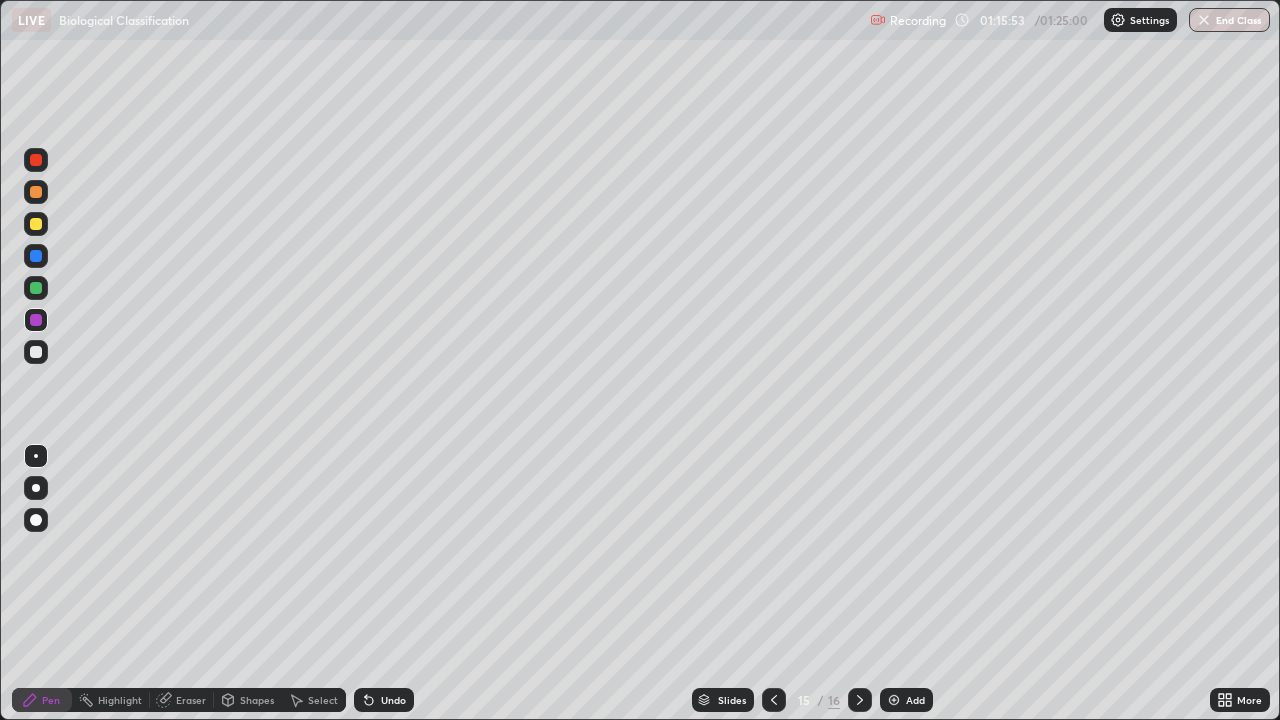 click 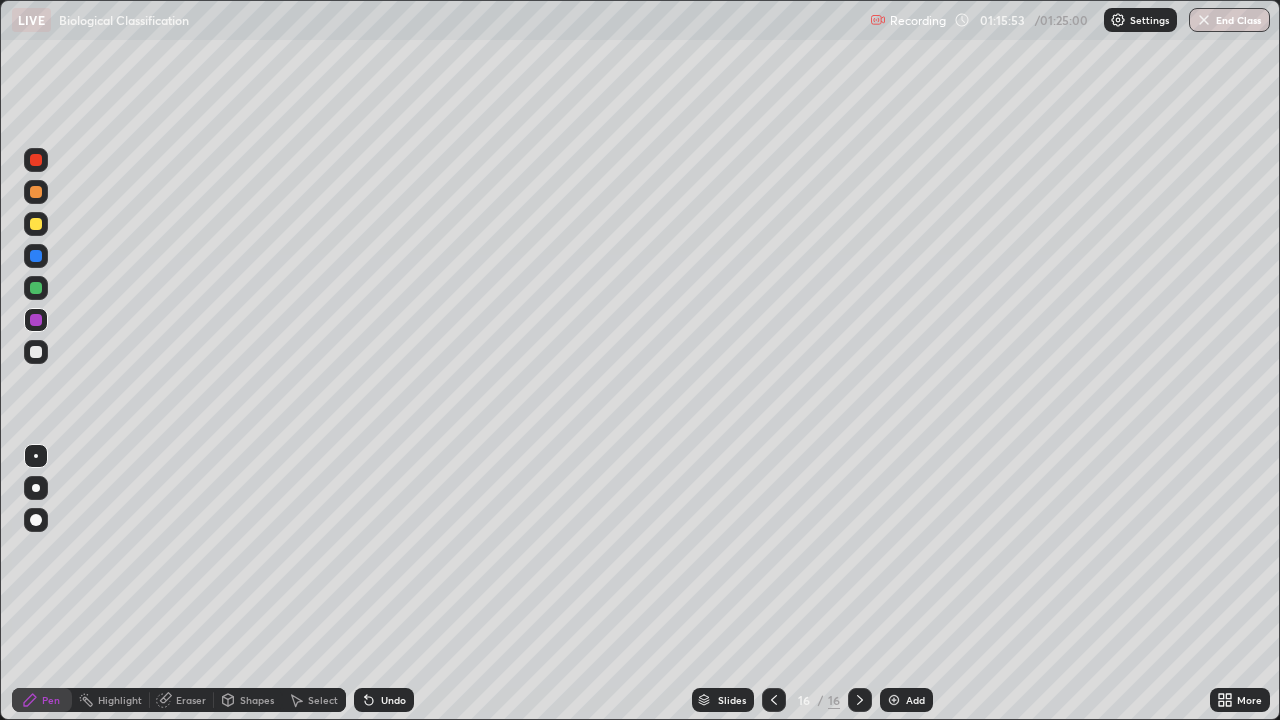click 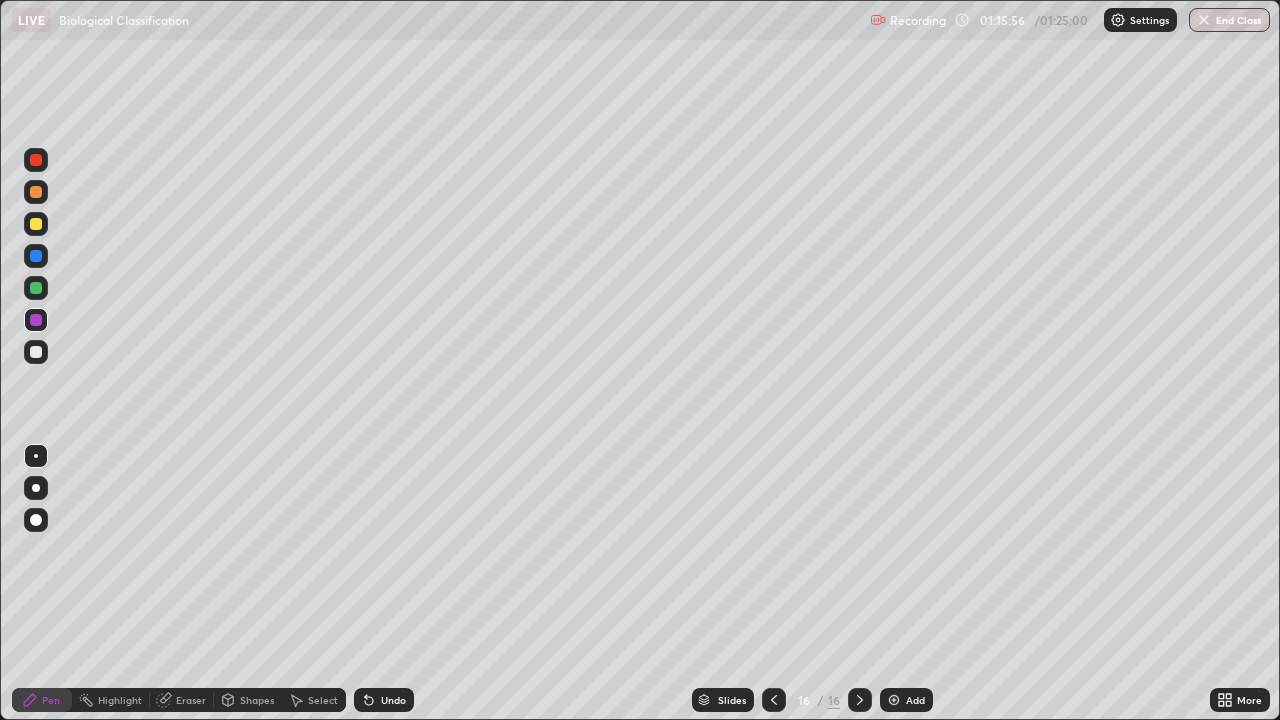 click on "Pen" at bounding box center (51, 700) 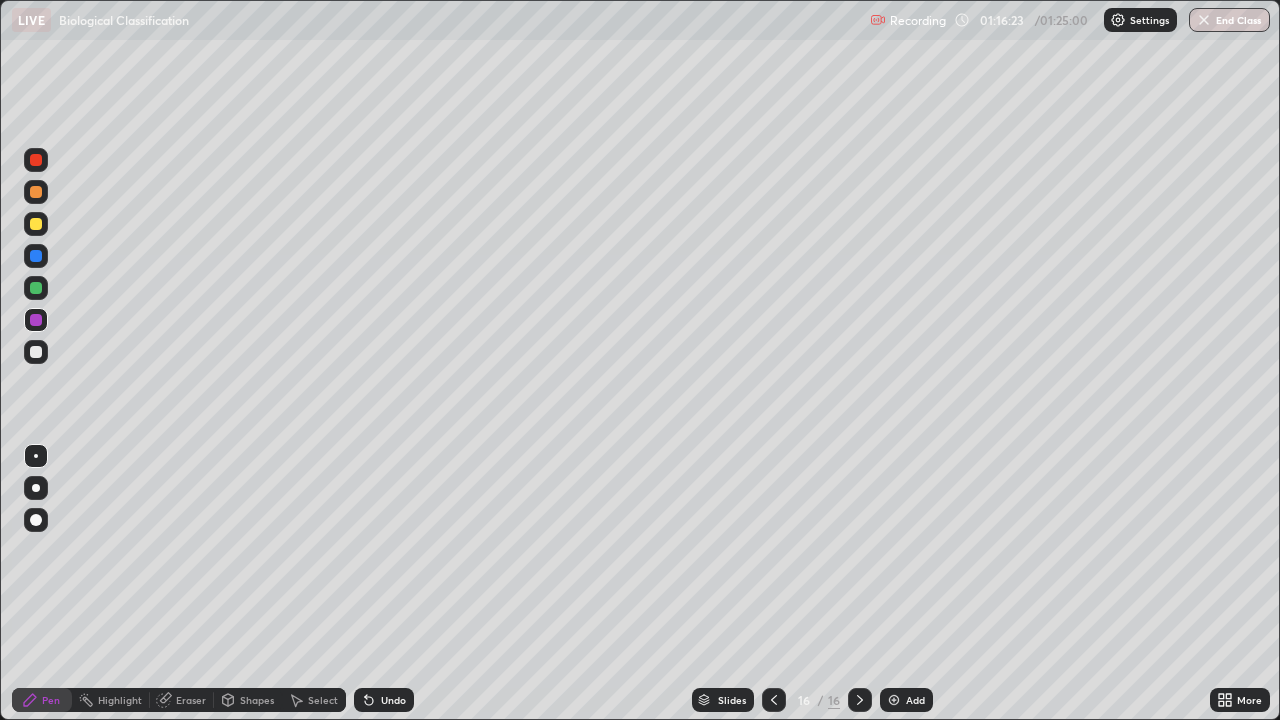 click at bounding box center (36, 256) 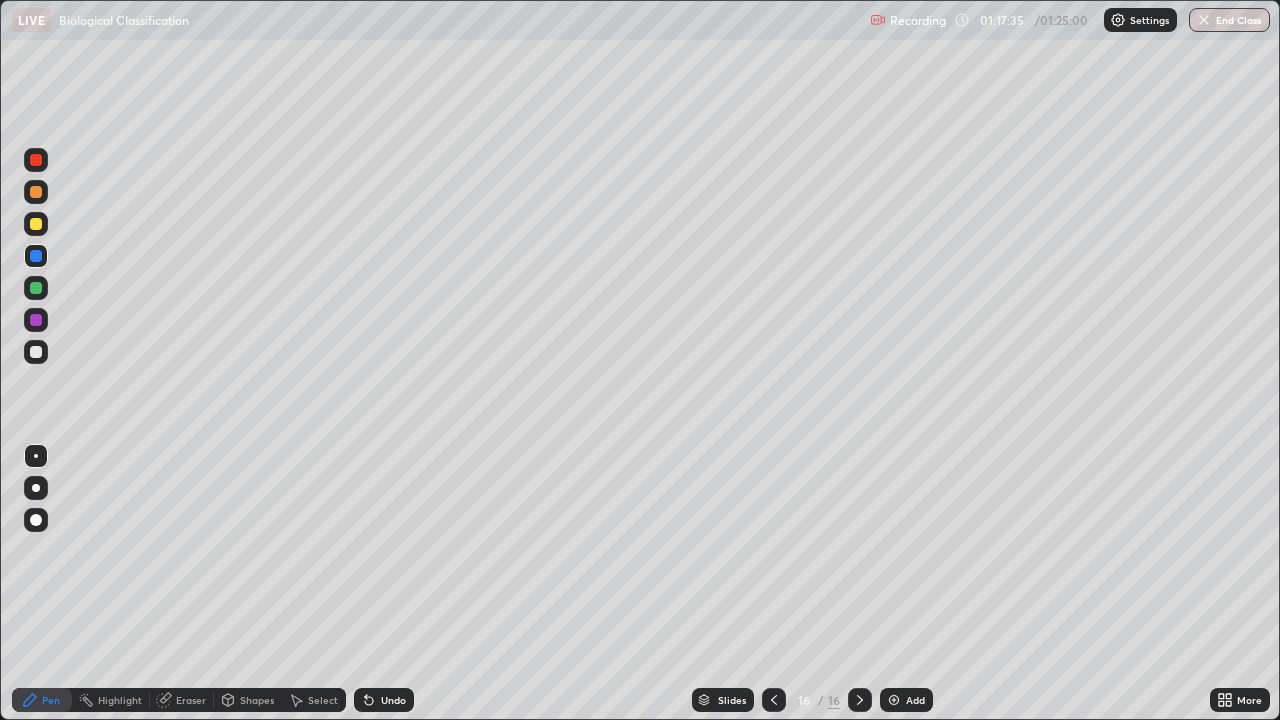 click at bounding box center (36, 288) 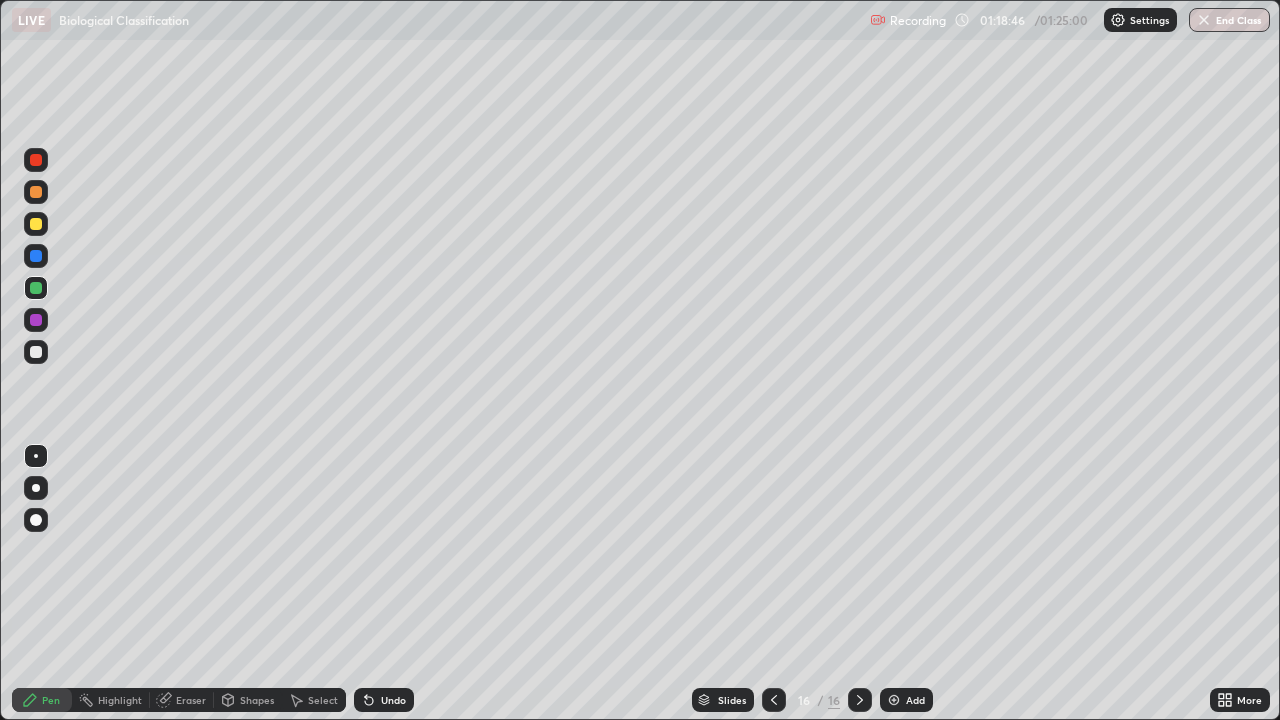 click at bounding box center [894, 700] 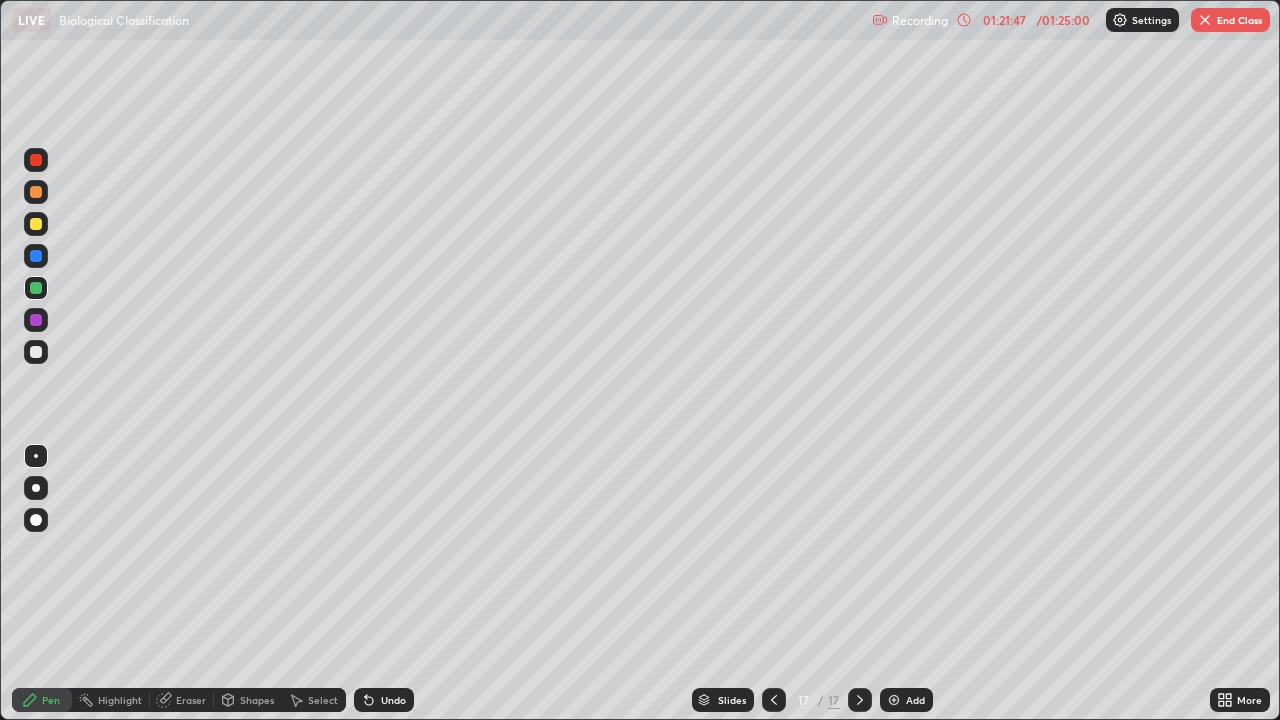 click on "End Class" at bounding box center (1230, 20) 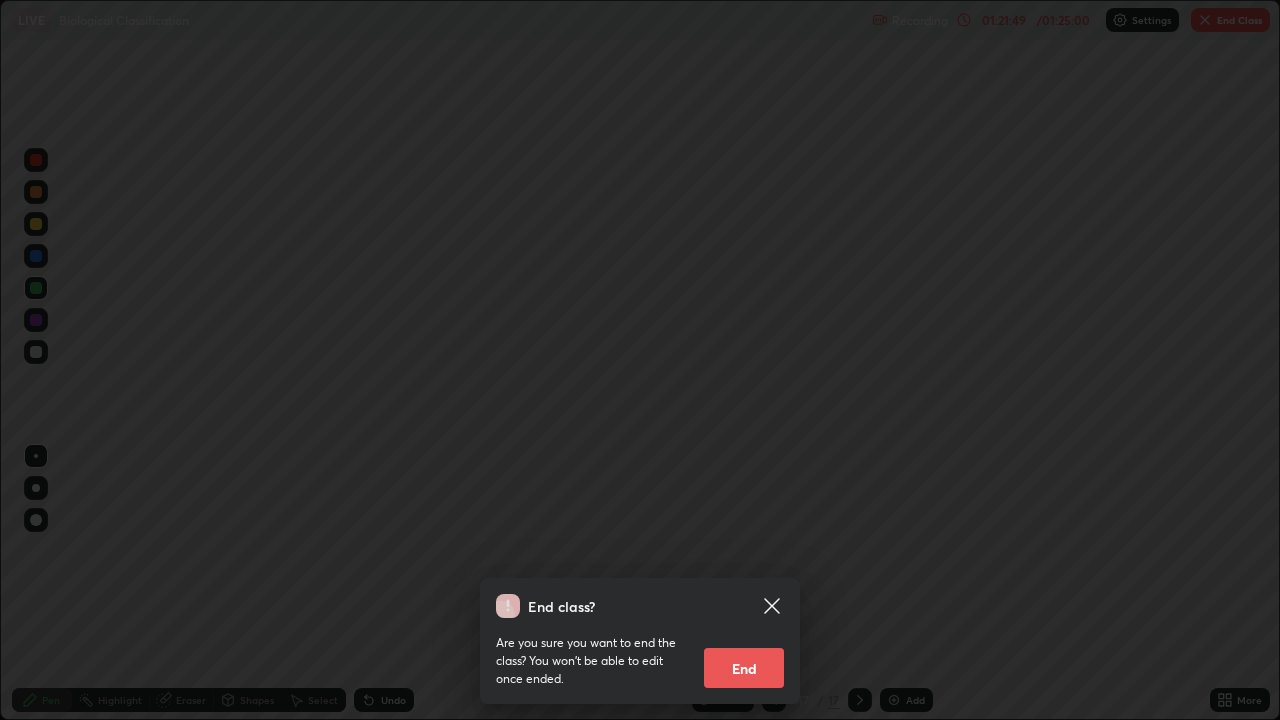 click on "End" at bounding box center (744, 668) 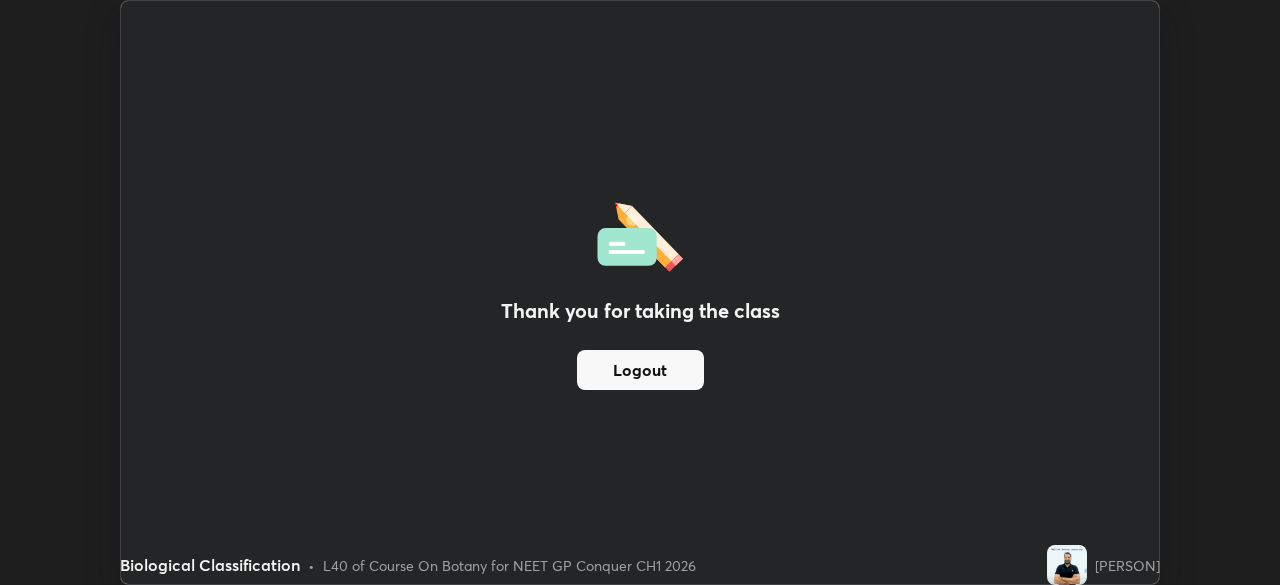 scroll, scrollTop: 585, scrollLeft: 1280, axis: both 